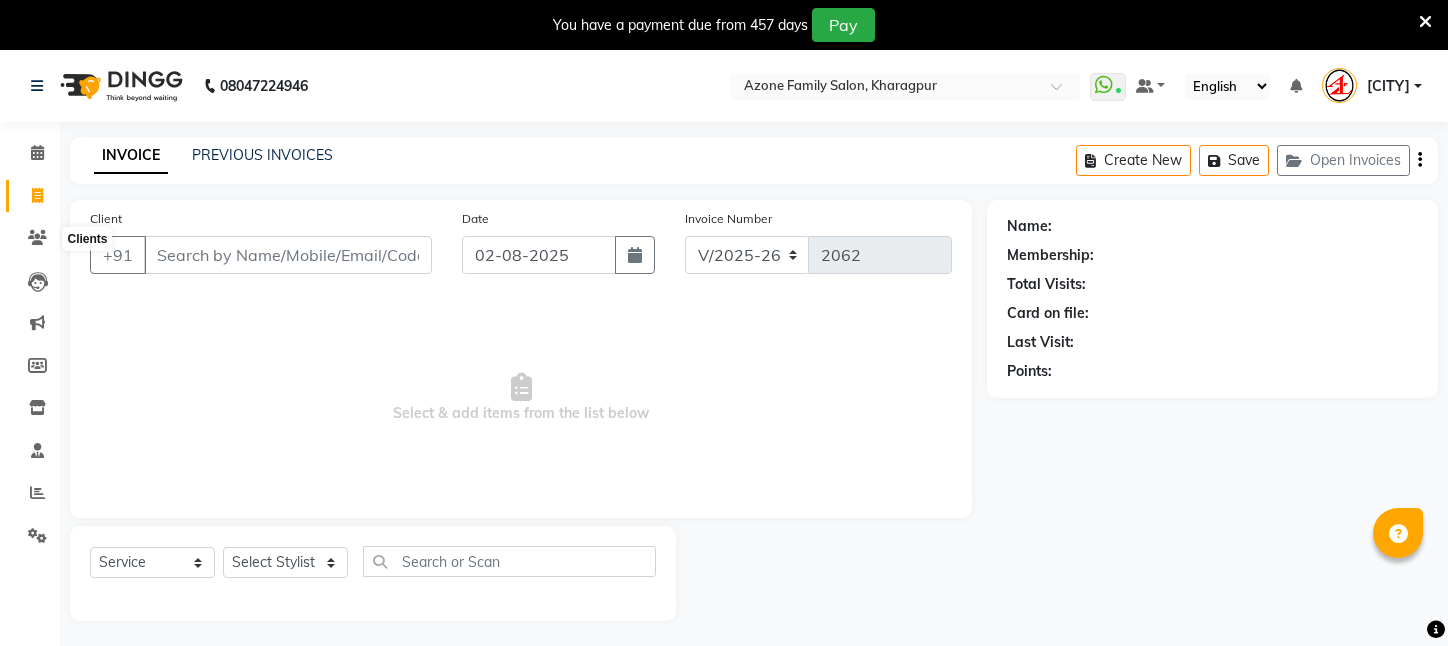 select on "4296" 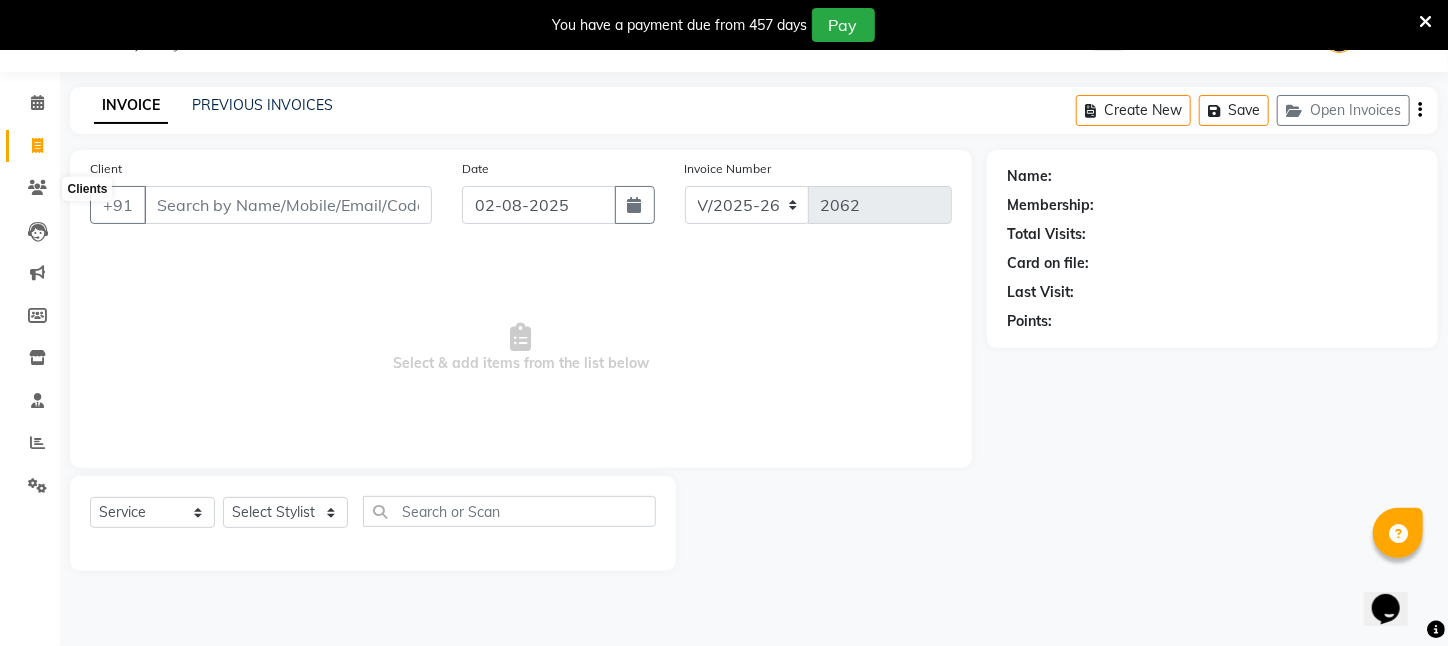 scroll, scrollTop: 0, scrollLeft: 0, axis: both 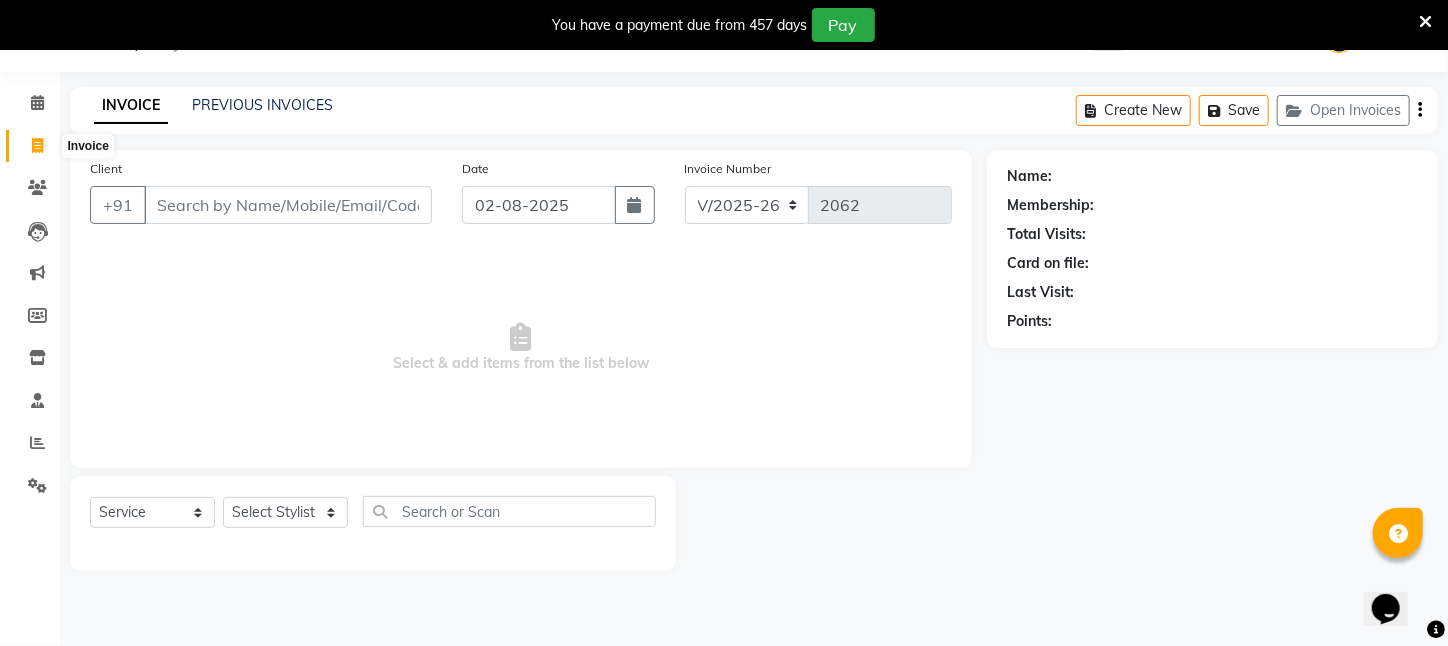 drag, startPoint x: 32, startPoint y: 149, endPoint x: 99, endPoint y: 137, distance: 68.06615 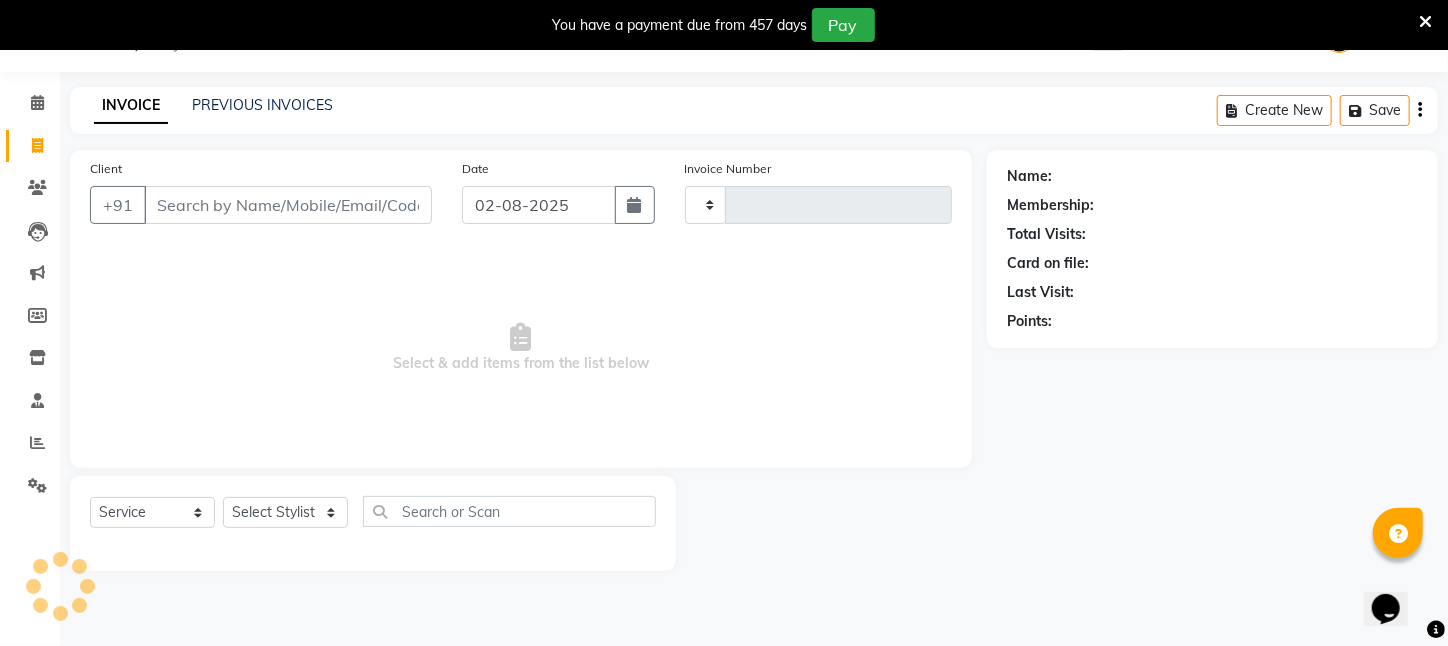 type on "2062" 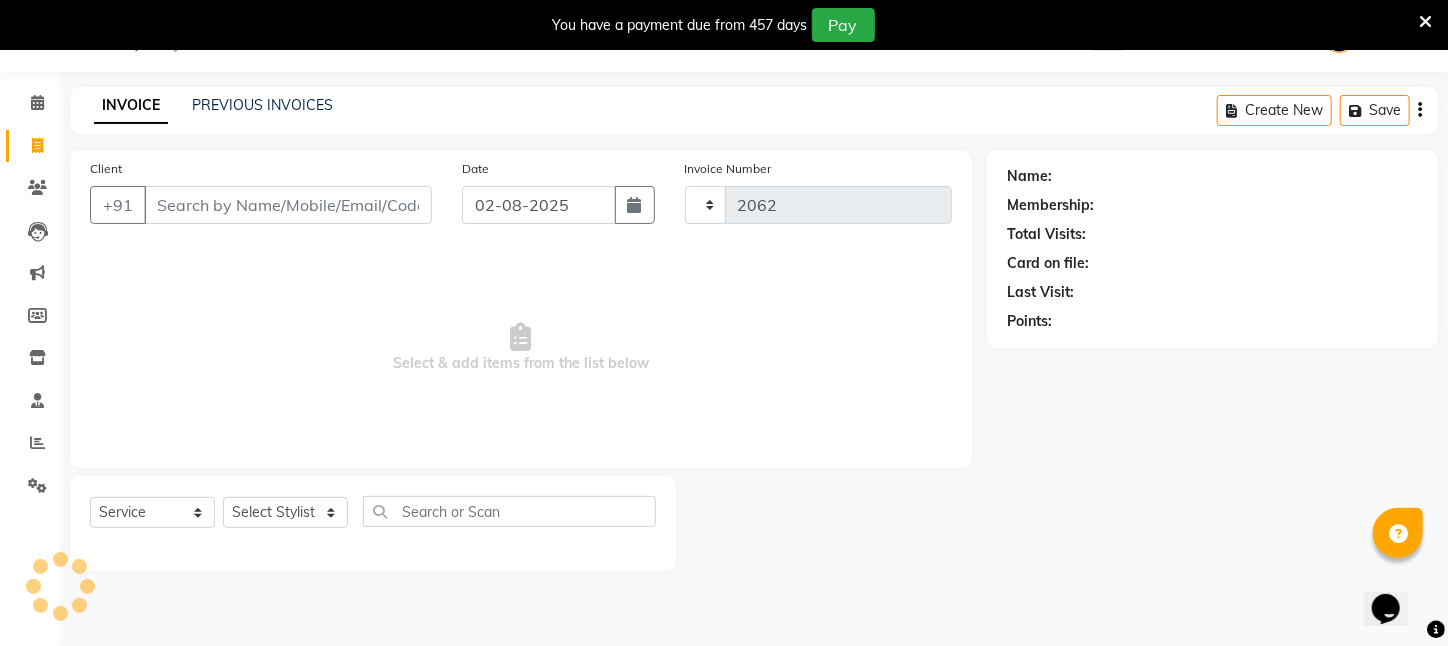 select on "4296" 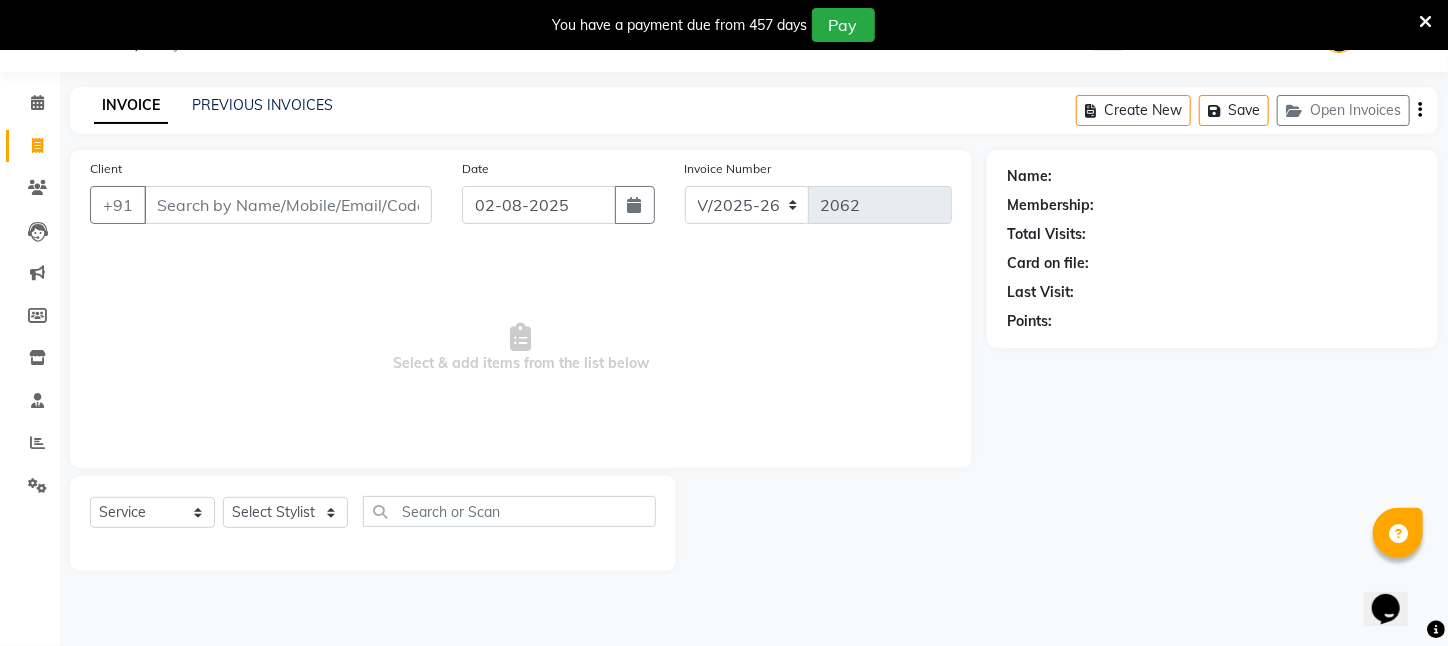 click on "Client" at bounding box center [288, 205] 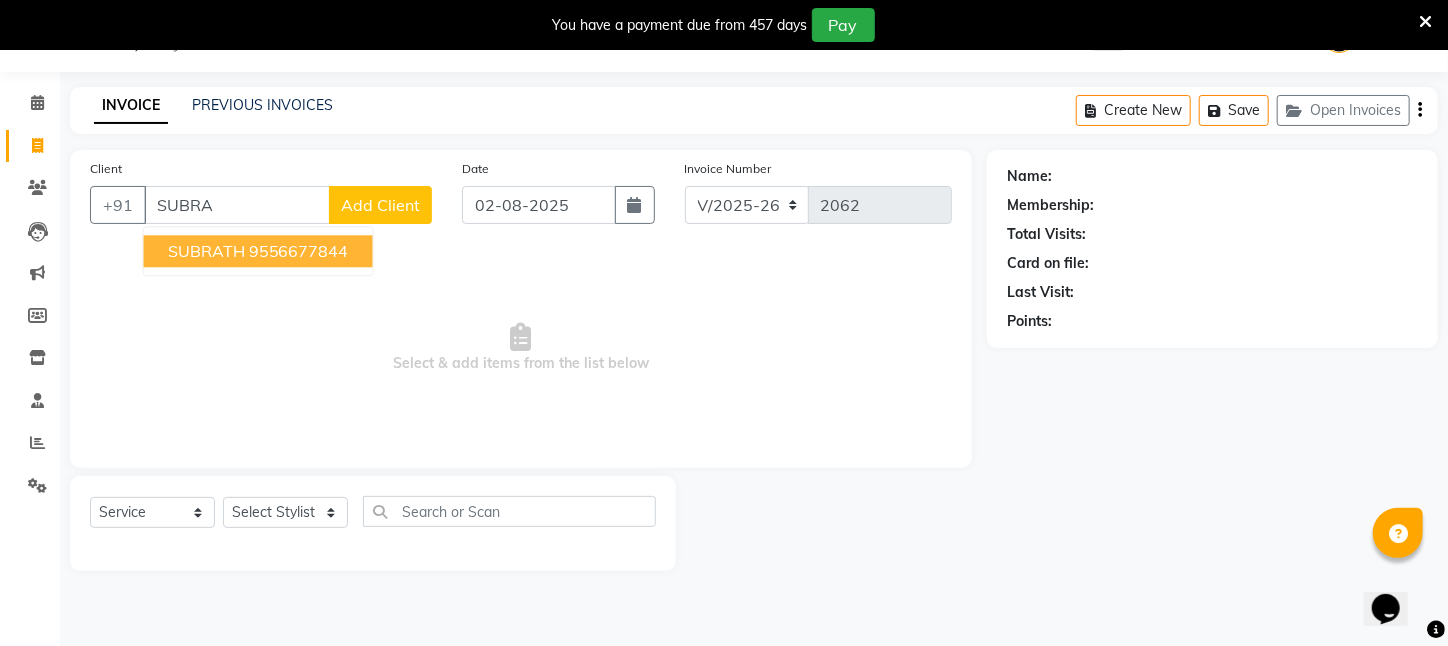 click on "9556677844" at bounding box center (299, 251) 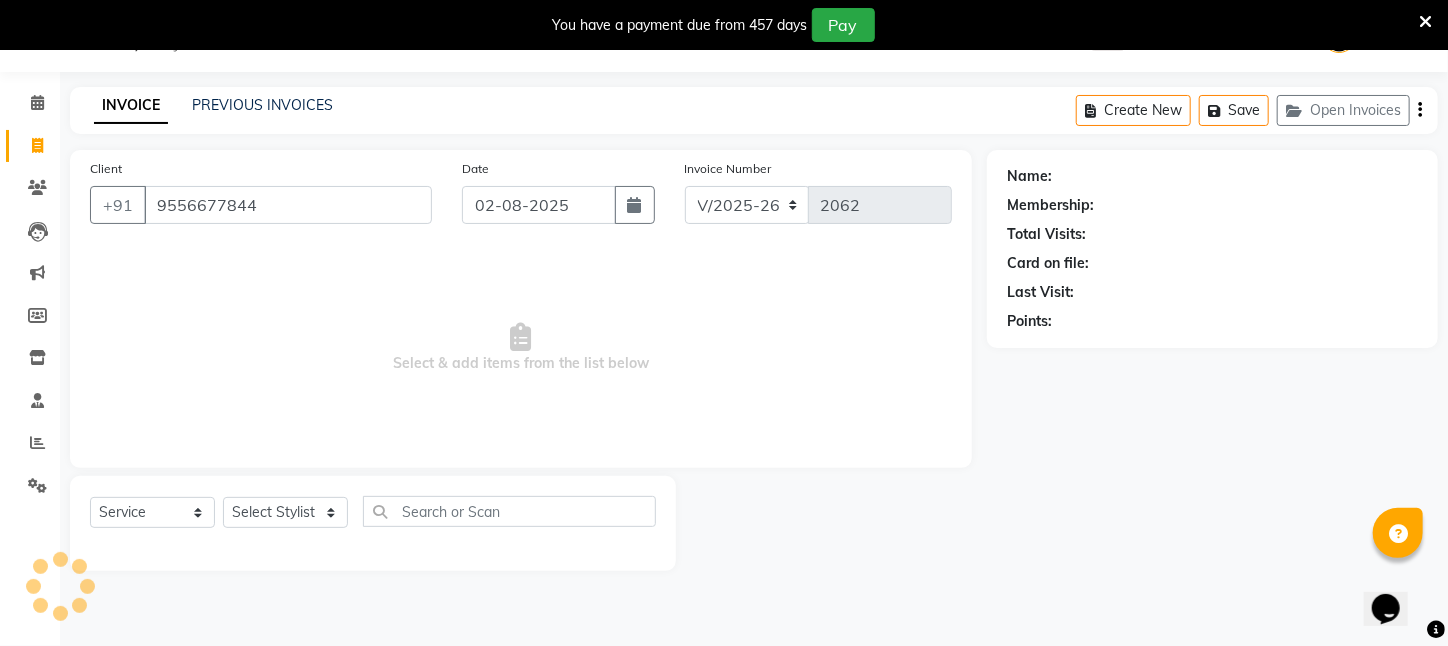 type on "9556677844" 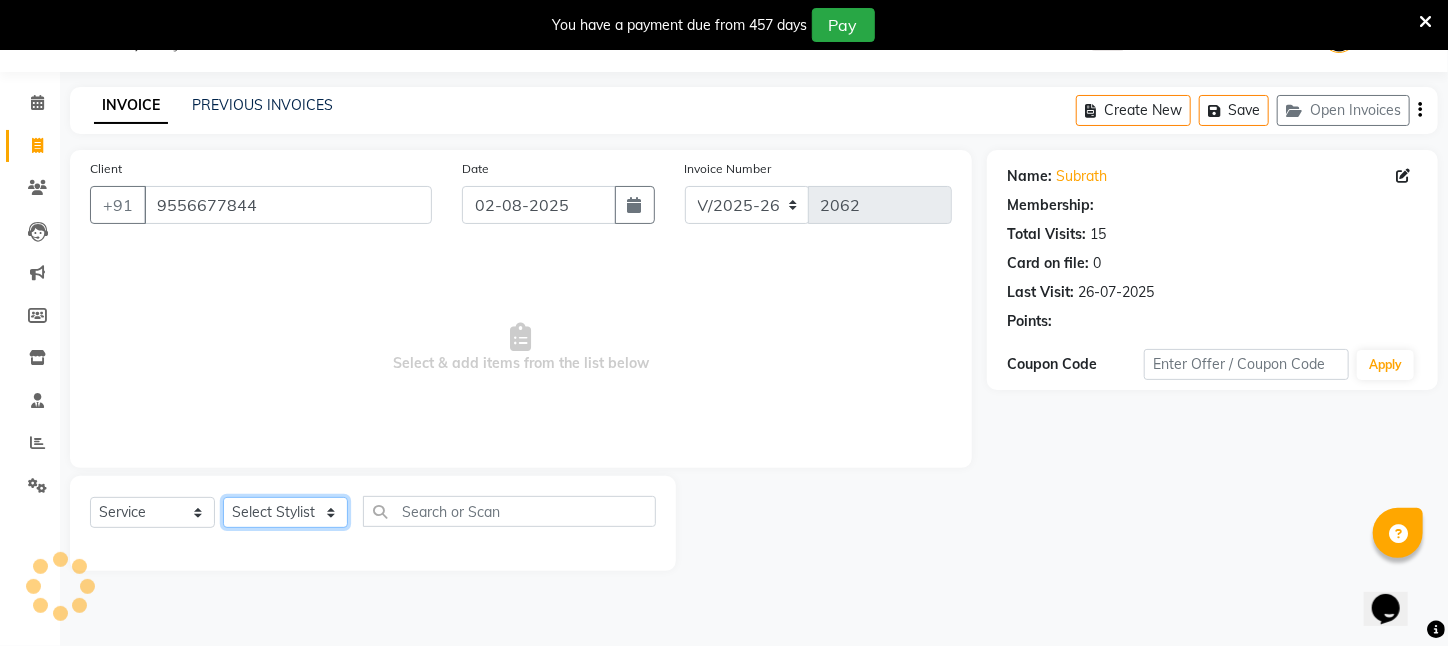 click on "Select Stylist [FIRST] [LAST] [FIRST] [LAST] [FIRST] [LAST] [FIRST] [LAST] [FIRST] [LAST] [CITY] [FIRST] [LAST] [FIRST] [FIRST] [FIRST] [FIRST] [FIRST] [FIRST] [FIRST] [FIRST] [FIRST] [FIRST]" 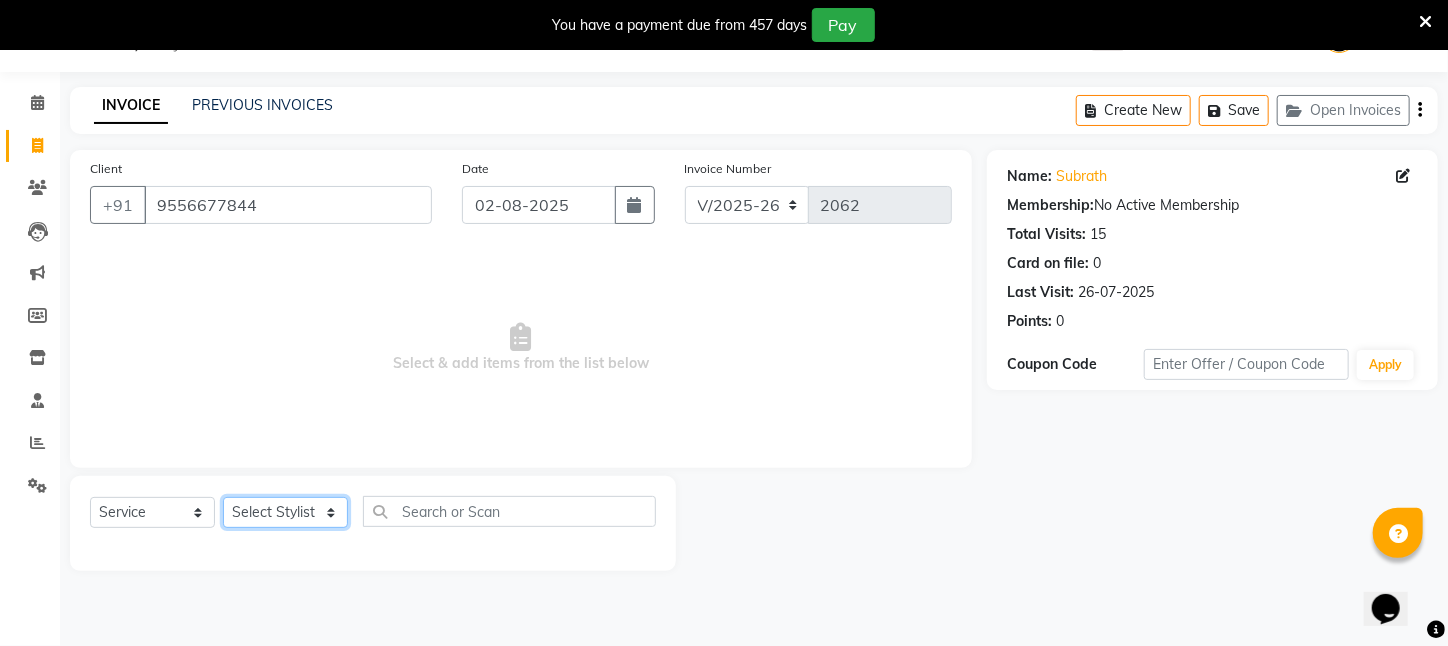 select on "25302" 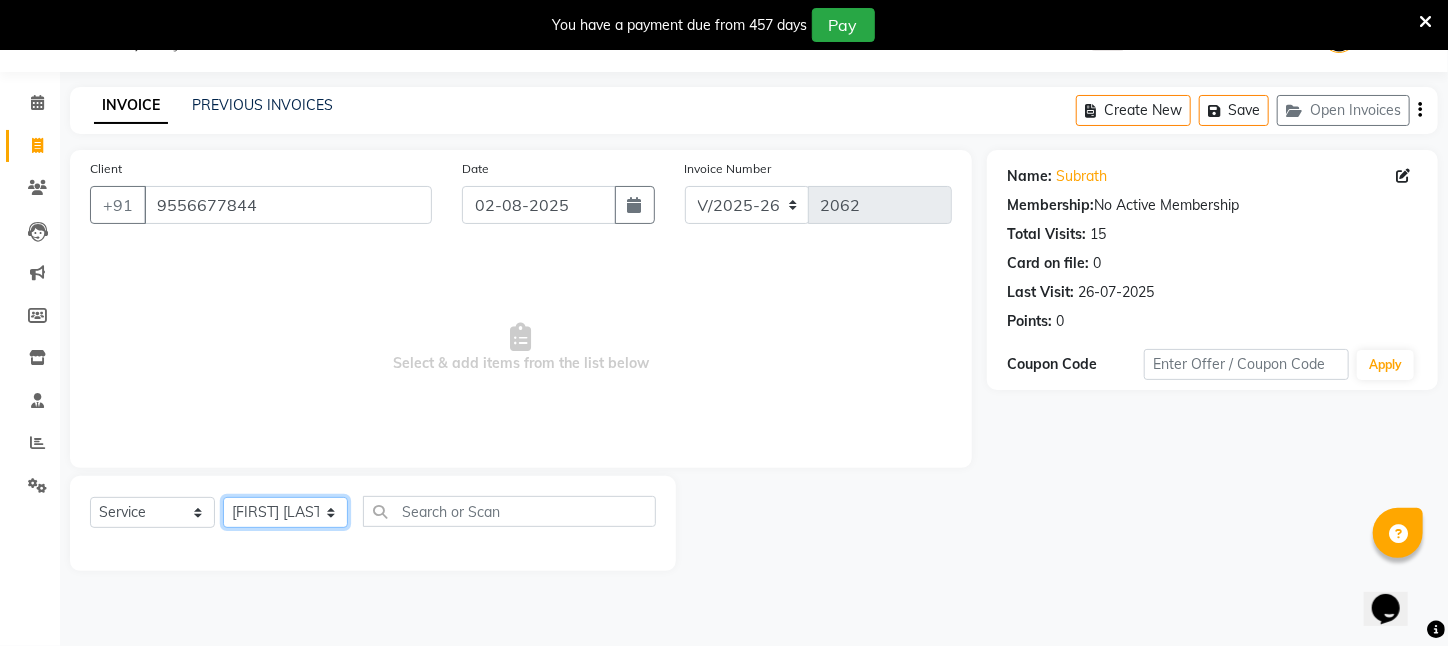click on "Select Stylist [FIRST] [LAST] [FIRST] [LAST] [FIRST] [LAST] [FIRST] [LAST] [FIRST] [LAST] [CITY] [FIRST] [LAST] [FIRST] [FIRST] [FIRST] [FIRST] [FIRST] [FIRST] [FIRST] [FIRST] [FIRST] [FIRST]" 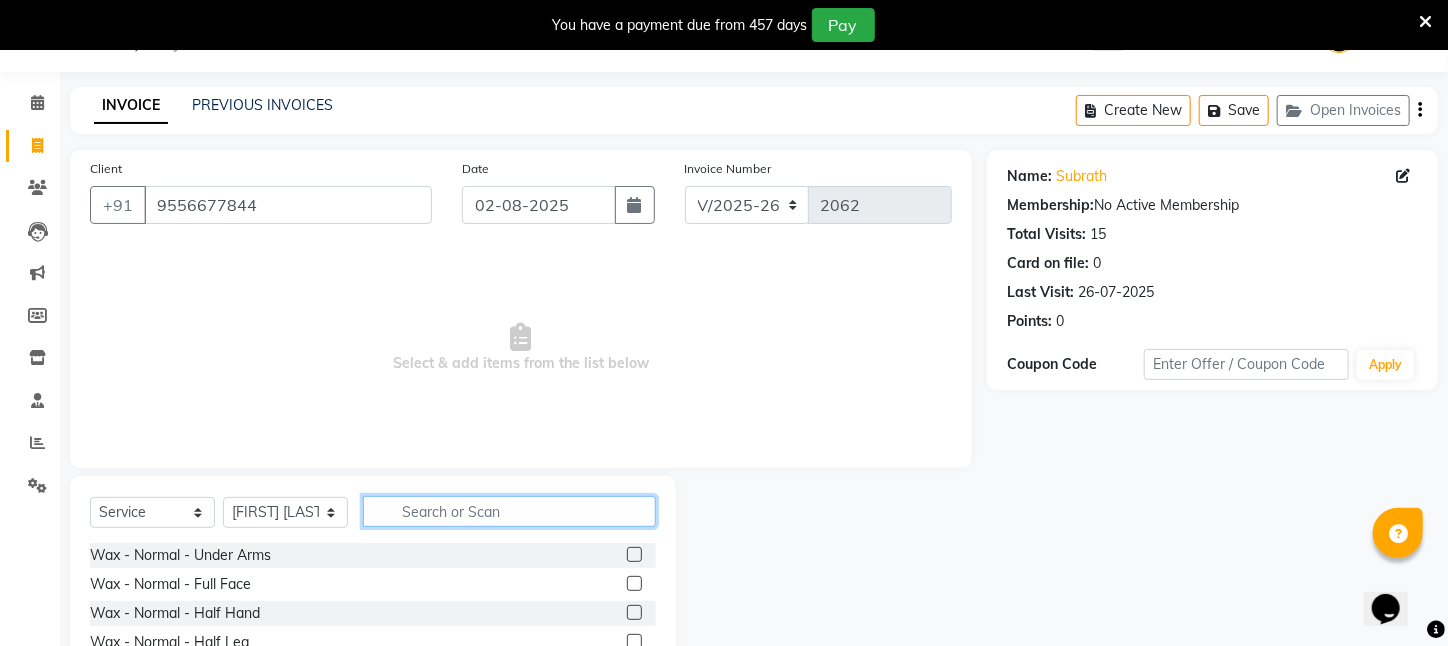 click 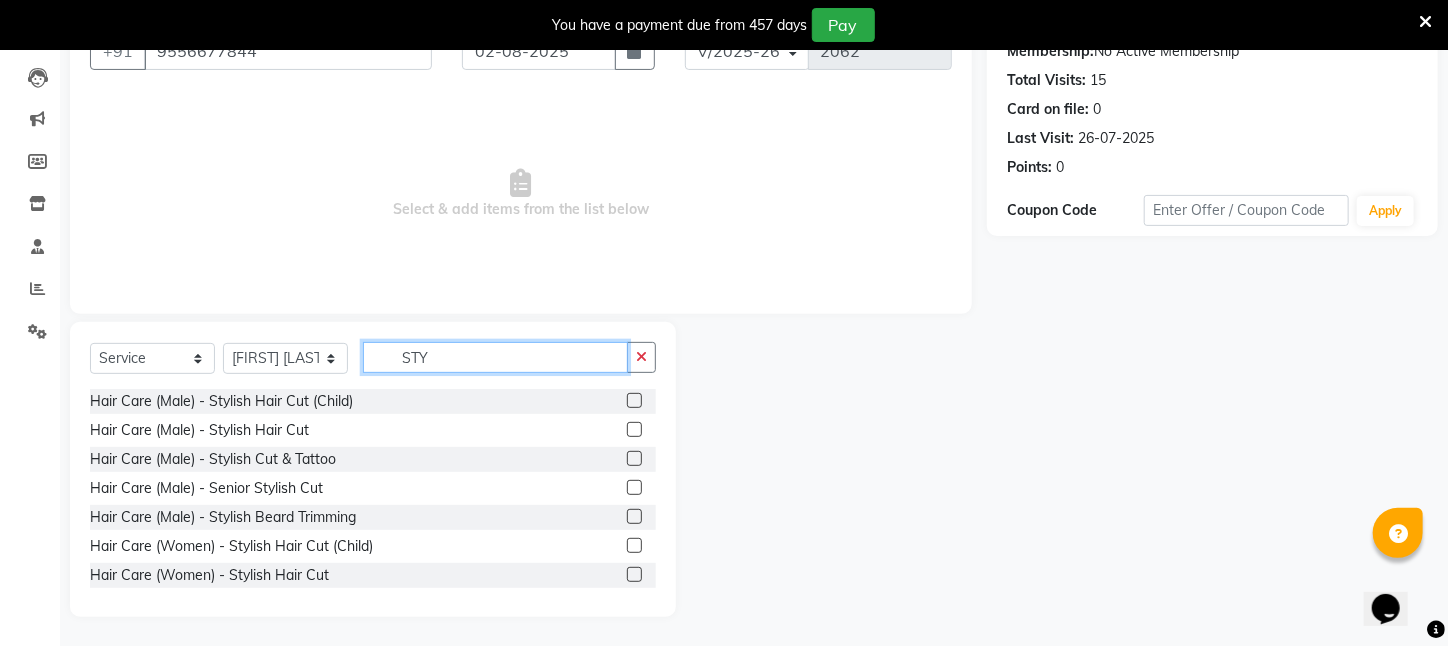 scroll, scrollTop: 204, scrollLeft: 0, axis: vertical 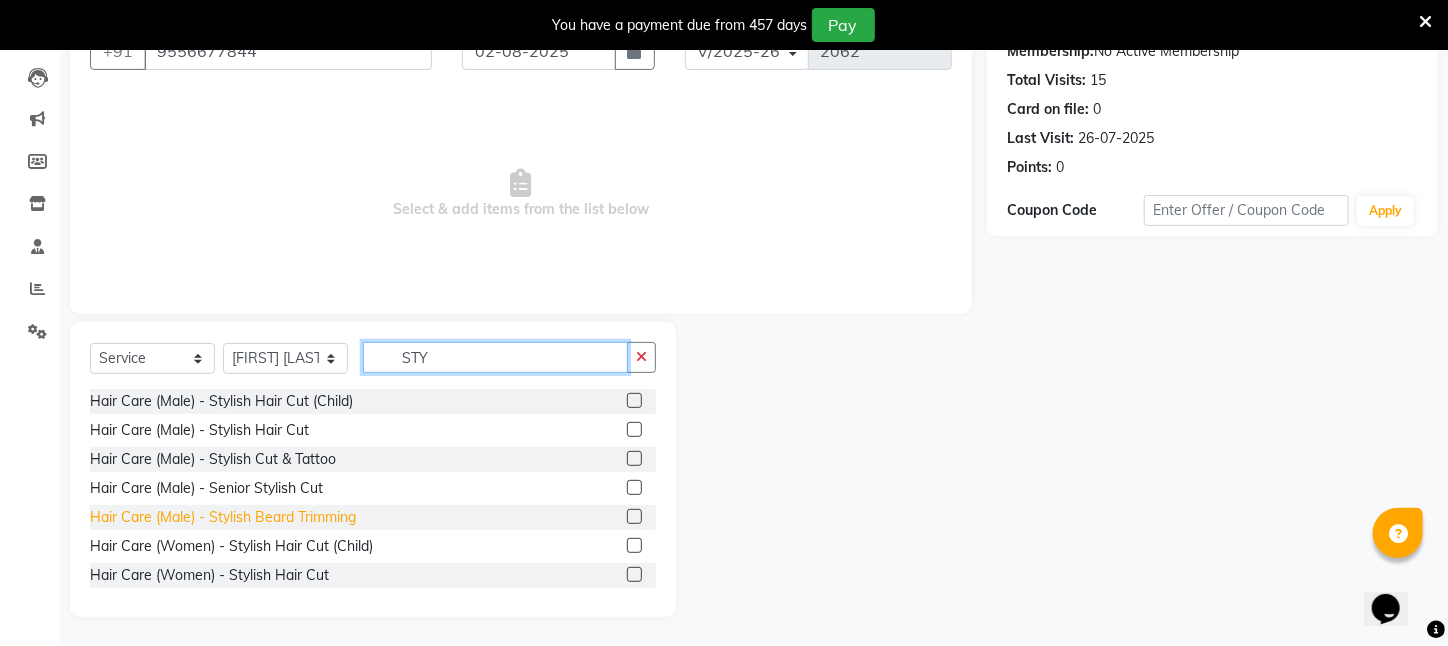 type on "STY" 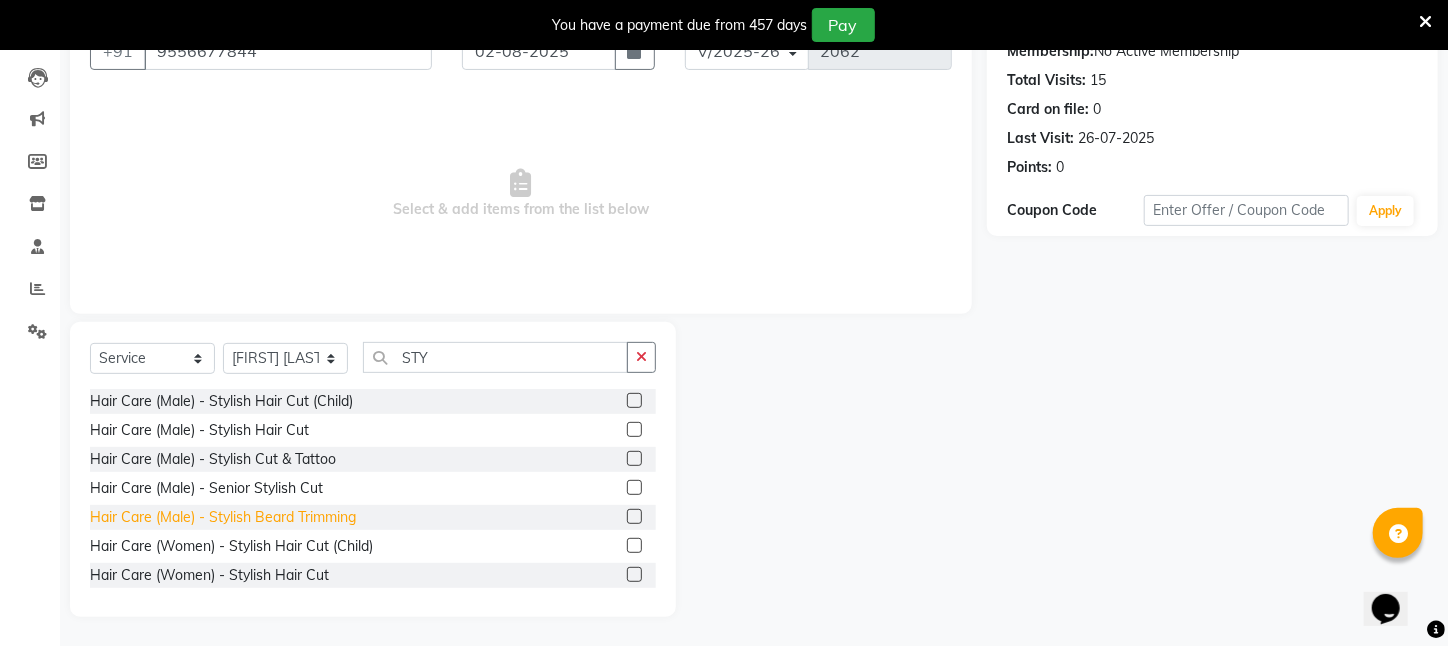 click on "Hair Care (Male)   -   Stylish Beard Trimming" 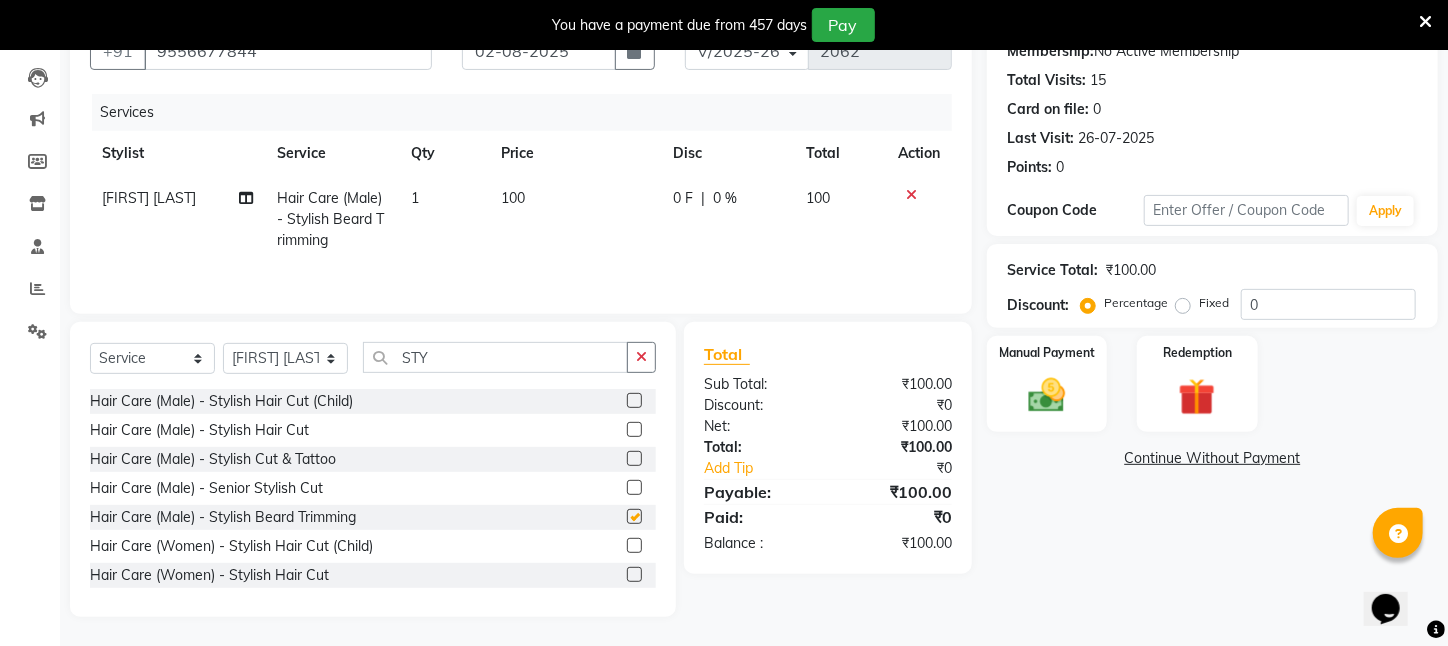 checkbox on "false" 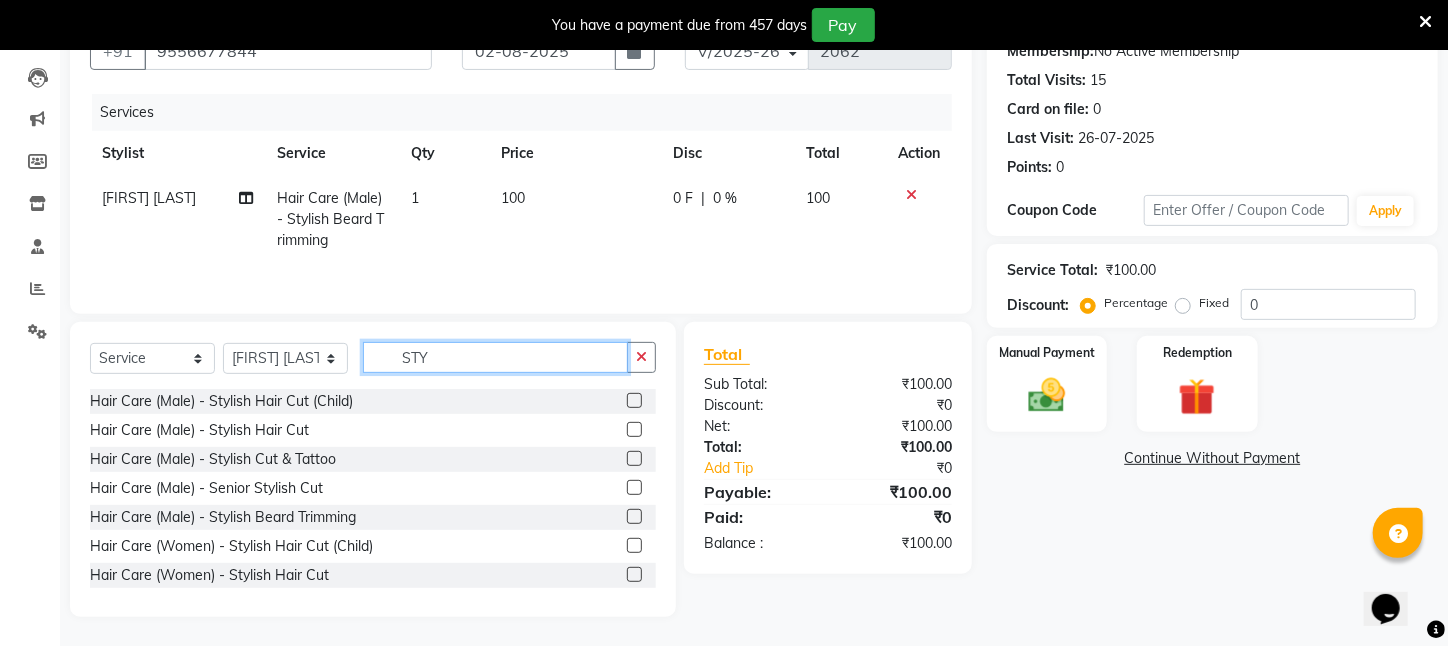 drag, startPoint x: 444, startPoint y: 351, endPoint x: 357, endPoint y: 355, distance: 87.0919 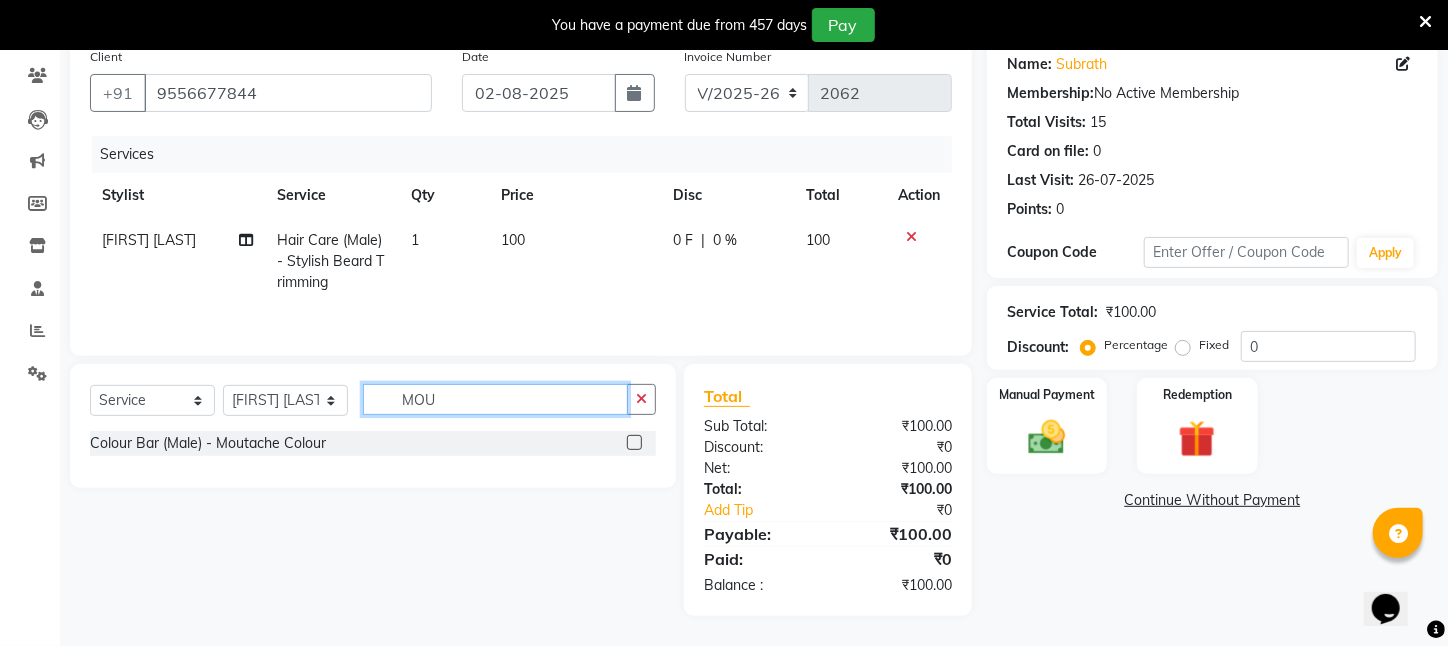 scroll, scrollTop: 161, scrollLeft: 0, axis: vertical 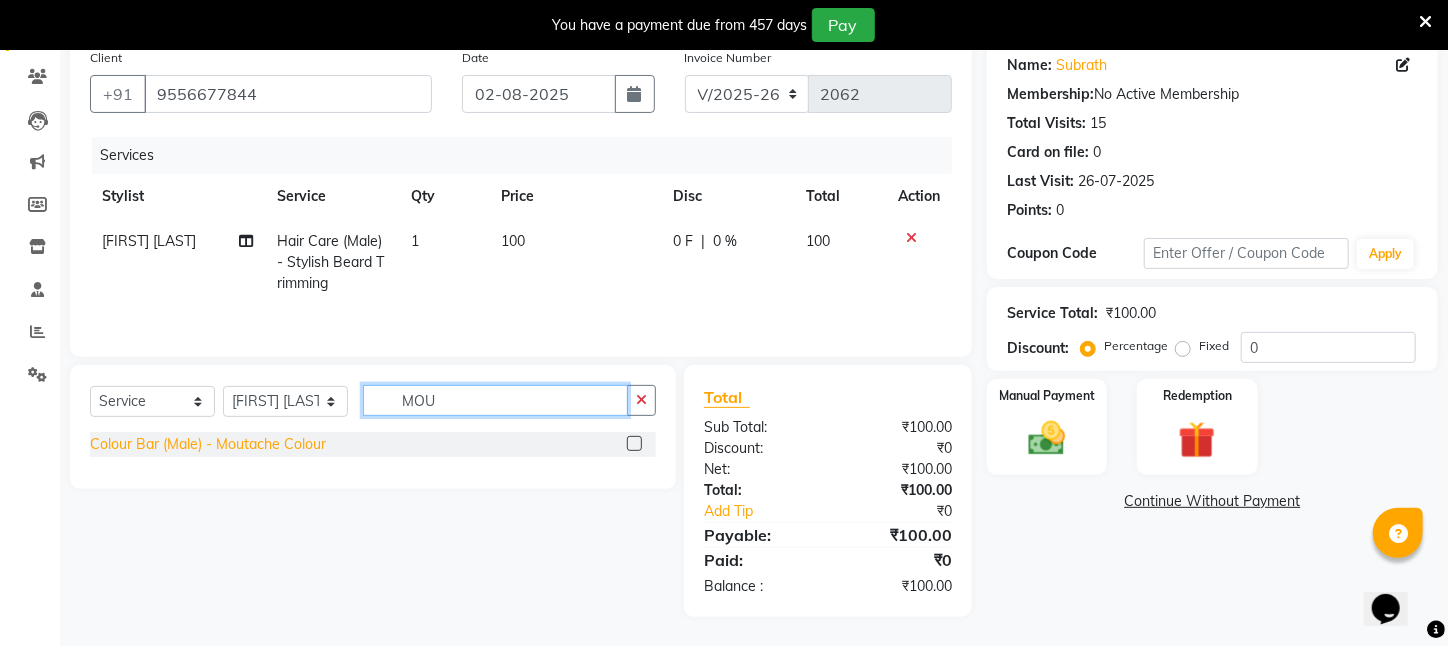 type on "MOU" 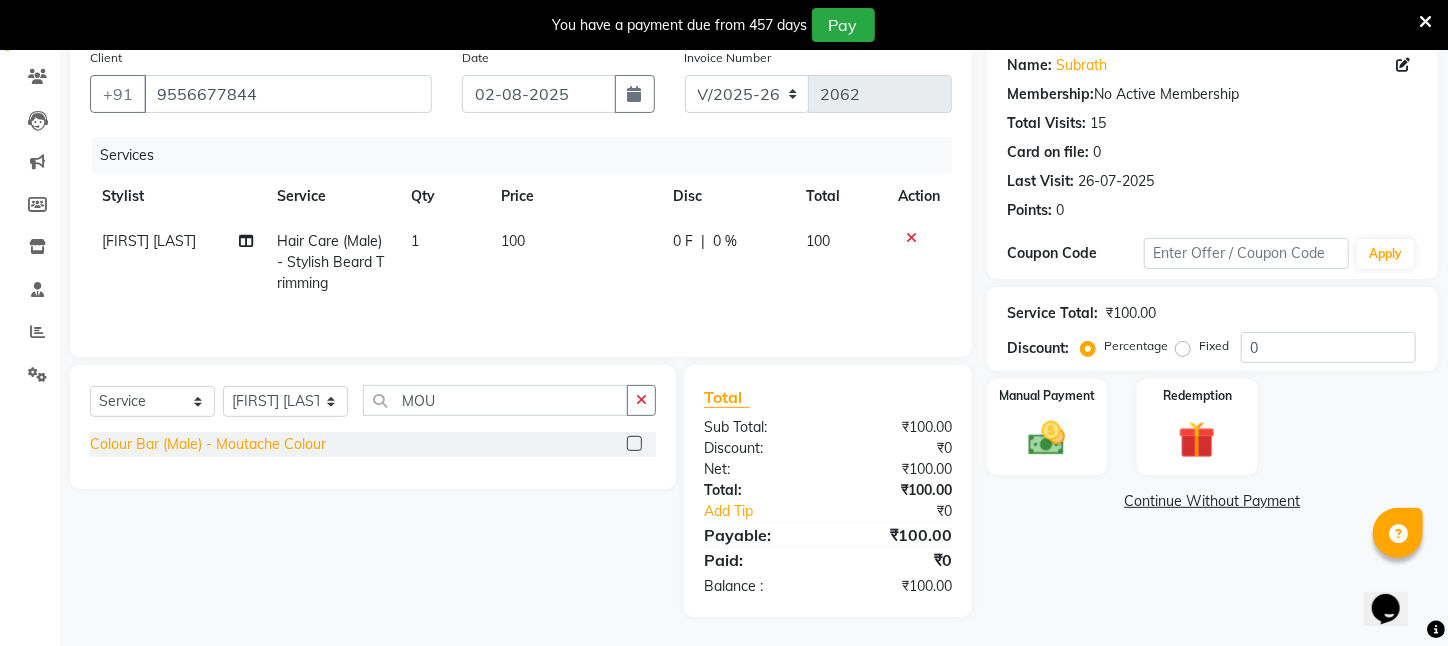 click on "Colour Bar (Male)   -   Moutache Colour" 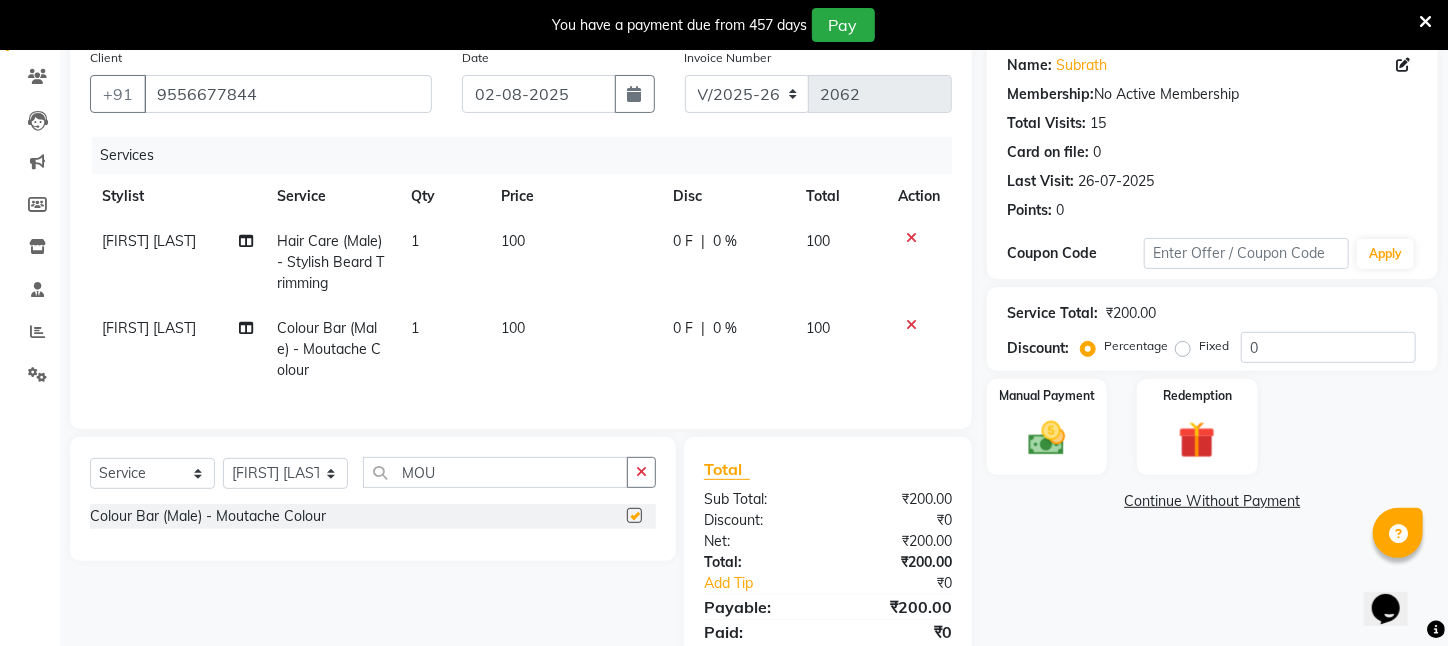 checkbox on "false" 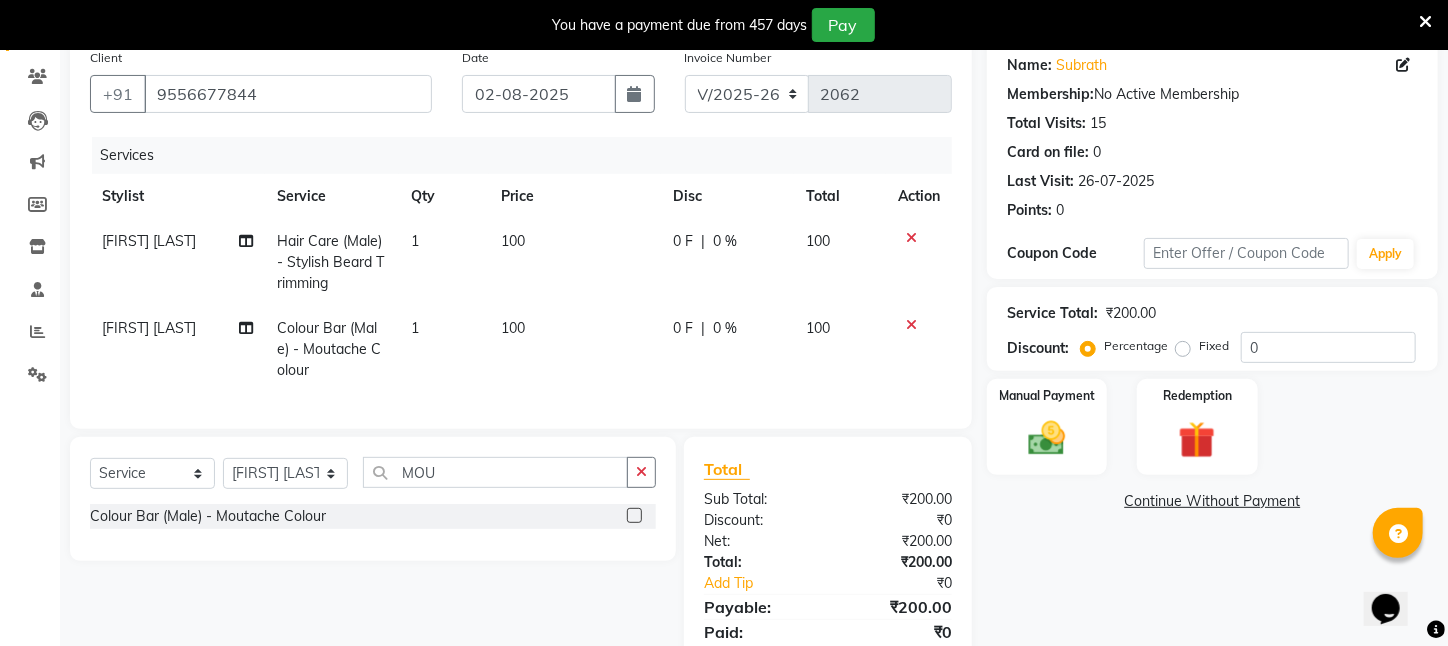 click on "100" 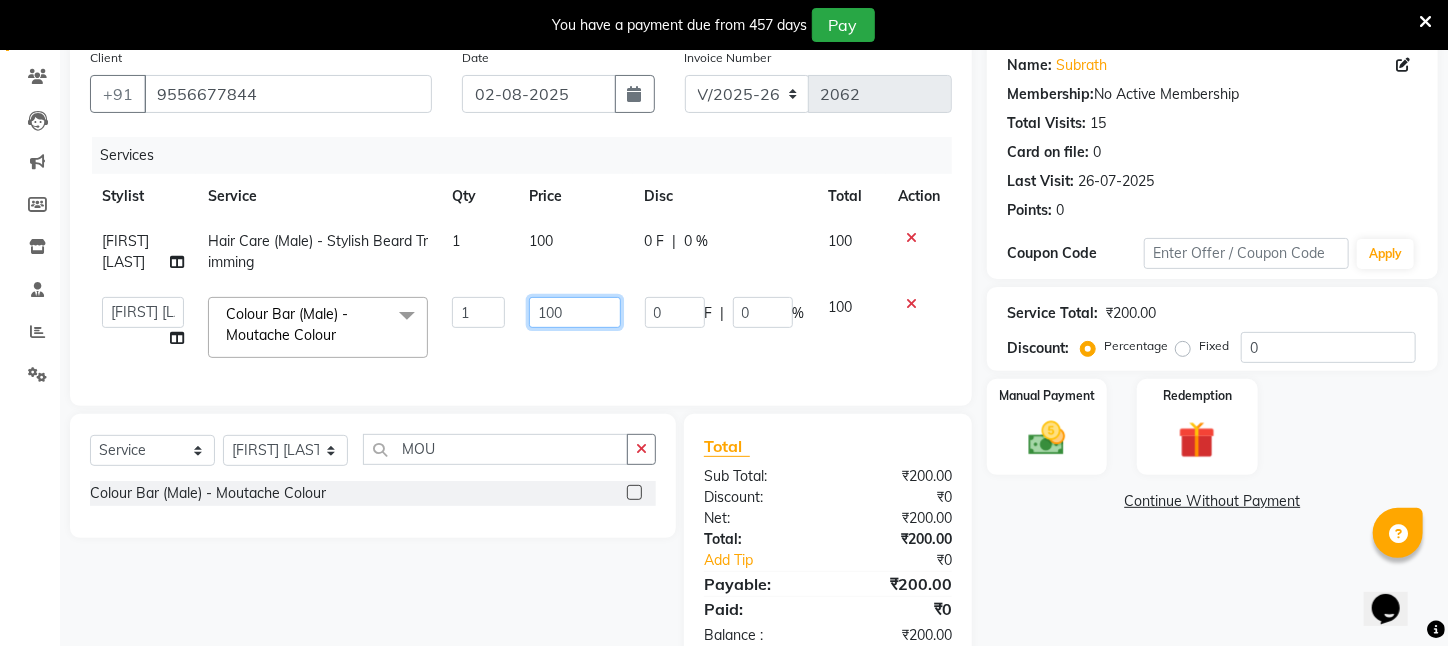 drag, startPoint x: 579, startPoint y: 309, endPoint x: 449, endPoint y: 314, distance: 130.09612 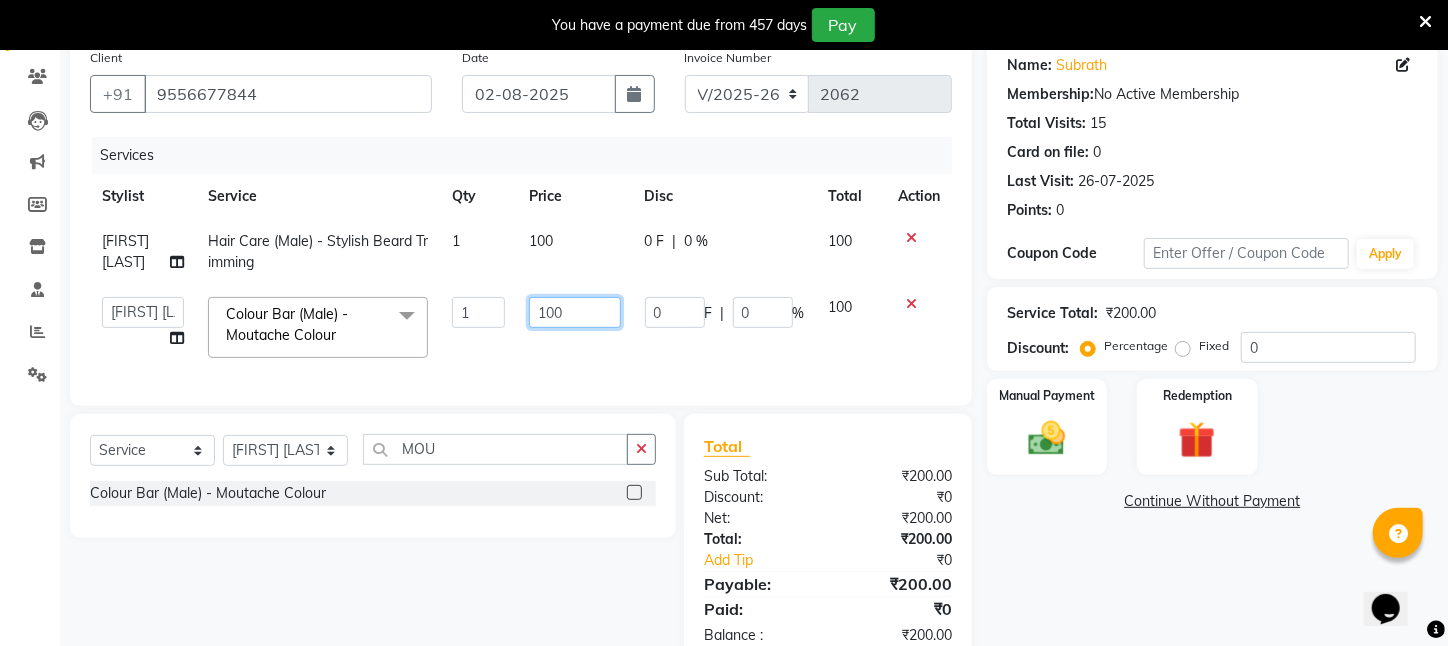 click on "Select Service Product Membership Package Voucher Prepaid Gift Card Select Stylist [FIRST] [LAST] [FIRST] [LAST] [FIRST] [LAST] [FIRST] [LAST] [FIRST] [LAST] [CITY] [FIRST] [LAST] [FIRST] [FIRST] [FIRST] [FIRST] [FIRST] [FIRST] [FIRST] [FIRST] [FIRST] [FIRST] Colour Bar (Male) - Moutache Colour x Wax - Normal - Under Arms Wax - Normal - Full Face Wax - Normal - Half Hand Wax - Normal - Half Leg Wax - Normal - Front Stomach Wax - Normal - Back Side Wax - Normal - Full Hand Wax - Normal - Full Leg Wax - Normal - Brazilian Wax Wax - Normal - Full Body Wax Mole Remove HEAD MASSAGE DERMA SAGE LOTUS FACIAL THRENDING MALE CHIN THREDING MALE CHIK SPELTEN HAIR CUT WOMEN ICE CREAM PADICURE ICE CREAM MANICURE cv anti angine facial SEA BUTTER TREATMENT spelteen cut CV PIGMENTATION BRIGHTENING FACIAL MALE FULL BODY TRIMING HAIR SPA COMBO OFFER FACIAL COMBO OFFER FACE MASSAGE COMBO OFFER CLEANUP OFFER CHIN WOMEN WAX Body hair remoVE HAIR WIG SERVICE CUTTING COMBO OFFER MALE HAIR CUT/SPA/DETAN/FACIAL/BREAD MALE HALF HAND DE TAN LOWER LIP WAX" 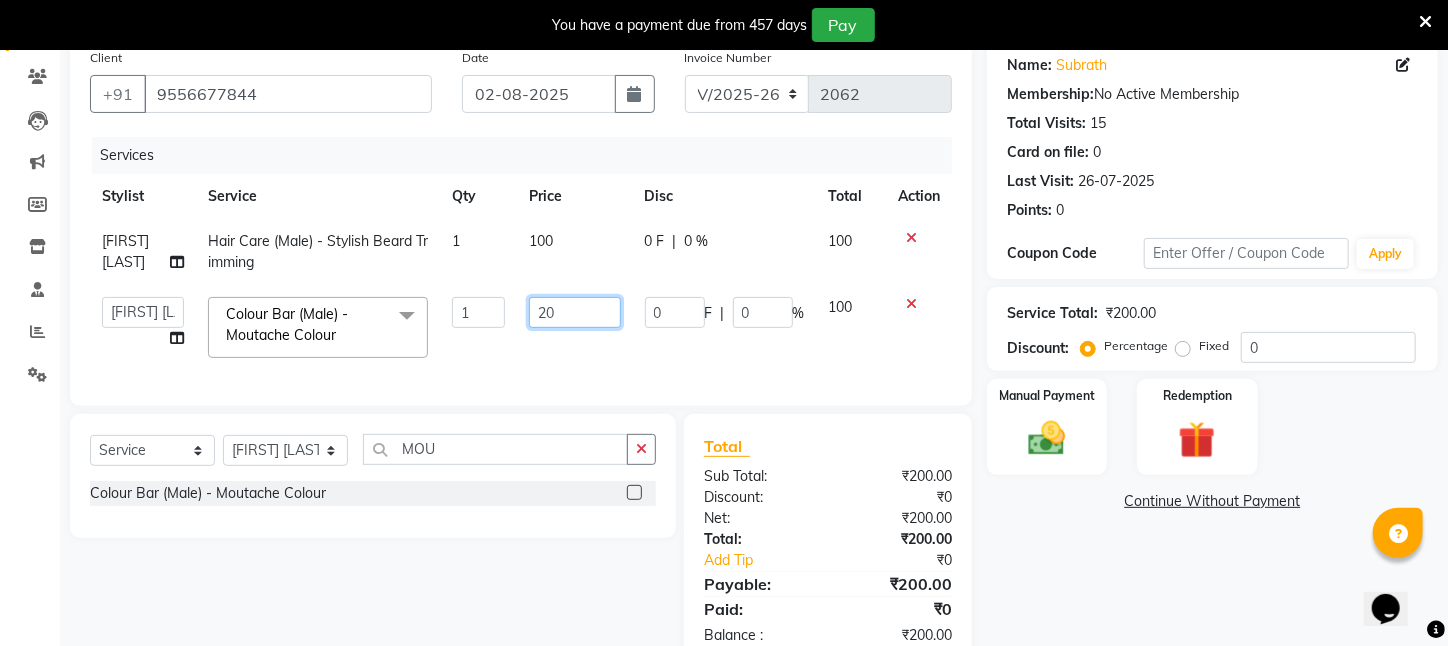type on "200" 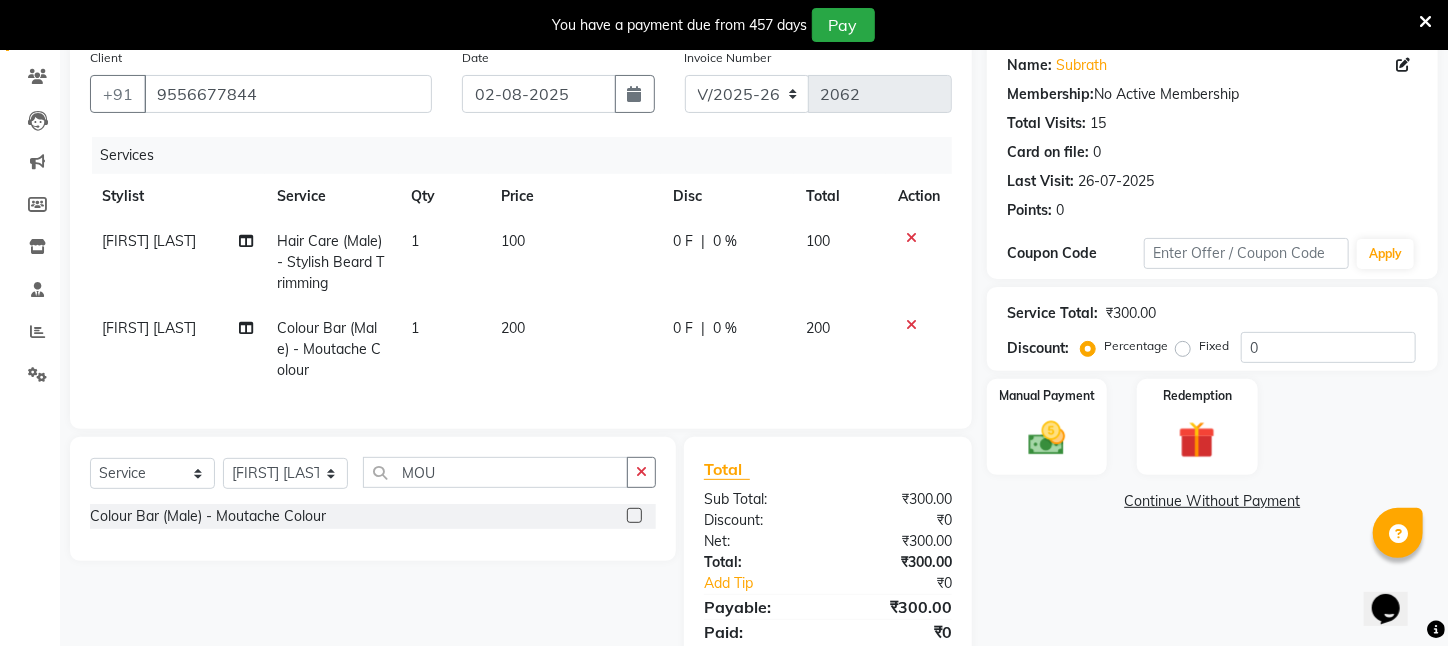 click on "200" 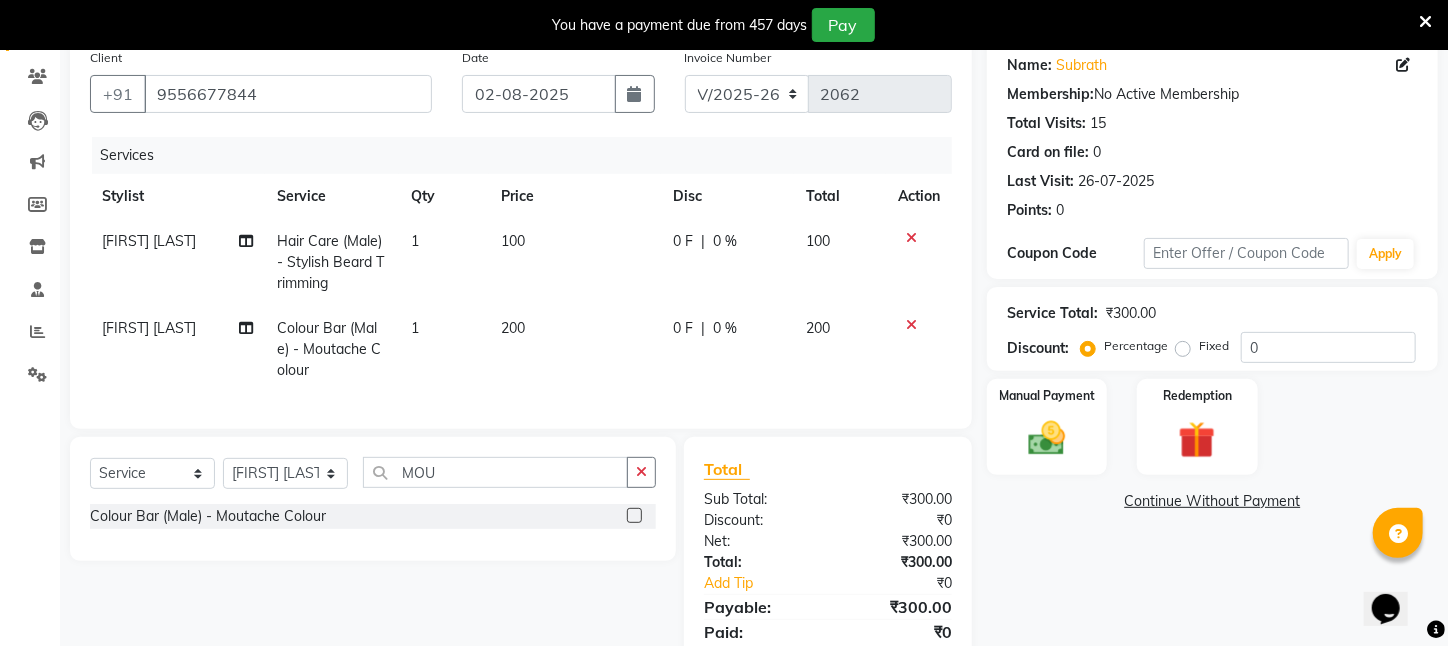 select on "25302" 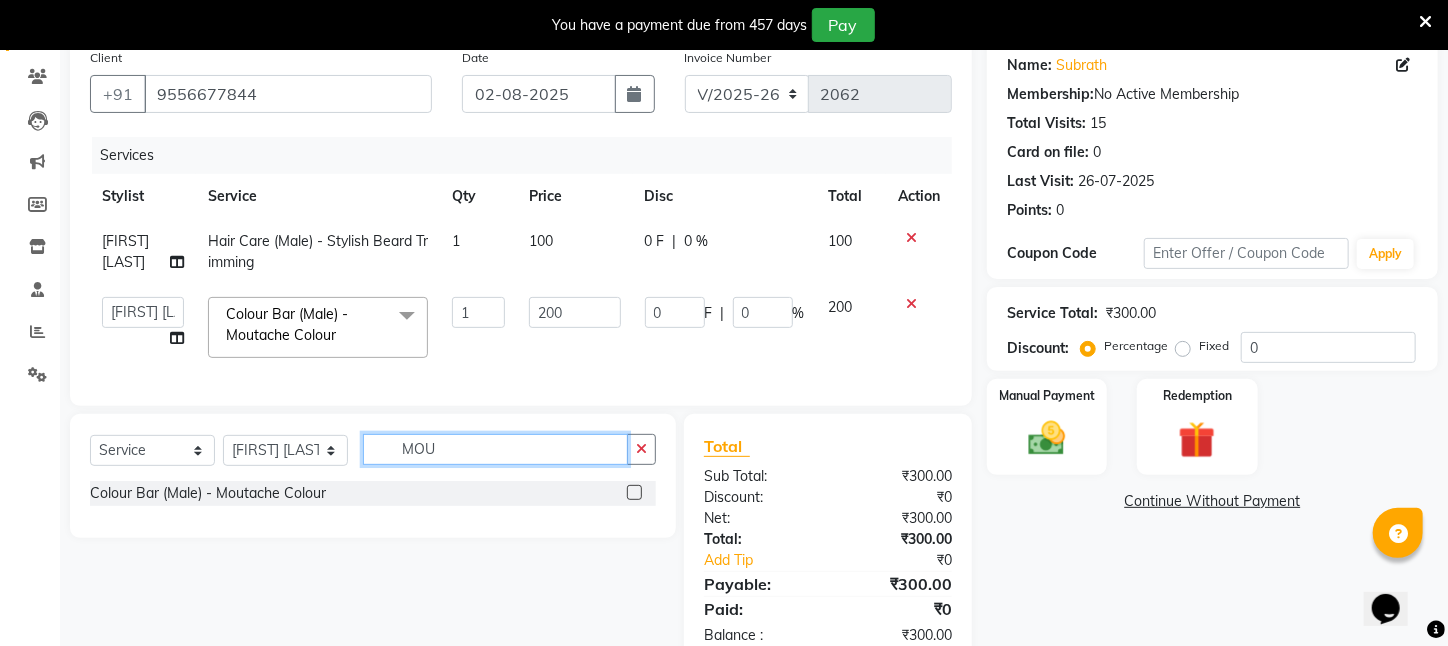 drag, startPoint x: 460, startPoint y: 464, endPoint x: 243, endPoint y: 475, distance: 217.27863 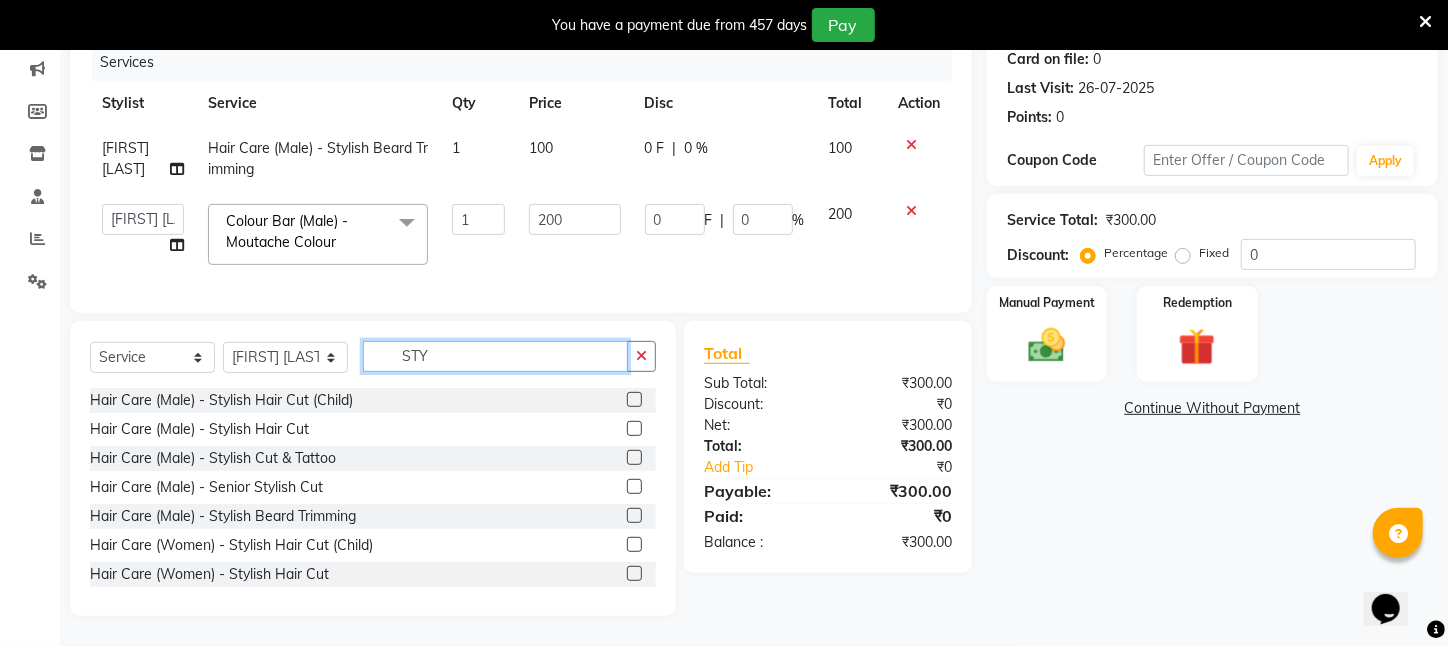 scroll, scrollTop: 268, scrollLeft: 0, axis: vertical 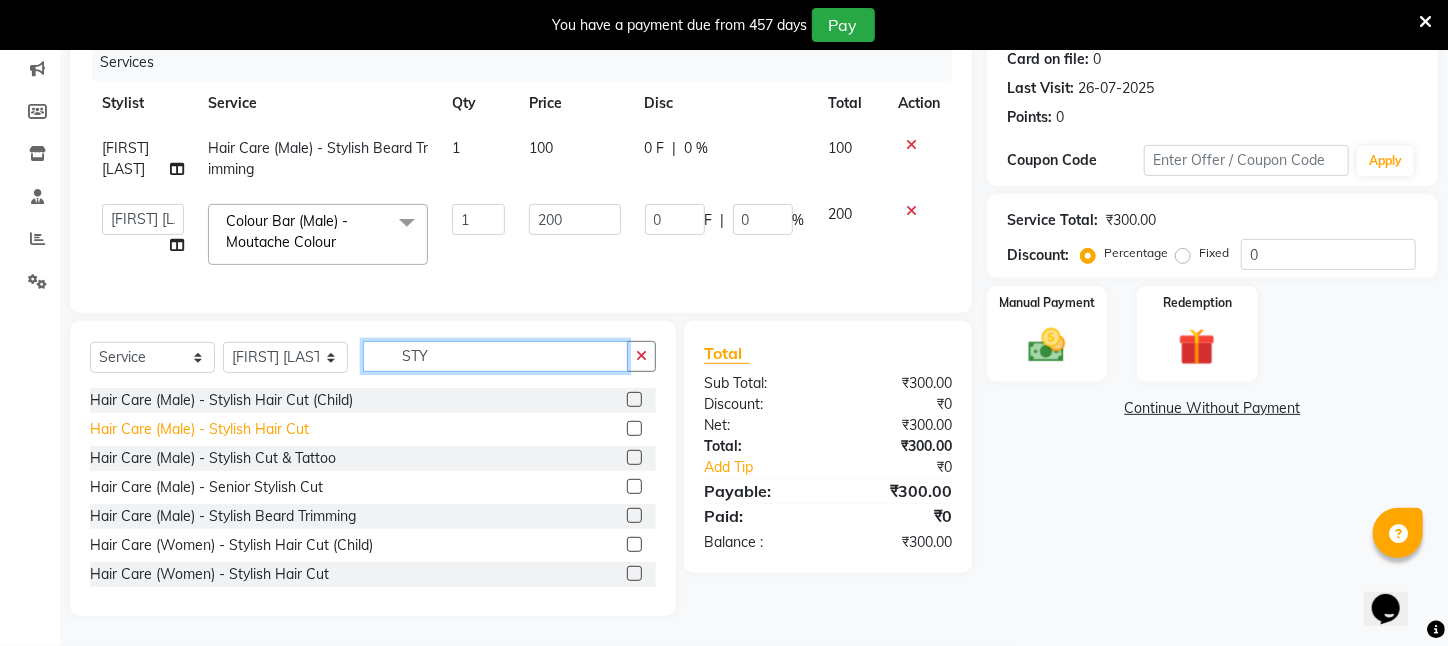 type on "STY" 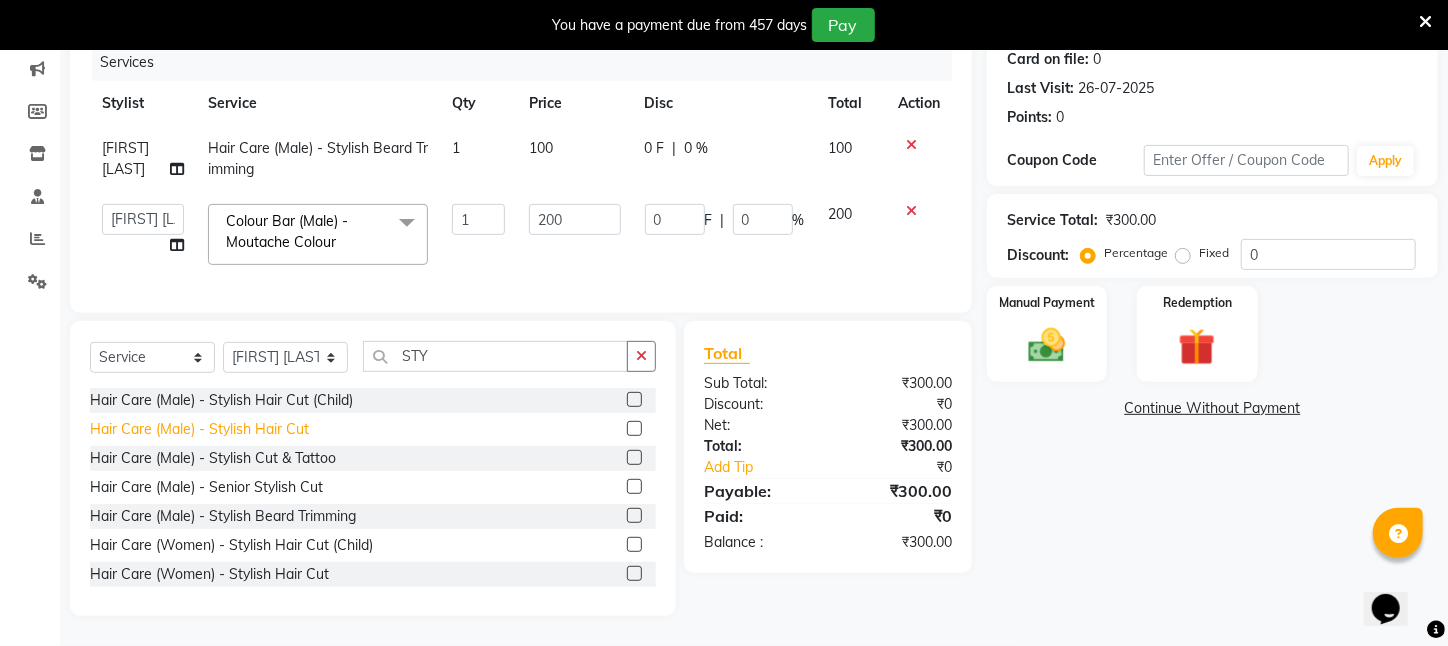 click on "Hair Care (Male)   -   Stylish Hair Cut" 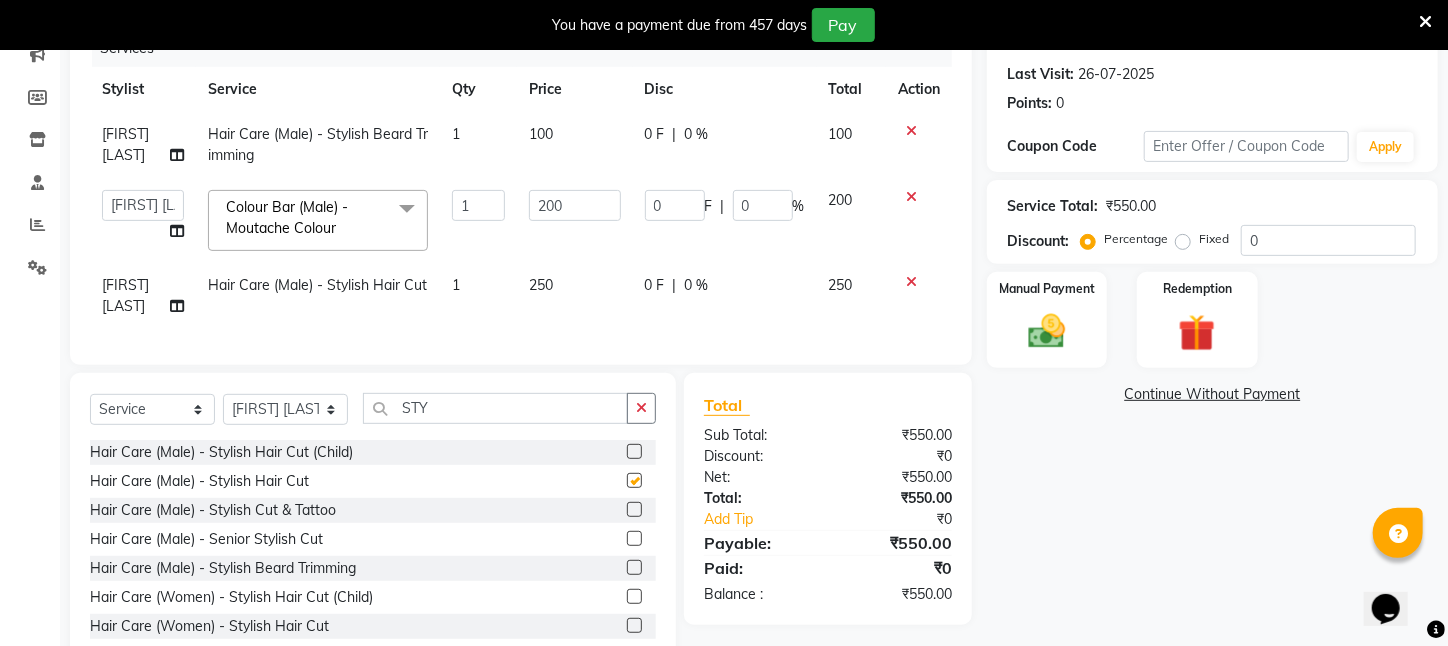checkbox on "false" 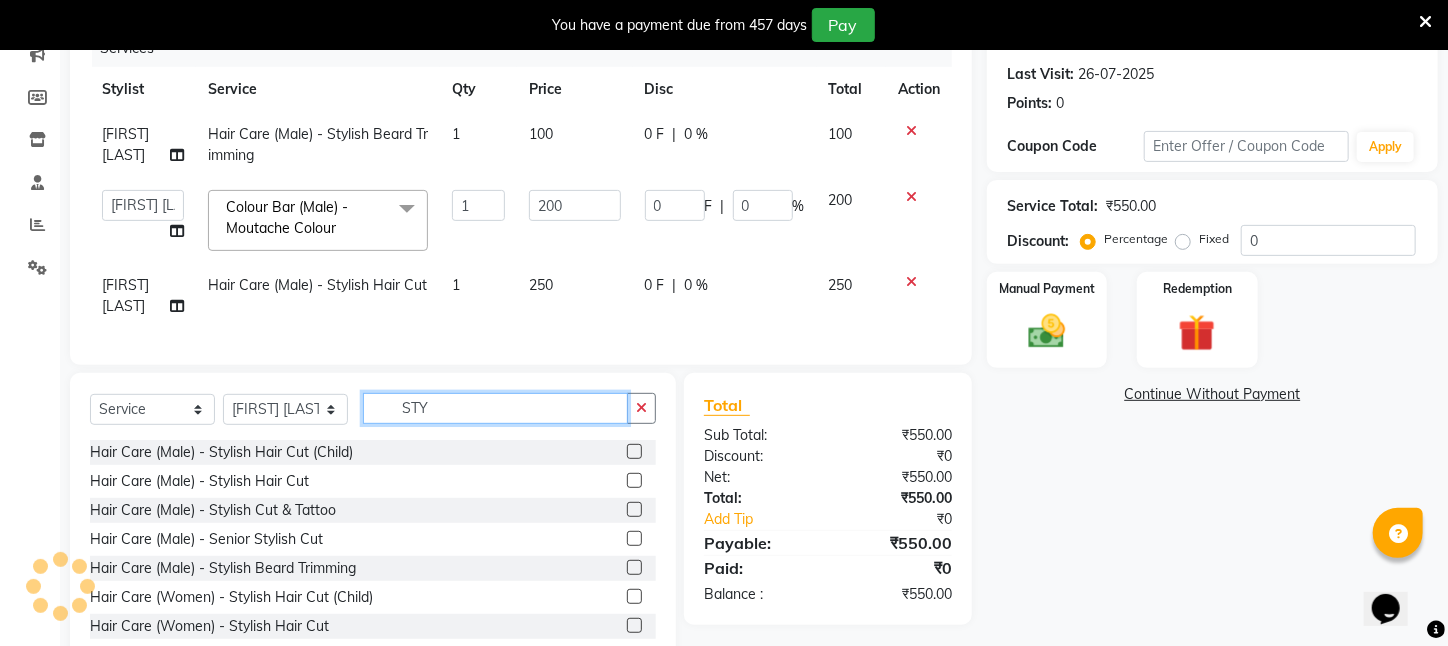 drag, startPoint x: 478, startPoint y: 426, endPoint x: 227, endPoint y: 422, distance: 251.03188 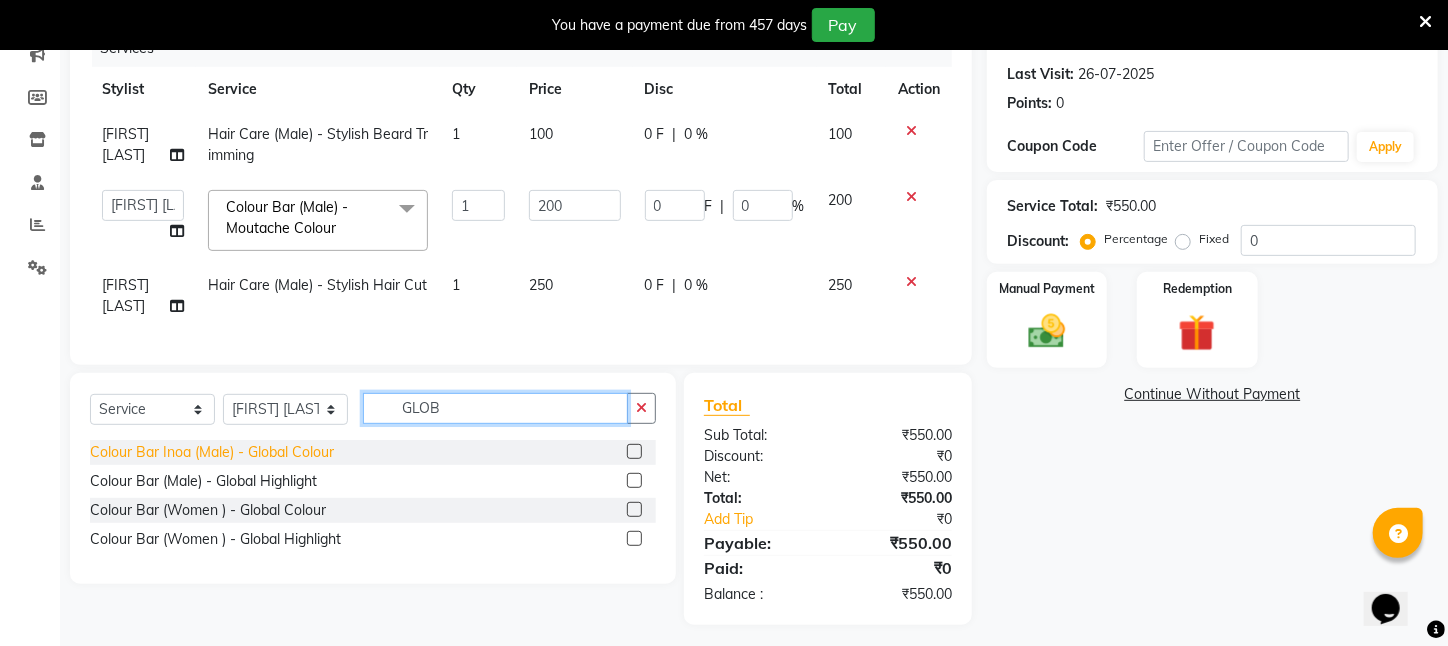 type on "GLOB" 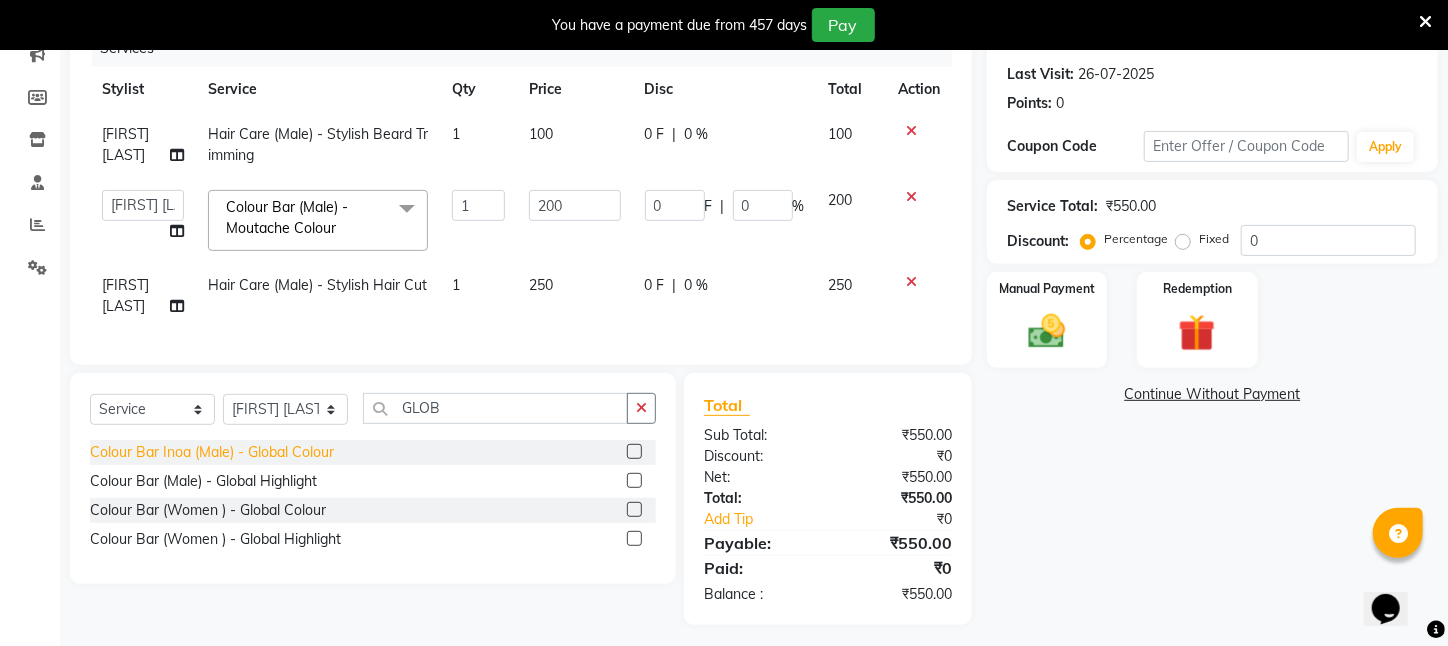 click on "Colour Bar Inoa (Male)   -   Global Colour" 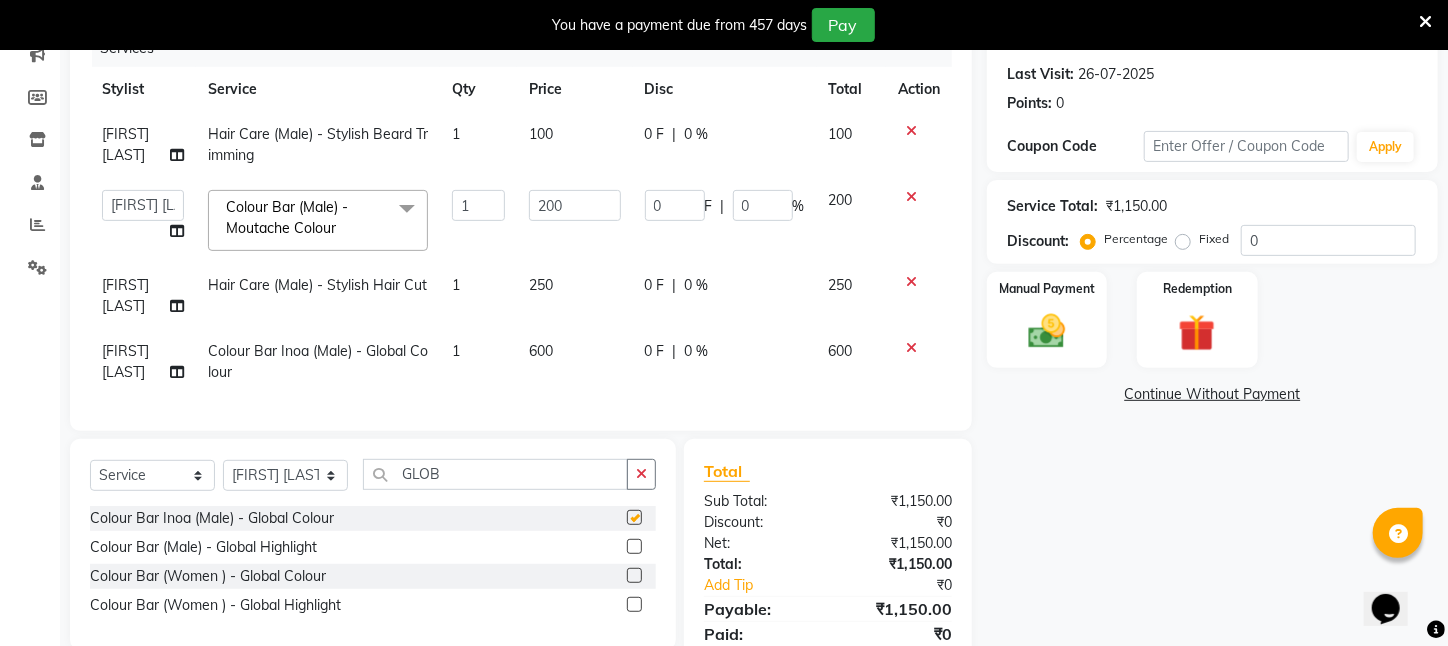 checkbox on "false" 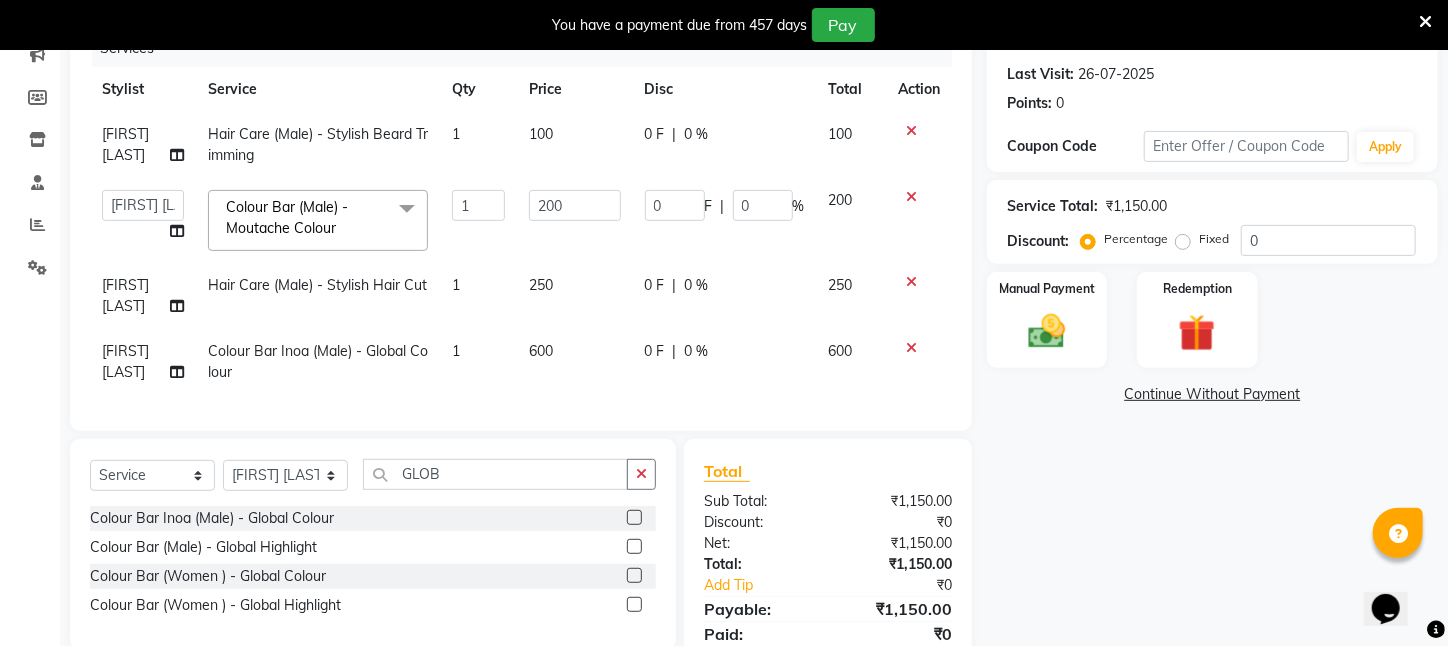 click on "600" 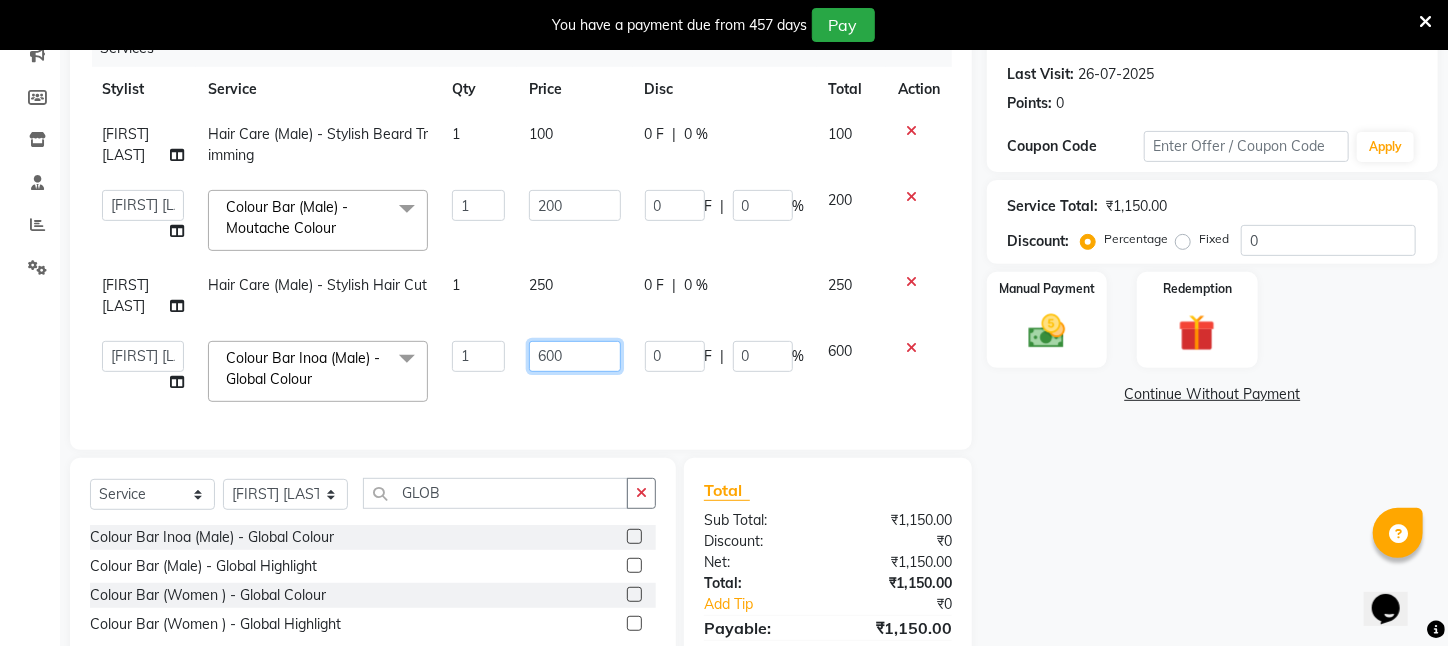 drag, startPoint x: 590, startPoint y: 344, endPoint x: 327, endPoint y: 350, distance: 263.06842 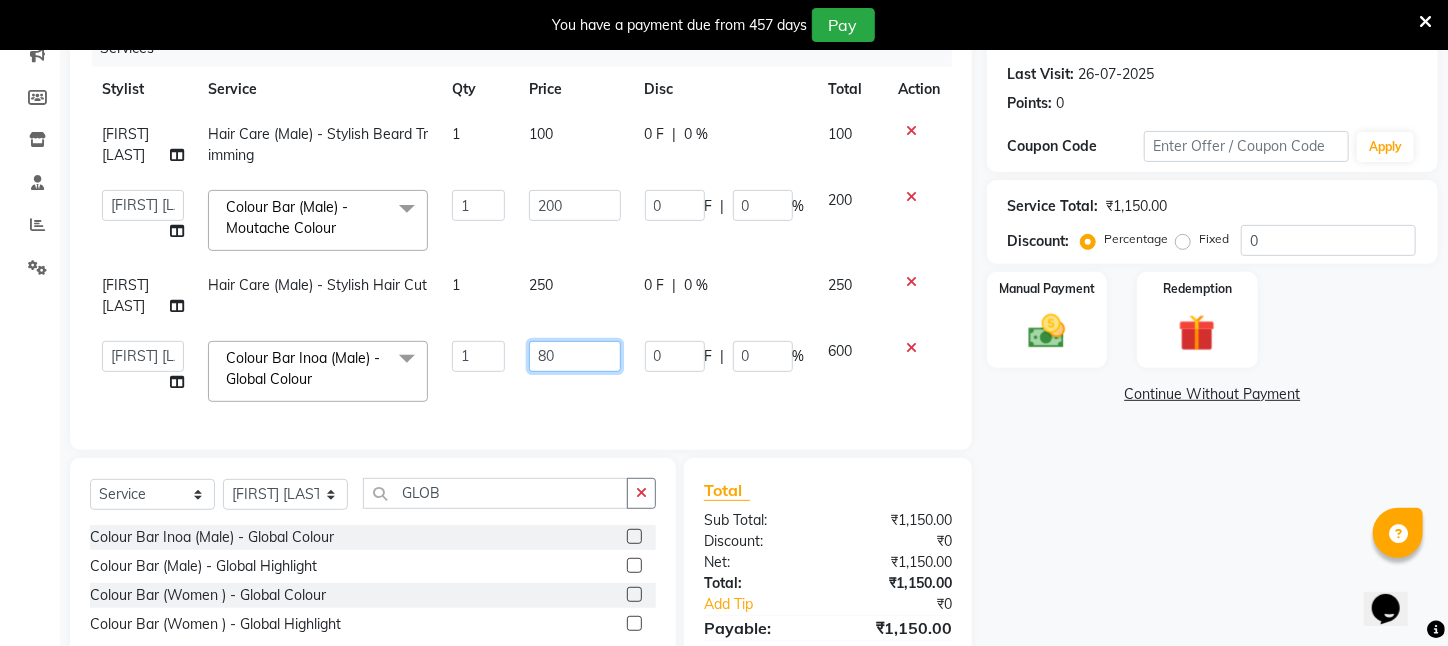 type on "800" 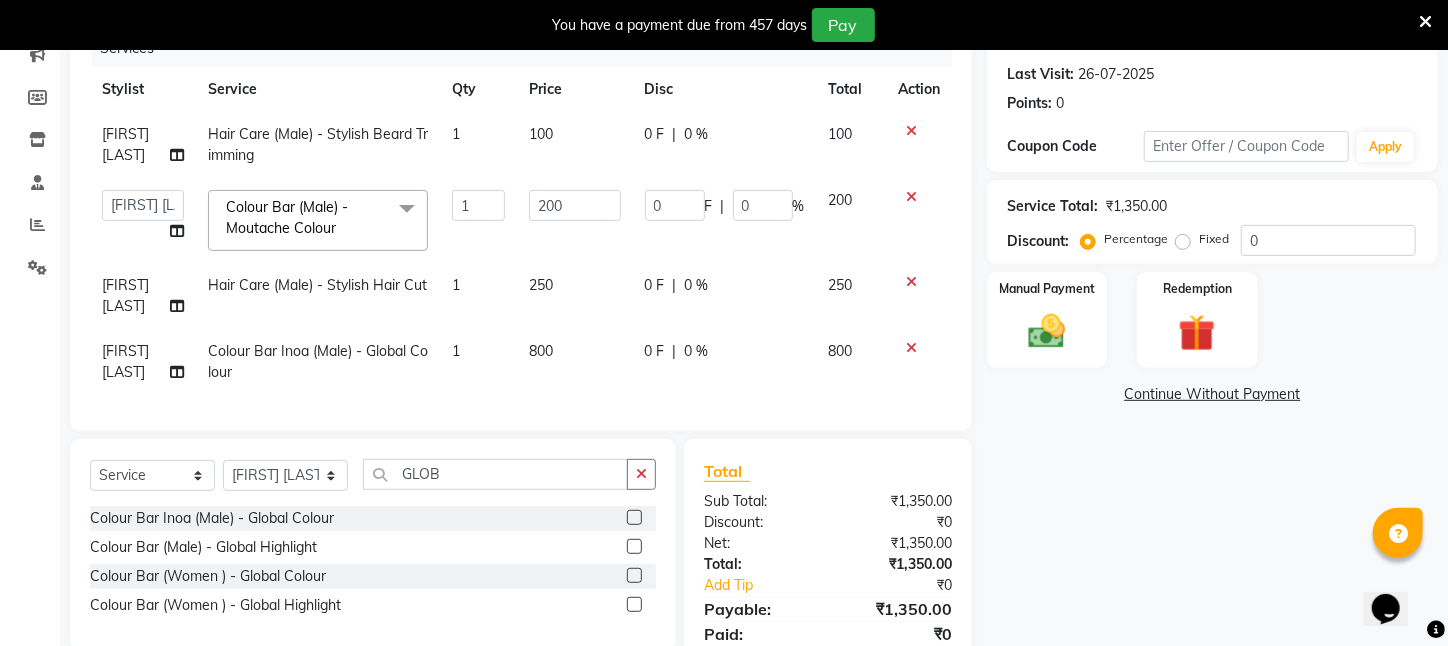 click on "Services Stylist Service Qty Price Disc Total Action [FIRST] [LAST] Hair Care (Male) - Stylish Beard Trimming 1 100 0 F | 0 % 100 [FIRST] [LAST] [FIRST] [LAST] [FIRST] [FIRST] [FIRST] [FIRST] [FIRST] [FIRST] [FIRST] [FIRST] [FIRST] [FIRST] Colour Bar (Male) - Moutache Colour x Wax - Normal - Under Arms Wax - Normal - Full Face Wax - Normal - Half Hand Wax - Normal - Half Leg Wax - Normal - Front Stomach Wax - Normal - Back Side Wax - Normal - Full Hand Wax - Normal - Full Leg Wax - Normal - Brazilian Wax Wax - Normal - Full Body Wax Mole Remove HEAD MASSAGE DERMA SAGE LOTUS FACIAL THRENDING MALE CHIN THREDING MALE CHIK SPELTEN HAIR CUT WOMEN ICE CREAM PADICURE ICE CREAM MANICURE cv anti angine facial SEA BUTTER TREATMENT spelteen cut CV PIGMENTATION BRIGHTENING FACIAL MALE FULL BODY TRIMING HAIR SPA COMBO OFFER FACIAL COMBO OFFER FACE MASSAGE COMBO OFFER CLEANUP OFFER NOSE WAX 1" 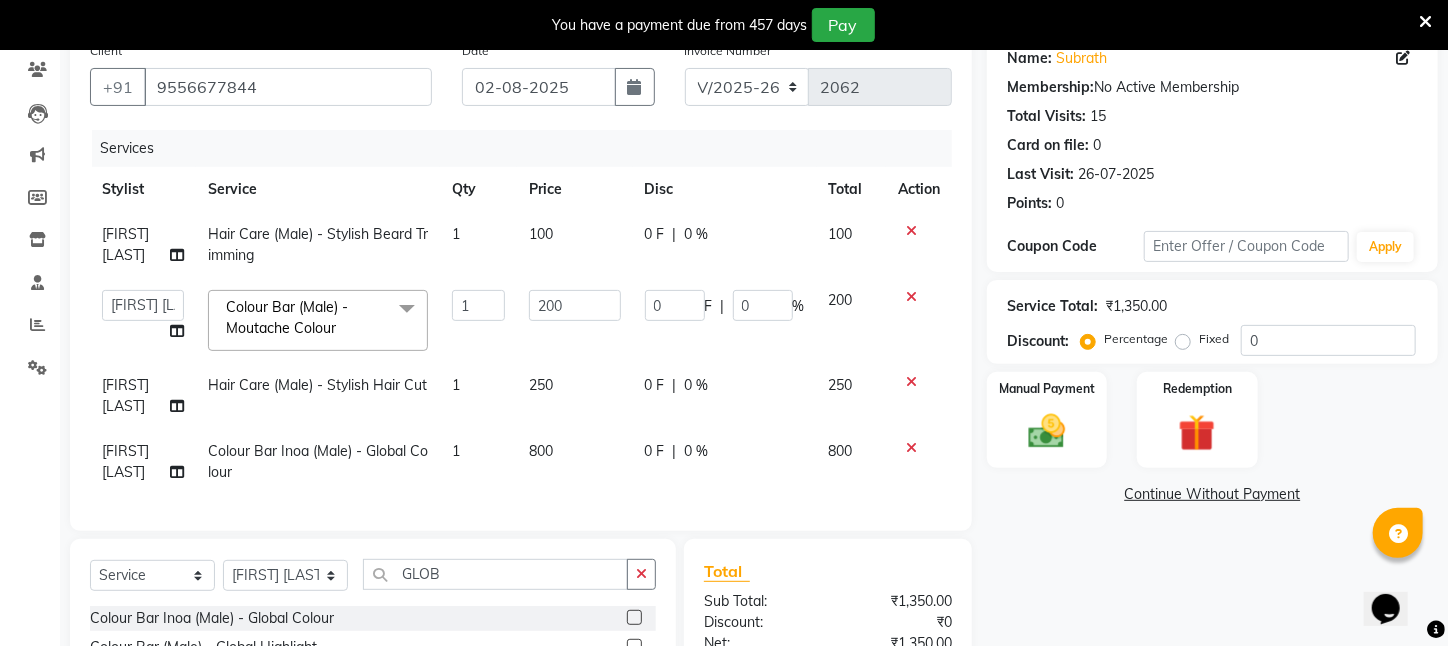 scroll, scrollTop: 268, scrollLeft: 0, axis: vertical 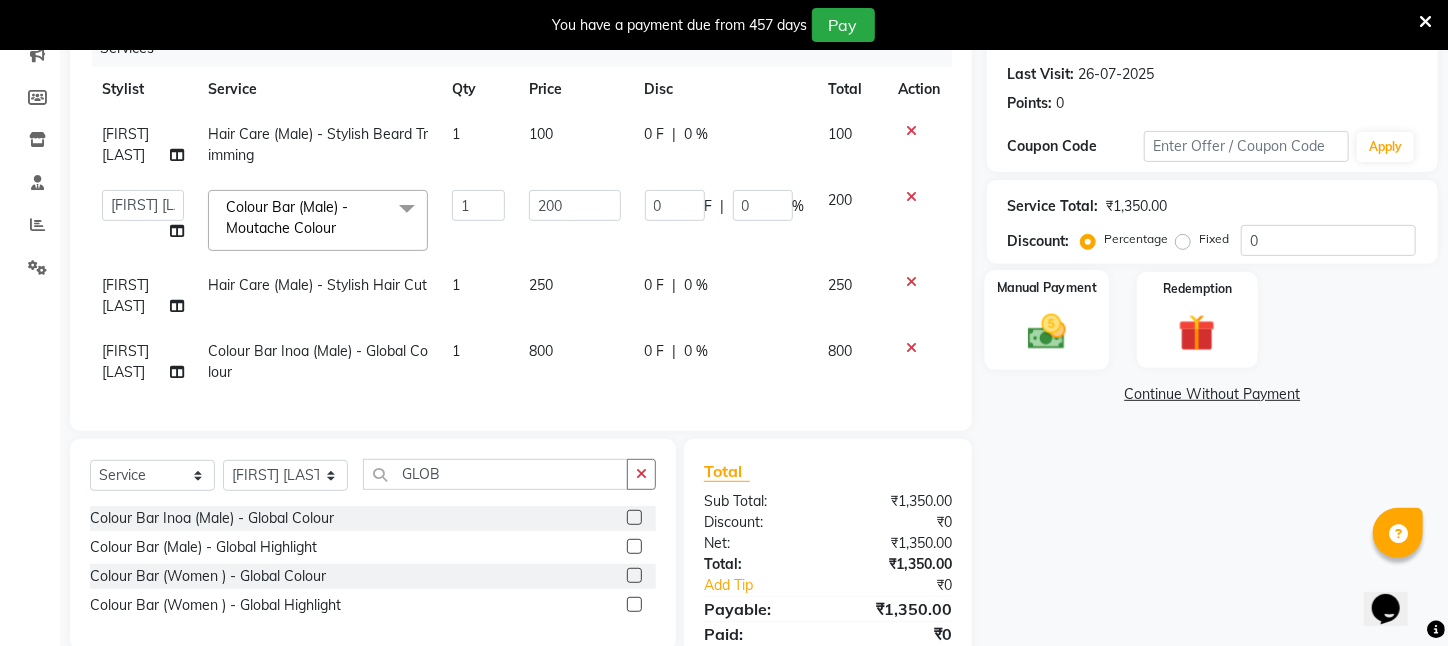 click 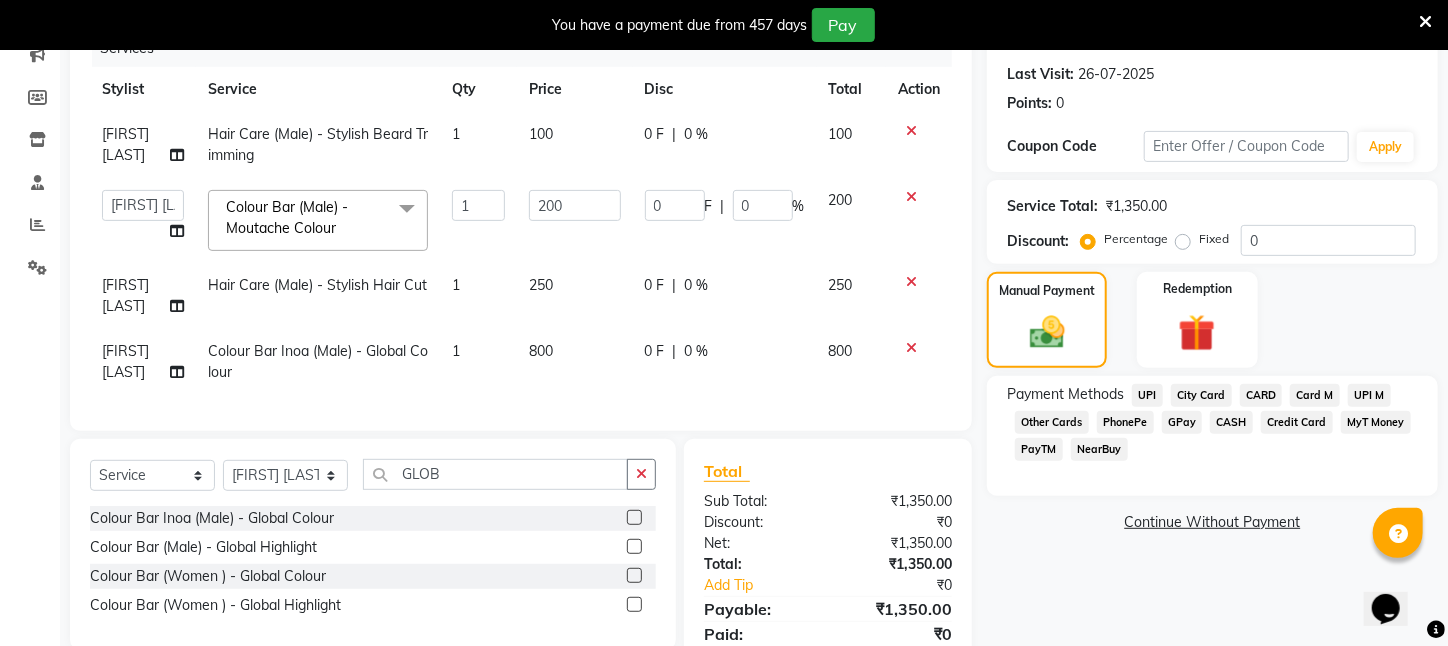 click on "CASH" 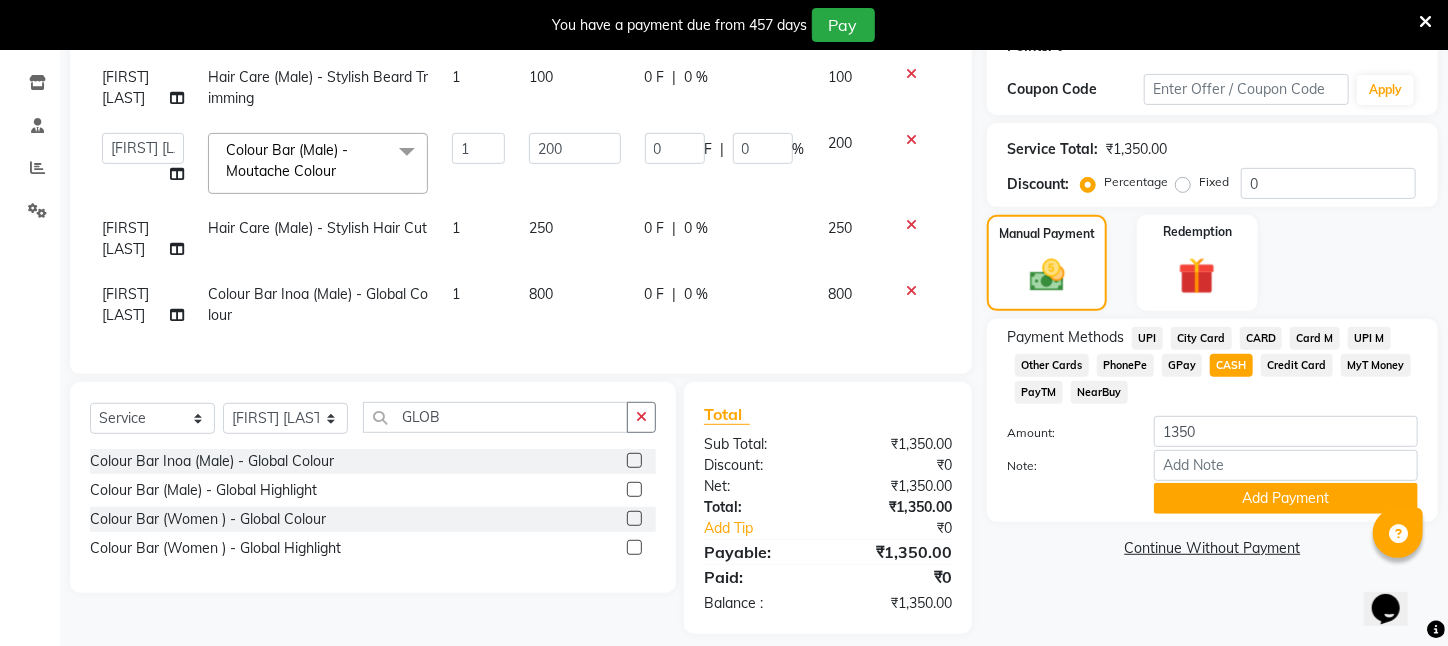 scroll, scrollTop: 356, scrollLeft: 0, axis: vertical 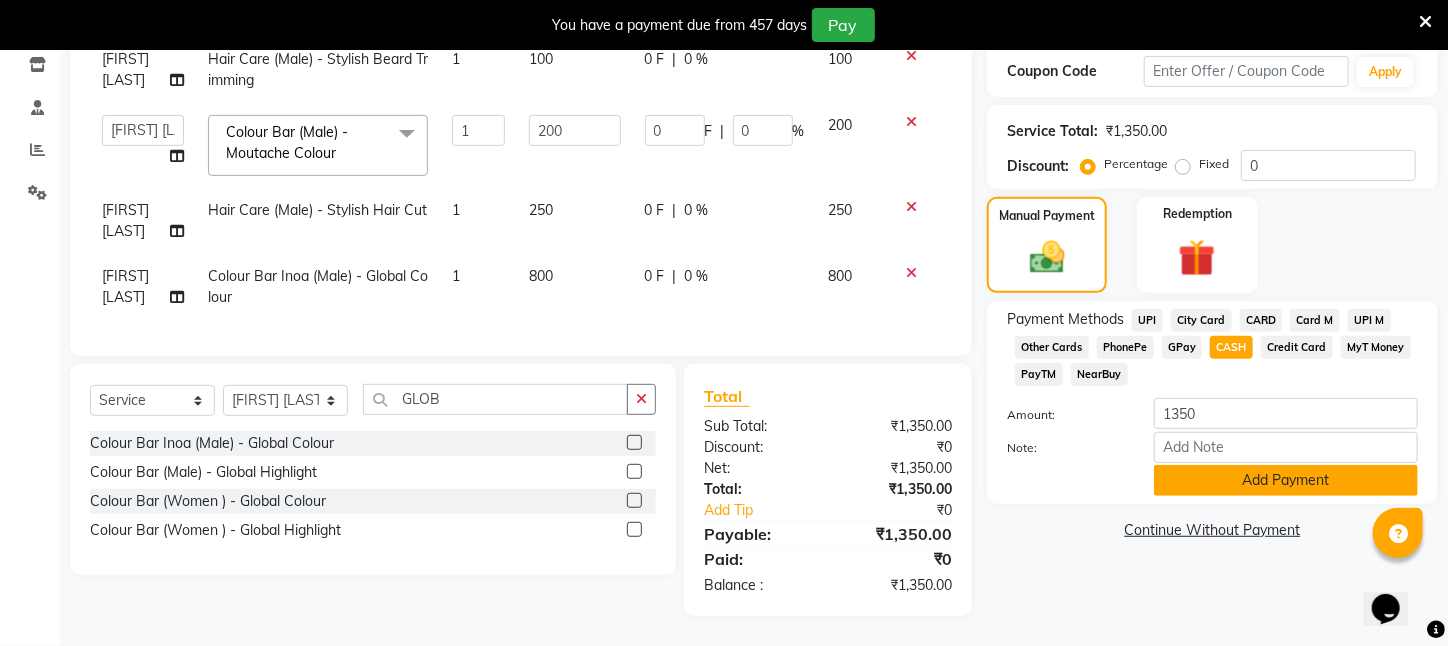 click on "Add Payment" 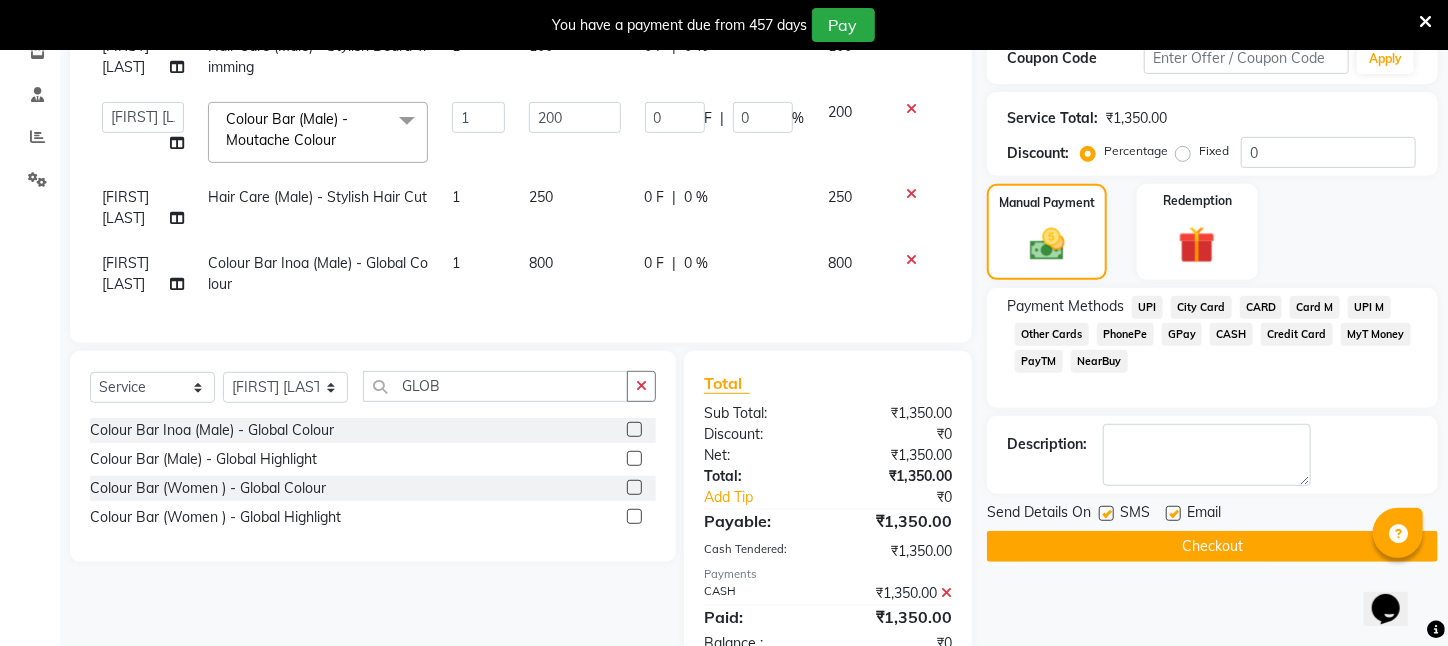 click on "Checkout" 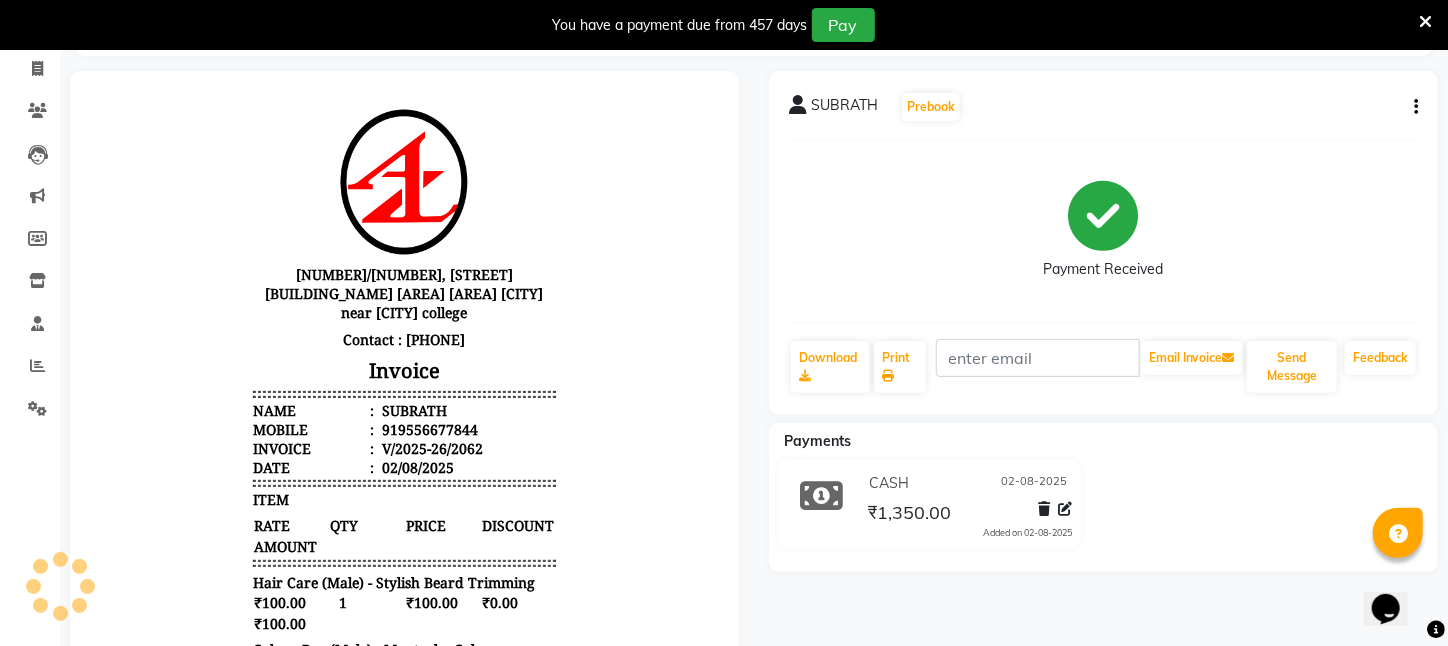 scroll, scrollTop: 516, scrollLeft: 0, axis: vertical 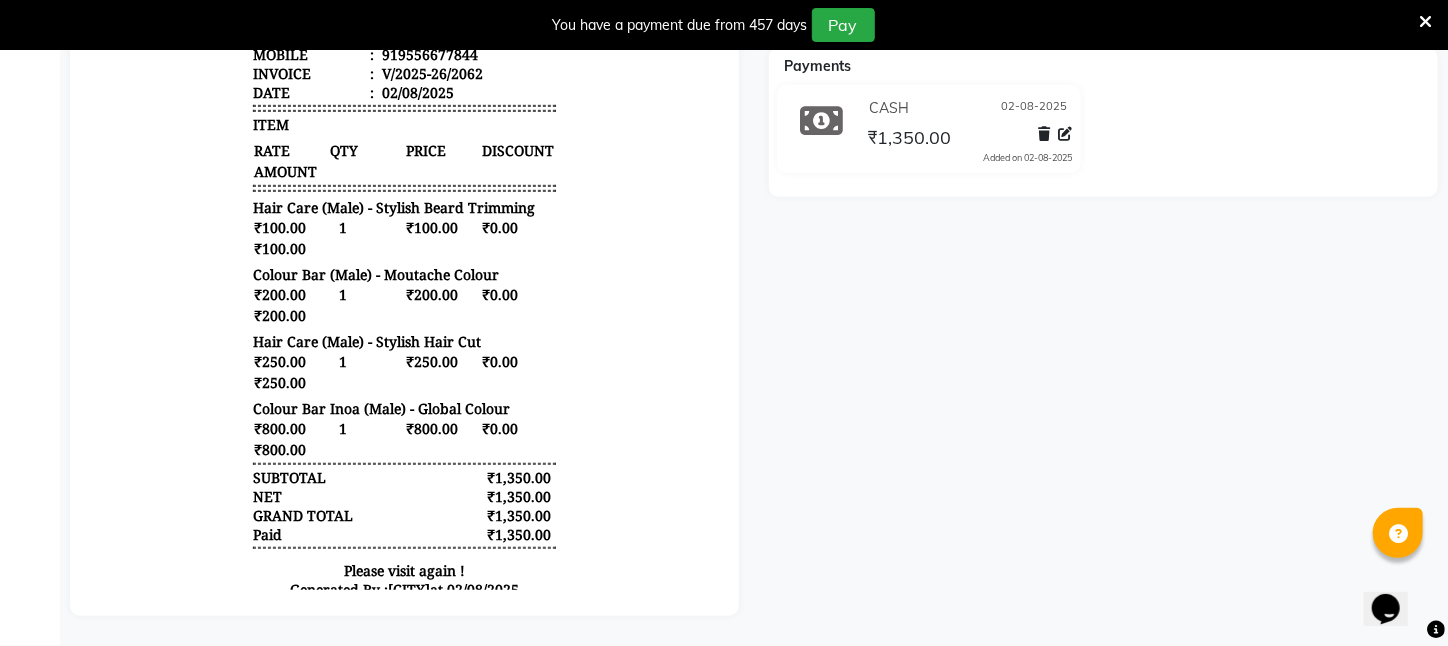 click on "SUBRATH Prebook Payment Received Download Print Email Invoice Send Message Feedback Payments CASH 02-08-2025 ₹1,350.00 Added on 02-08-2025" 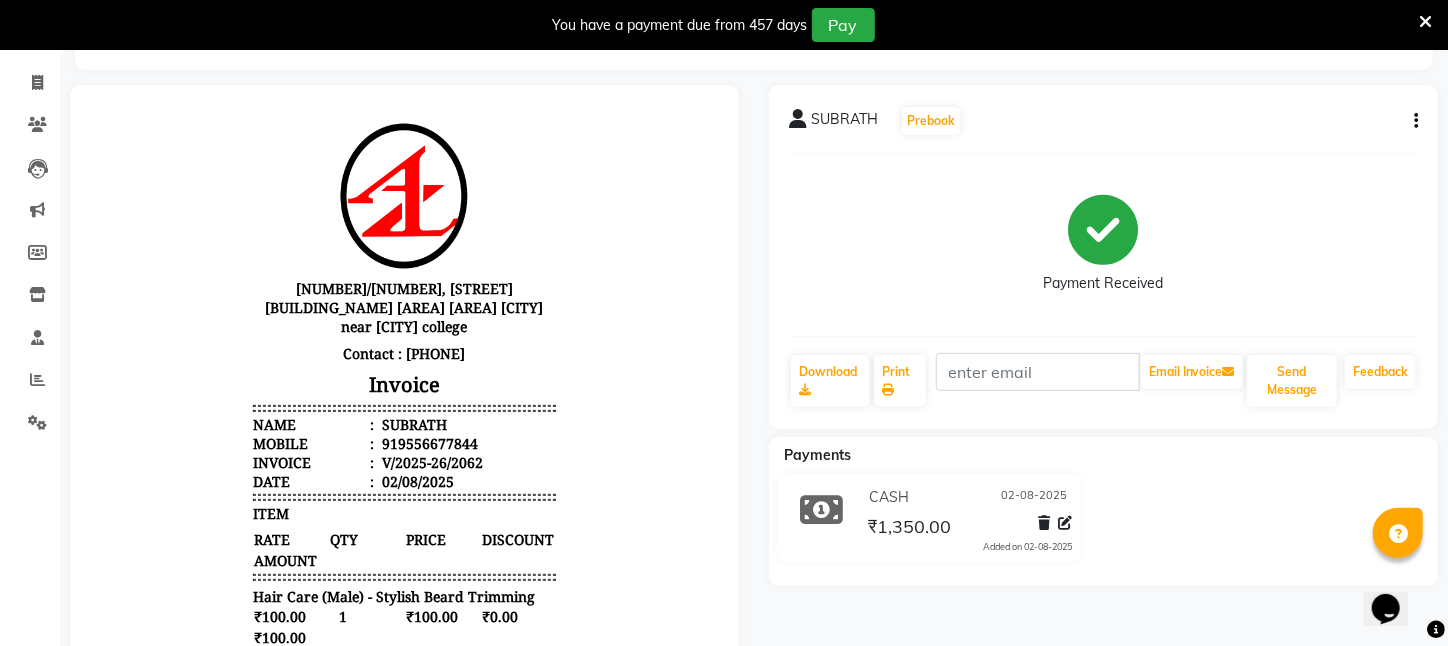 scroll, scrollTop: 0, scrollLeft: 0, axis: both 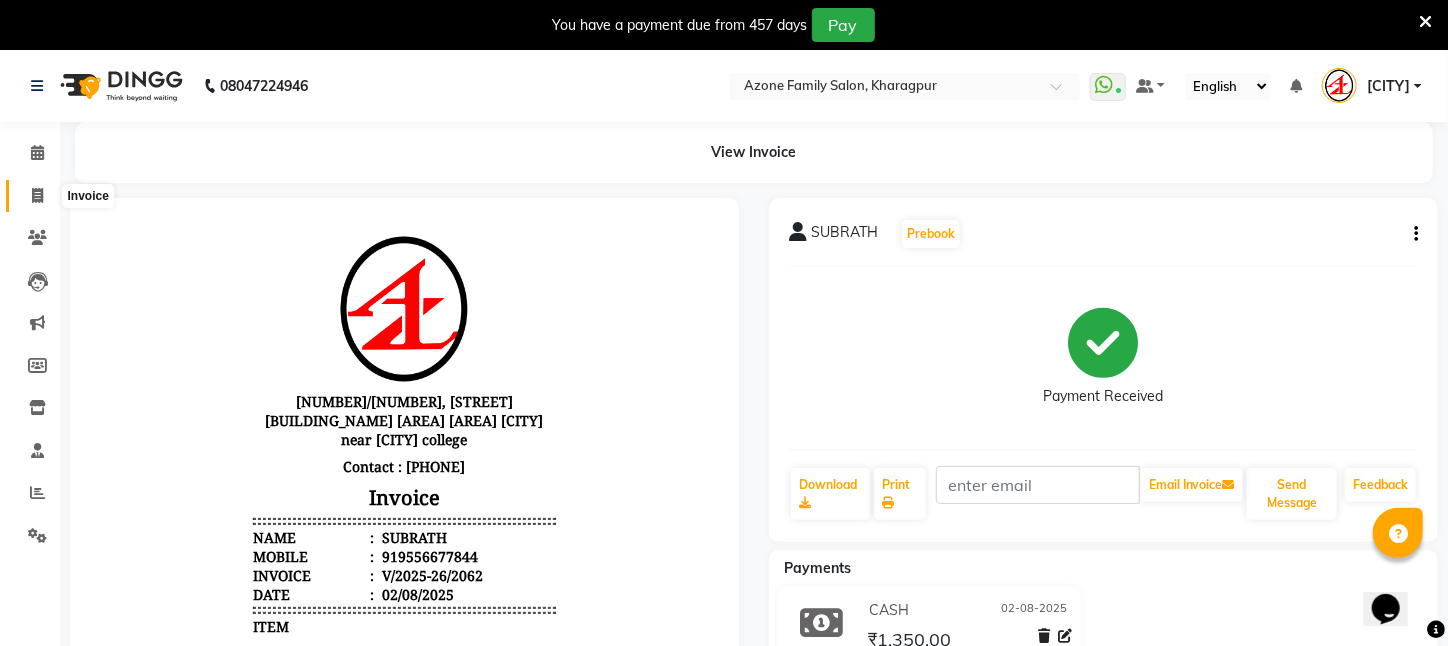 click 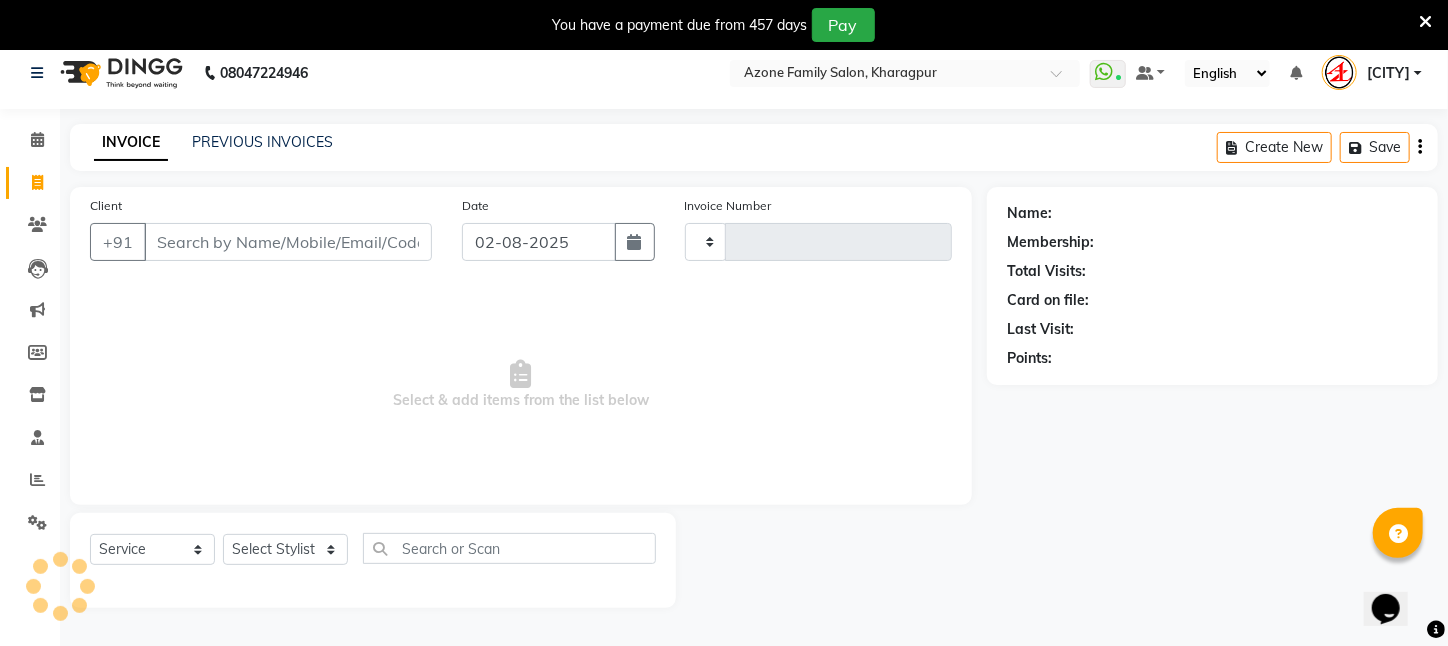 type on "2063" 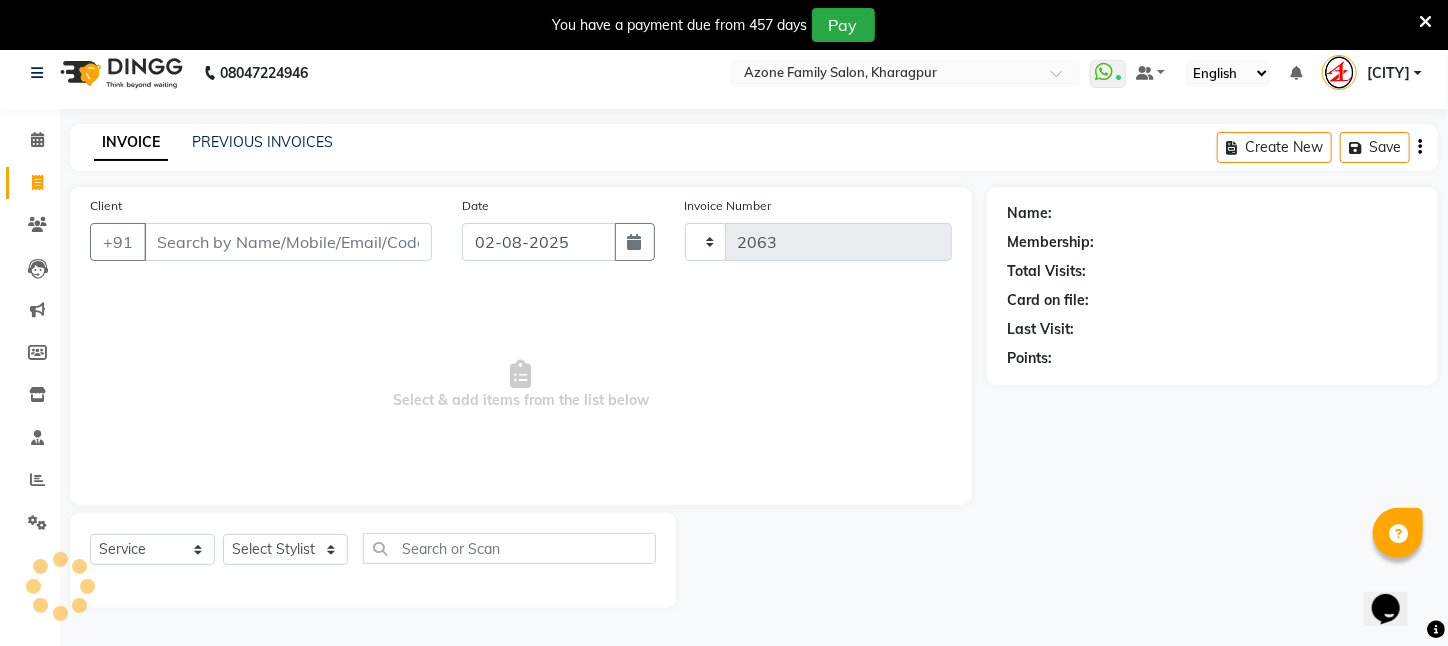 select on "4296" 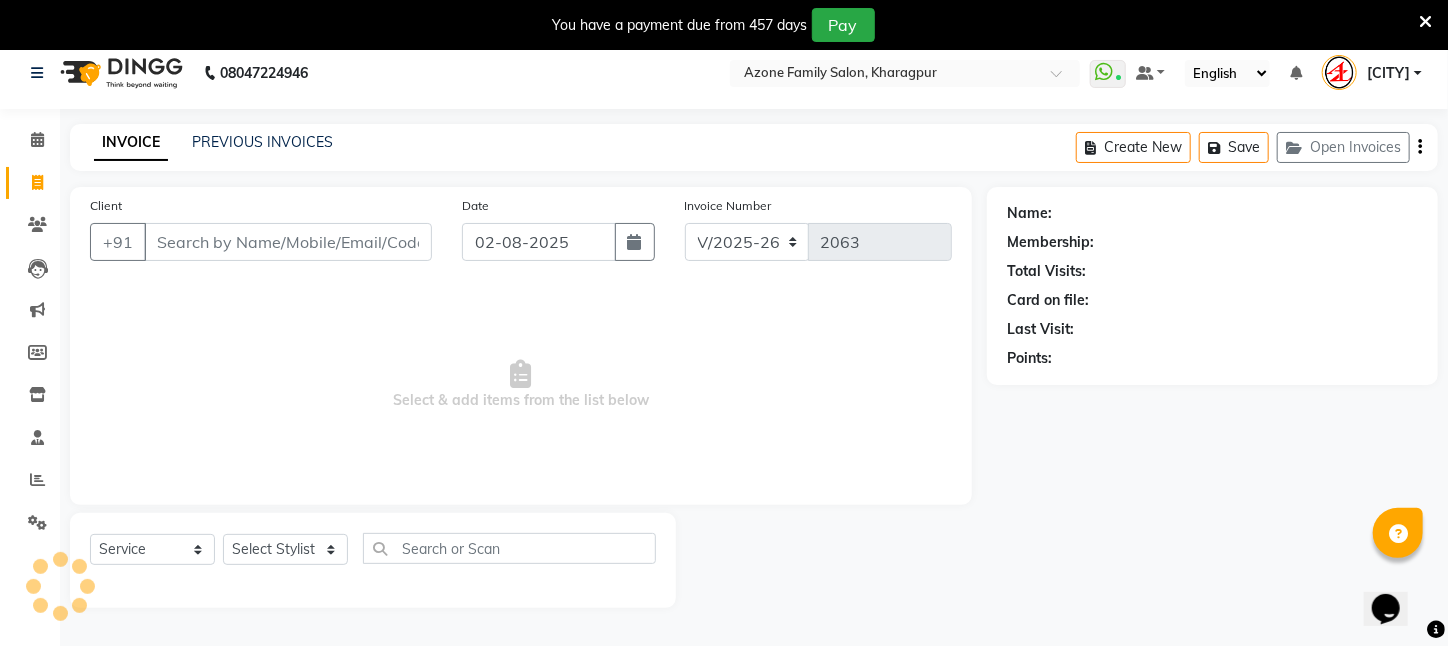 scroll, scrollTop: 50, scrollLeft: 0, axis: vertical 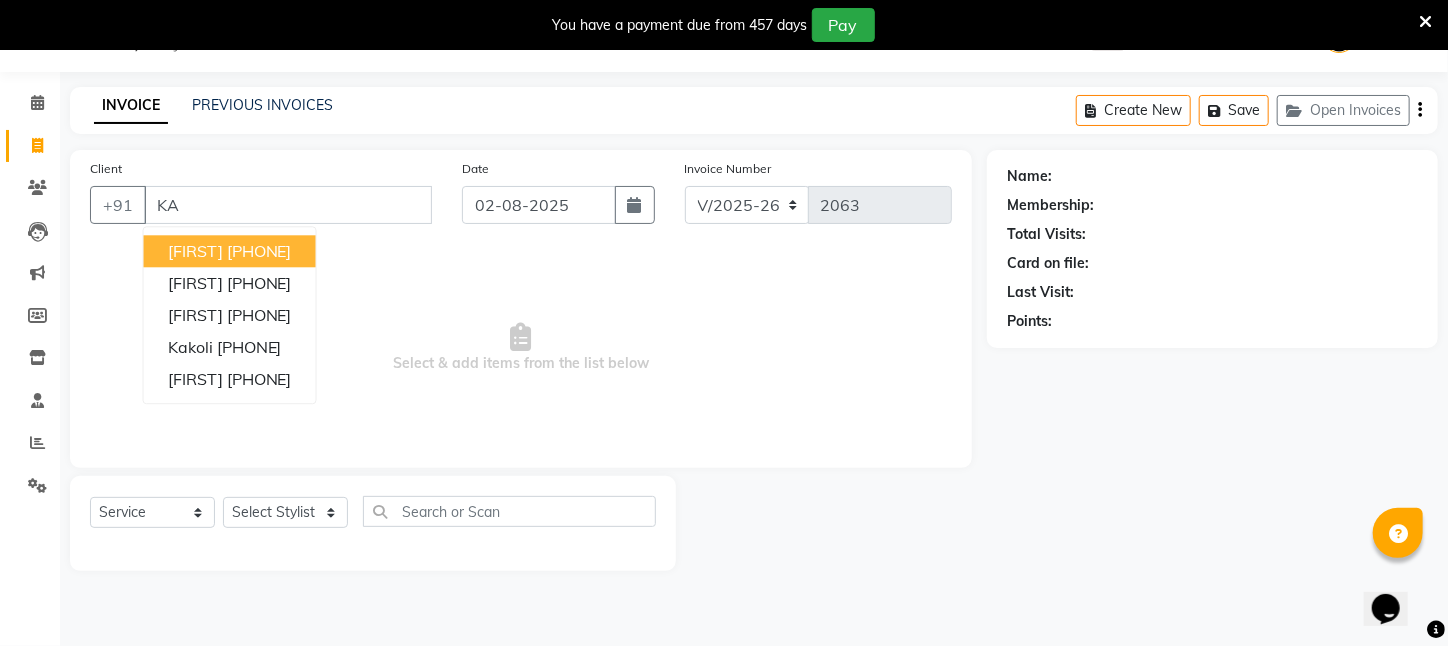 type on "K" 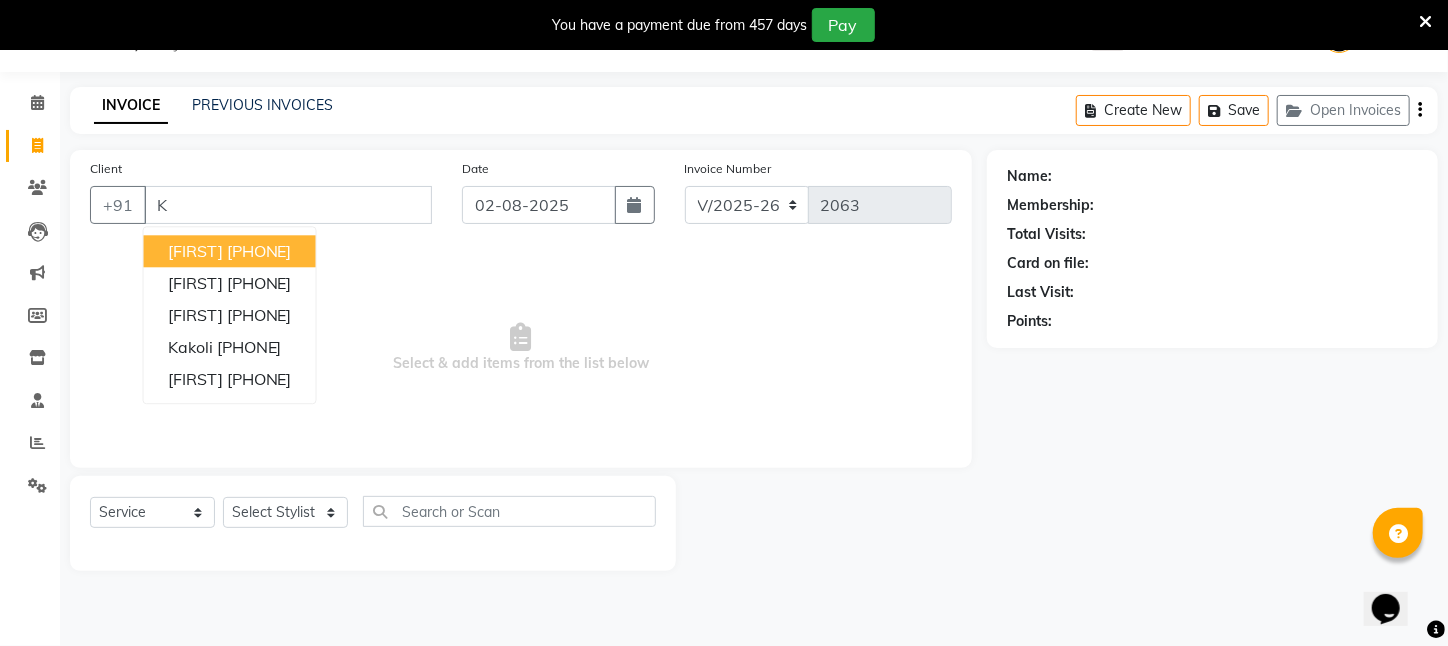 type 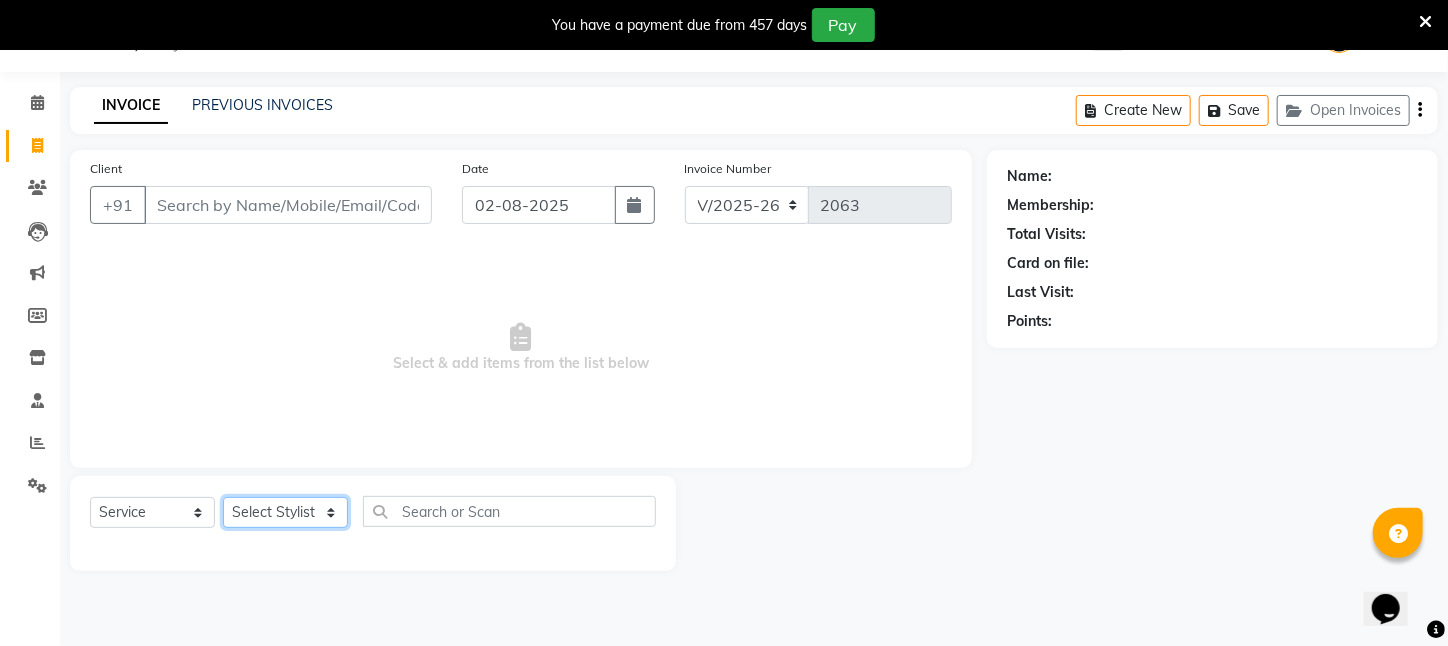 click on "Select Stylist [FIRST] [LAST] [FIRST] [LAST] [FIRST] [LAST] [FIRST] [LAST] [FIRST] [LAST] [CITY] [FIRST] [LAST] [FIRST] [FIRST] [FIRST] [FIRST] [FIRST] [FIRST] [FIRST] [FIRST] [FIRST] [FIRST]" 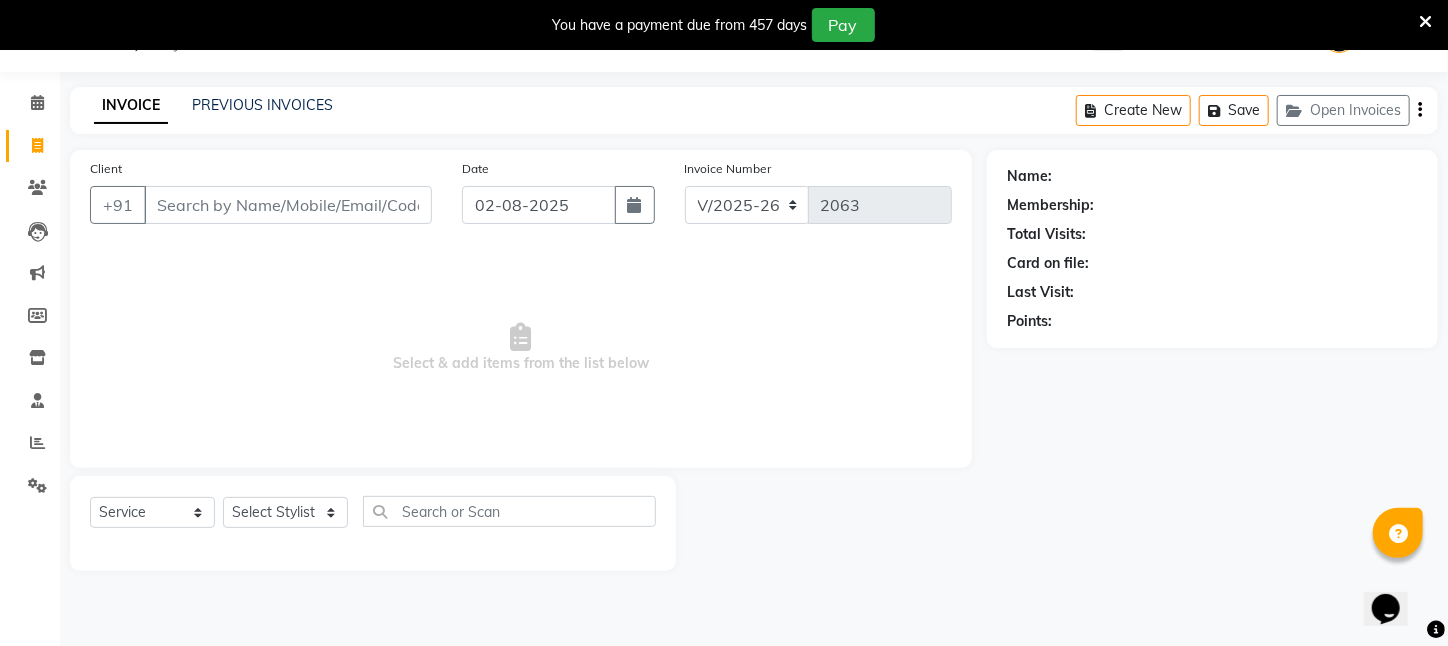 click on "Select & add items from the list below" at bounding box center [521, 348] 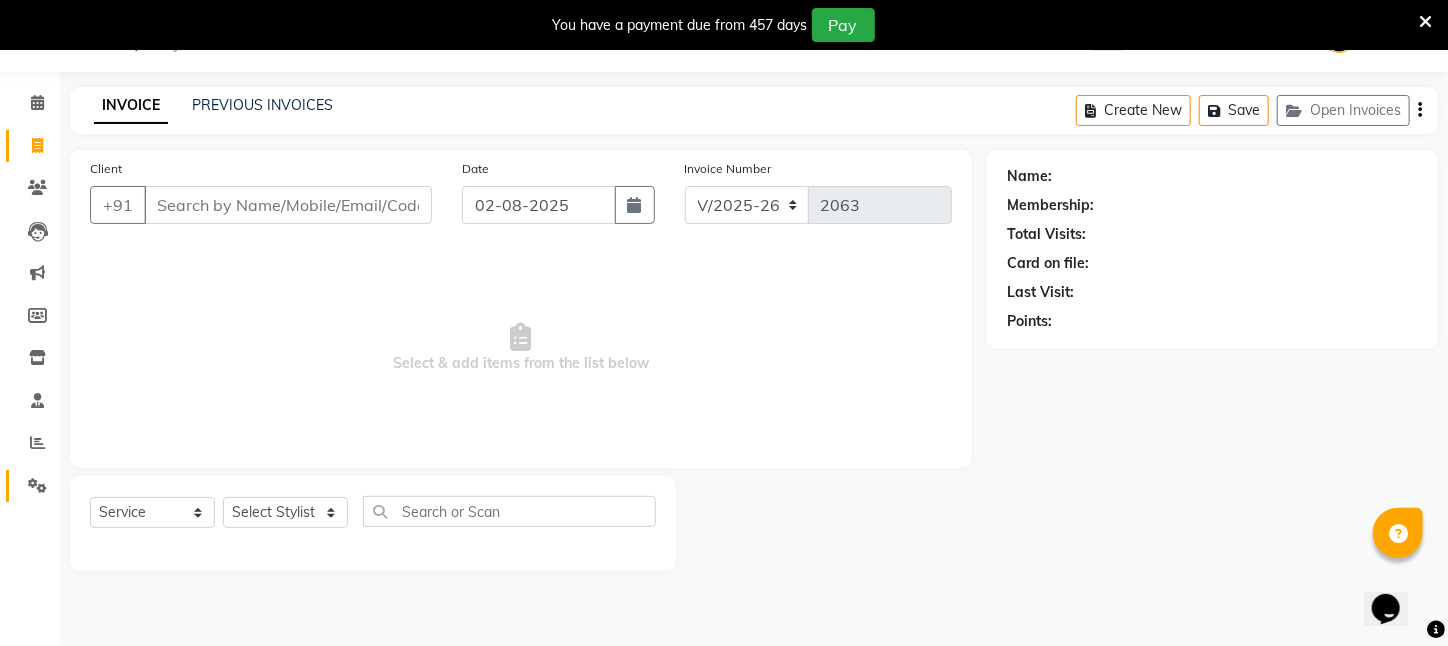 click 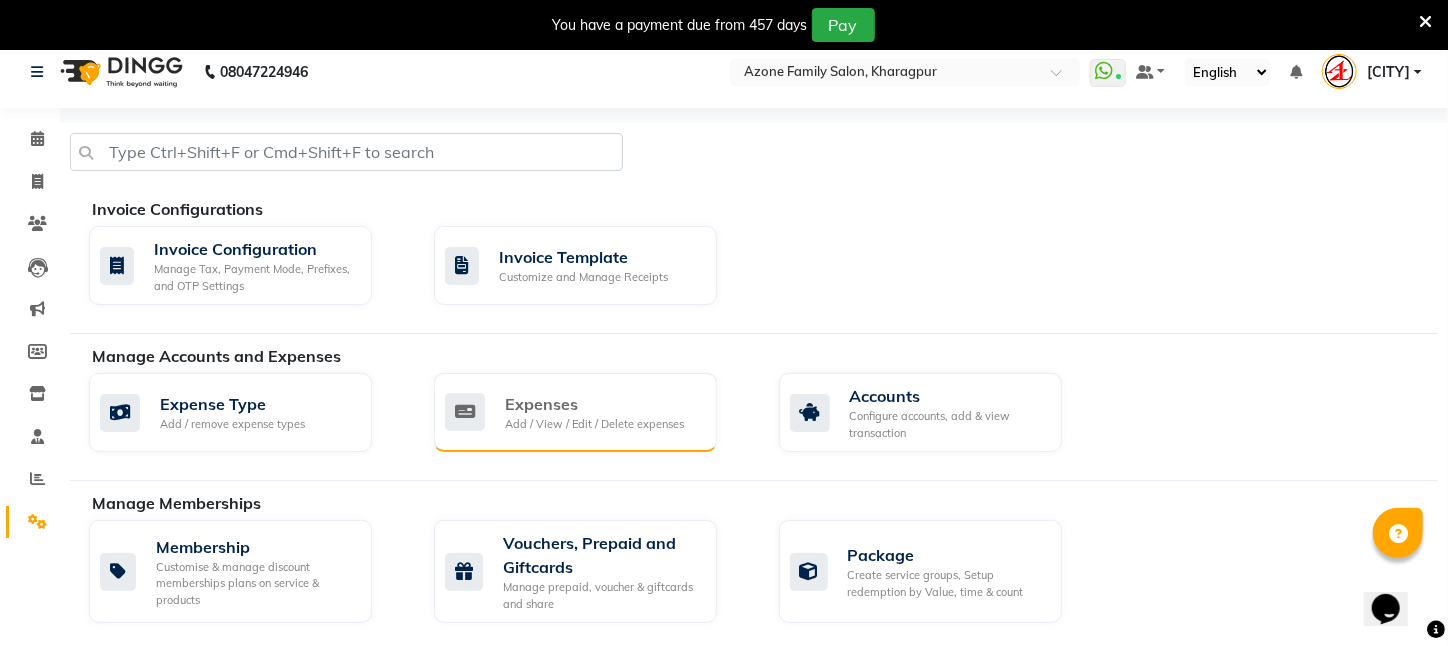 scroll, scrollTop: 0, scrollLeft: 0, axis: both 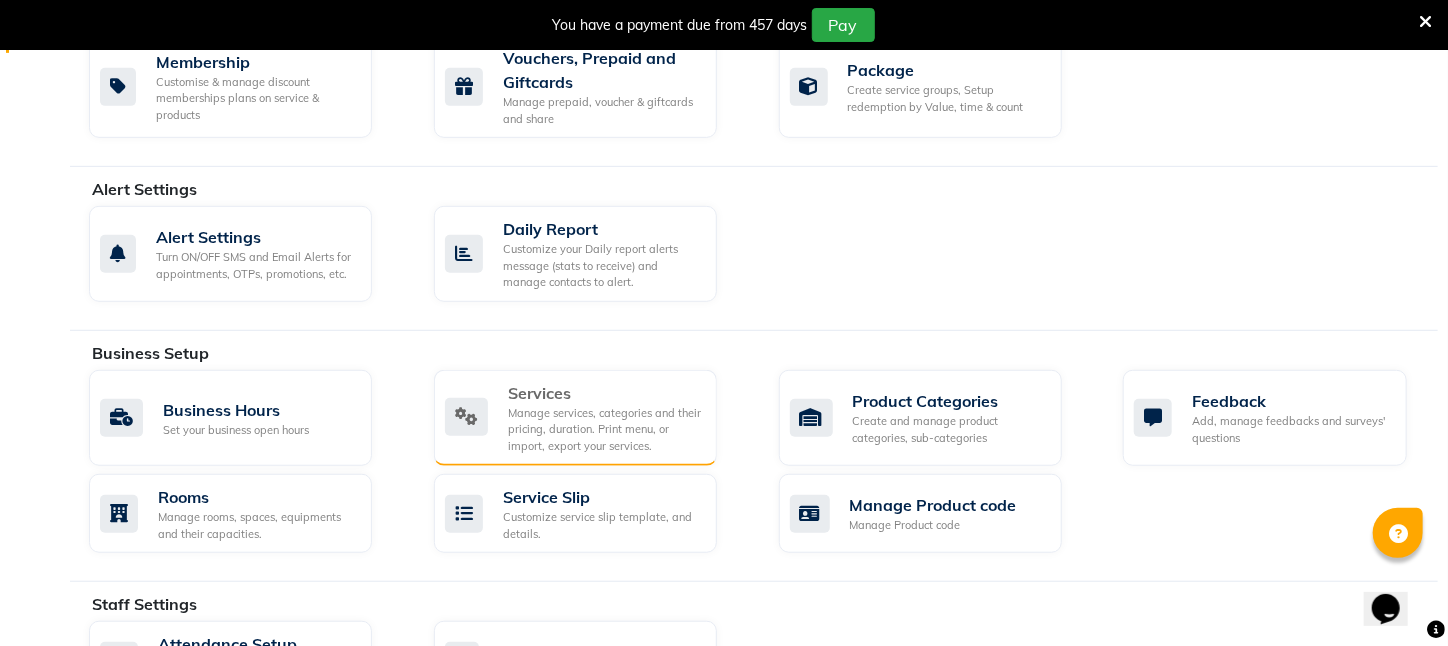 click on "Services" 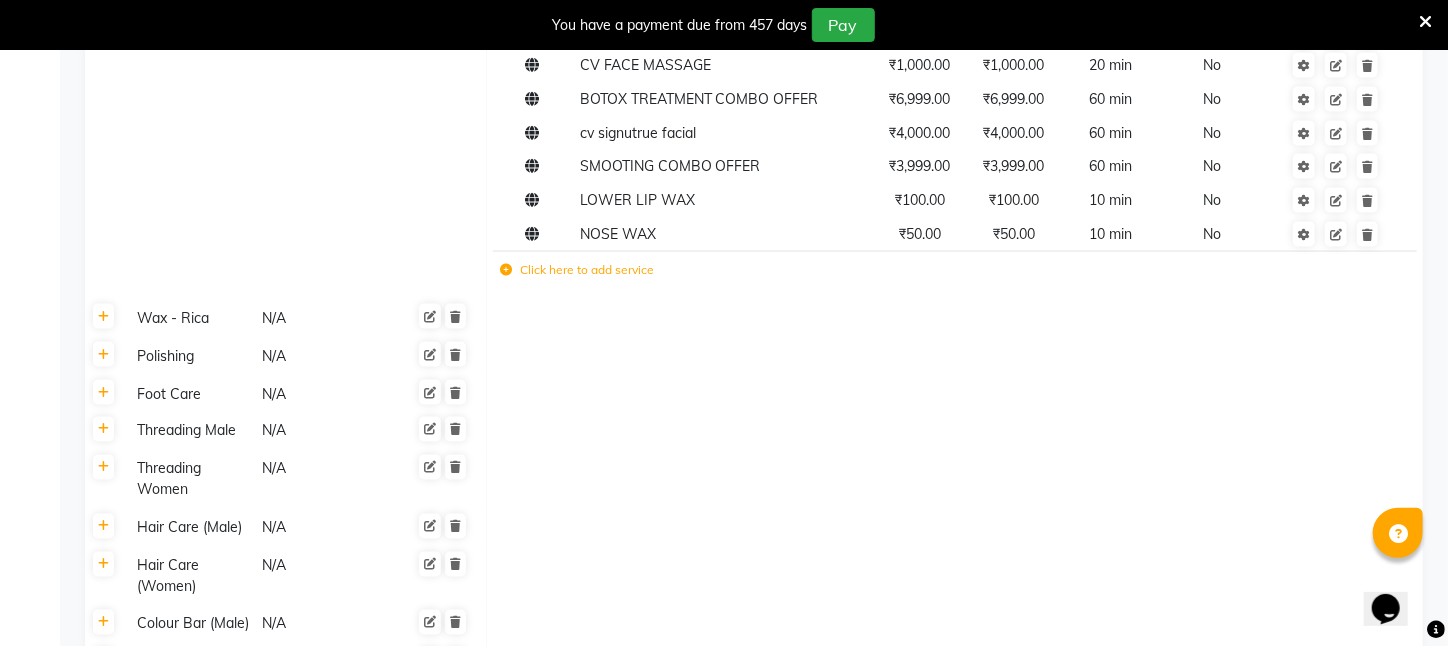 scroll, scrollTop: 1500, scrollLeft: 0, axis: vertical 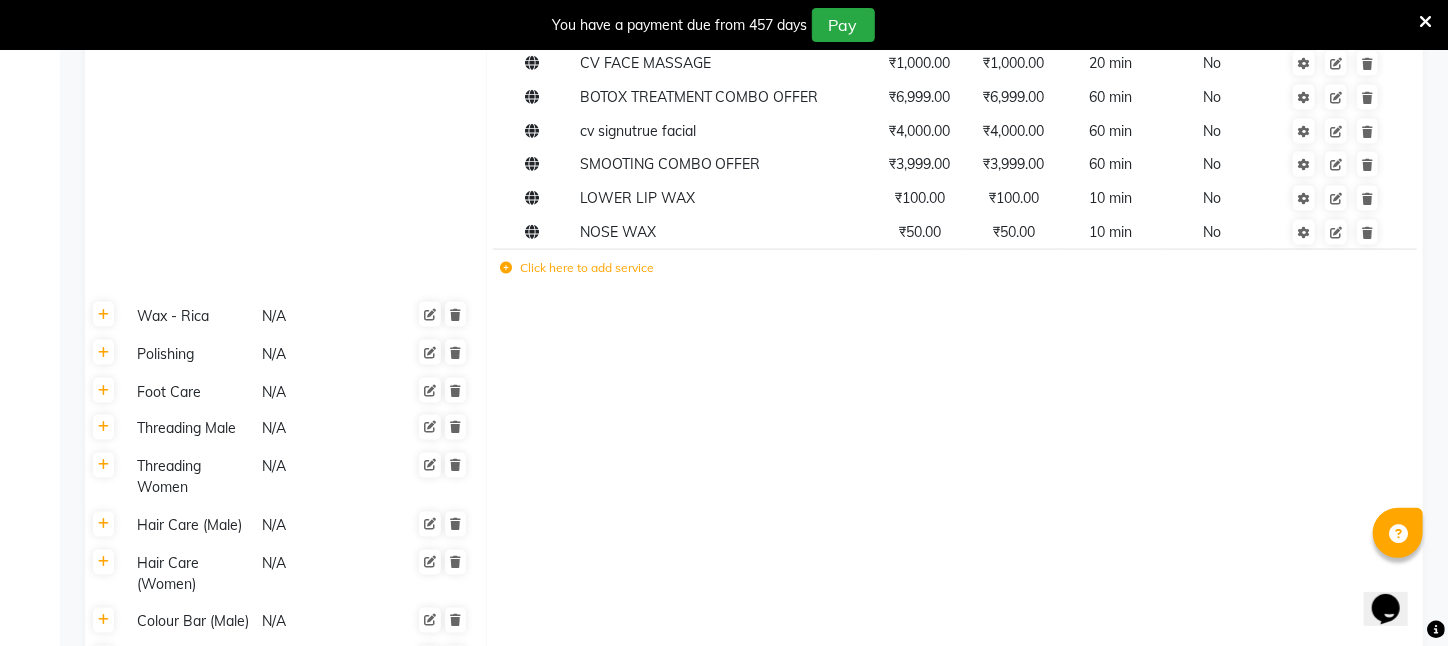 click on "Click here to add service" 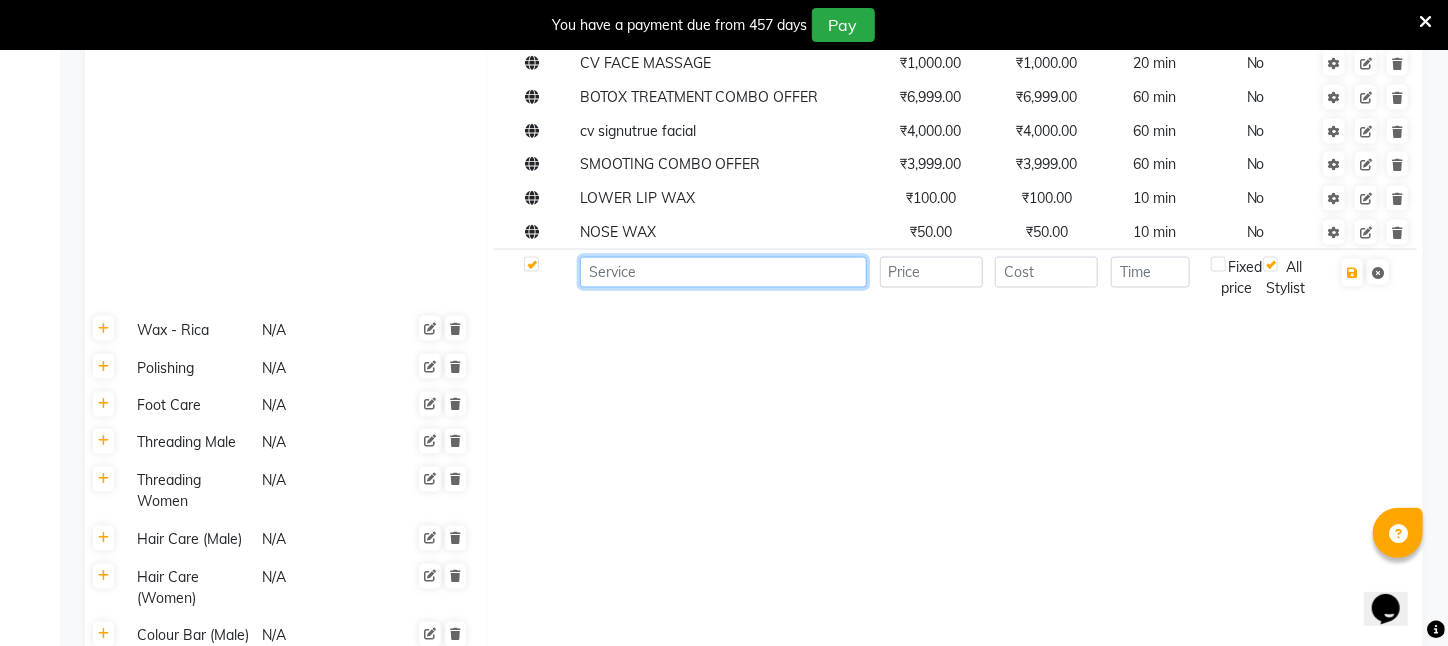 click 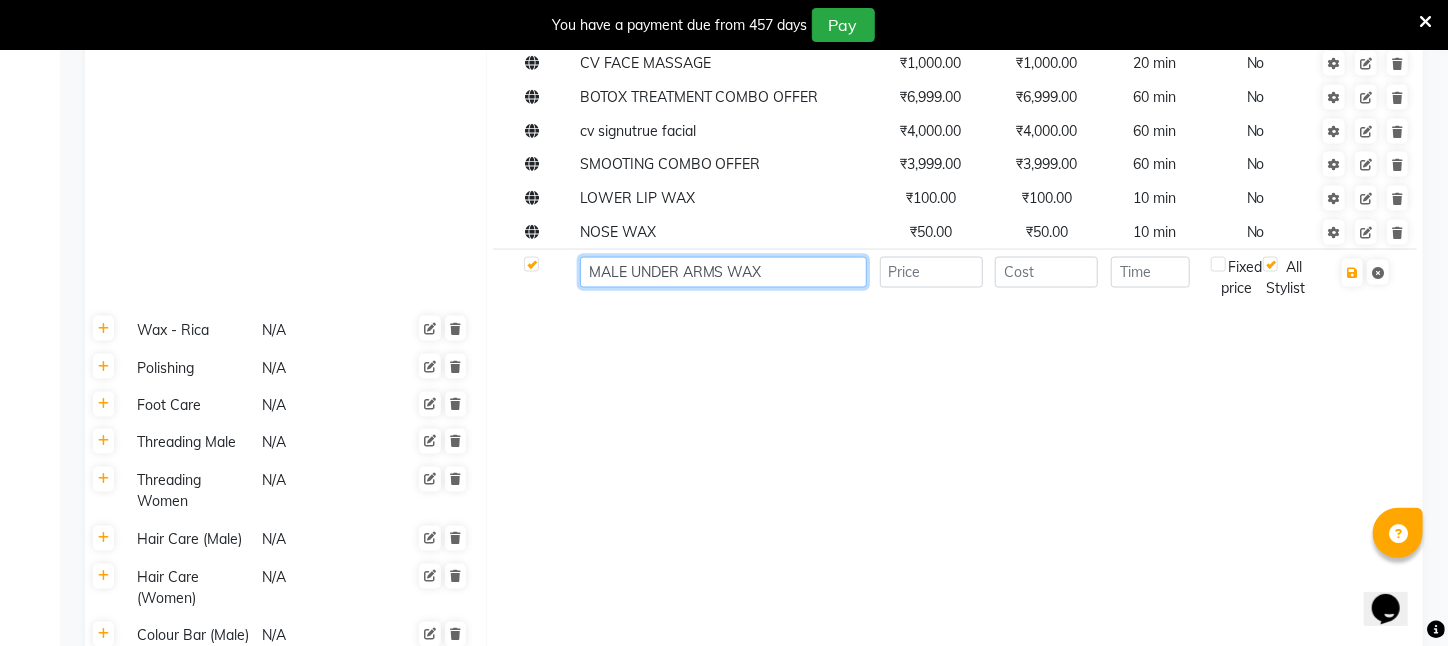 type on "MALE UNDER ARMS WAX" 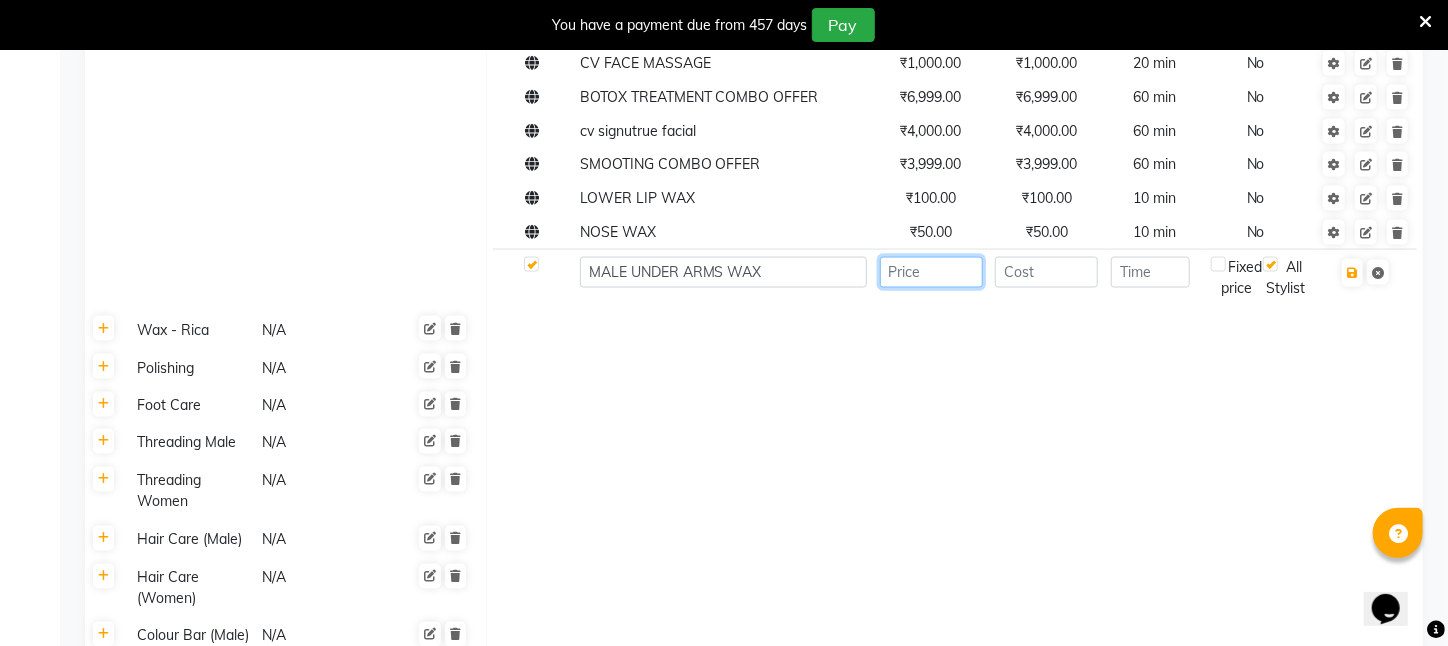 click 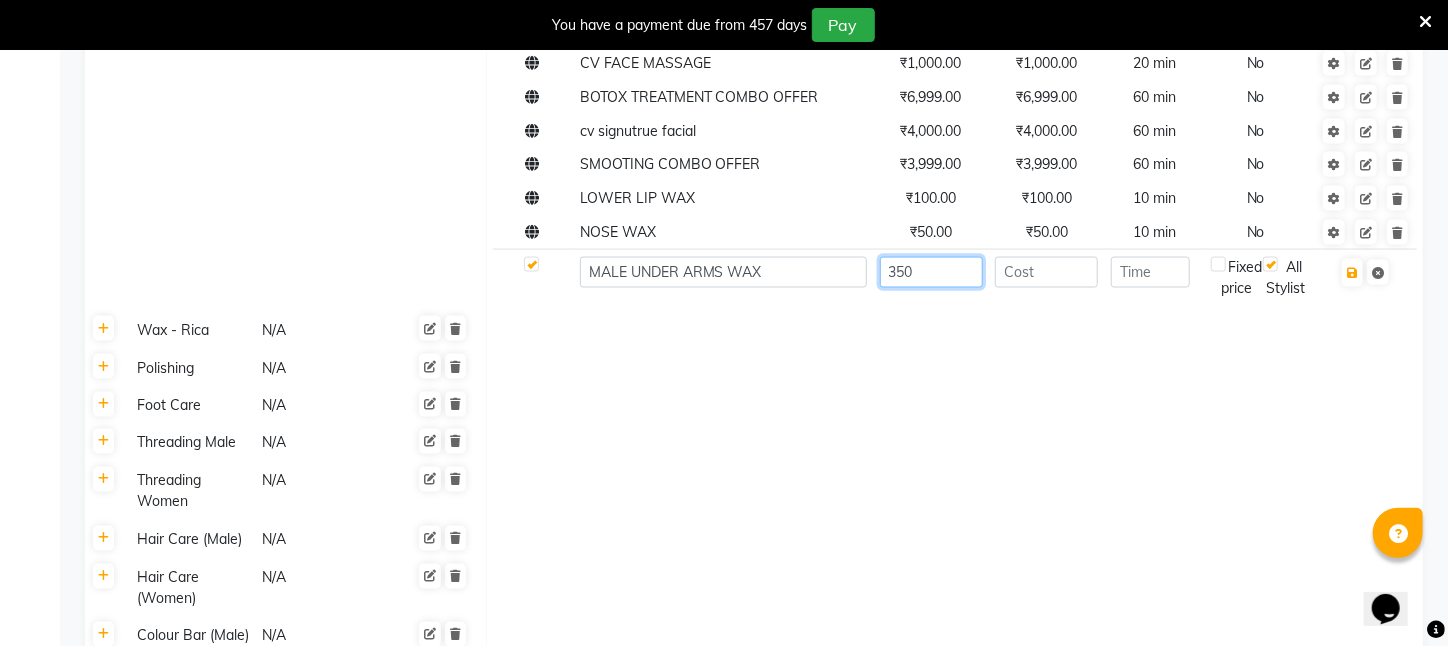type on "350" 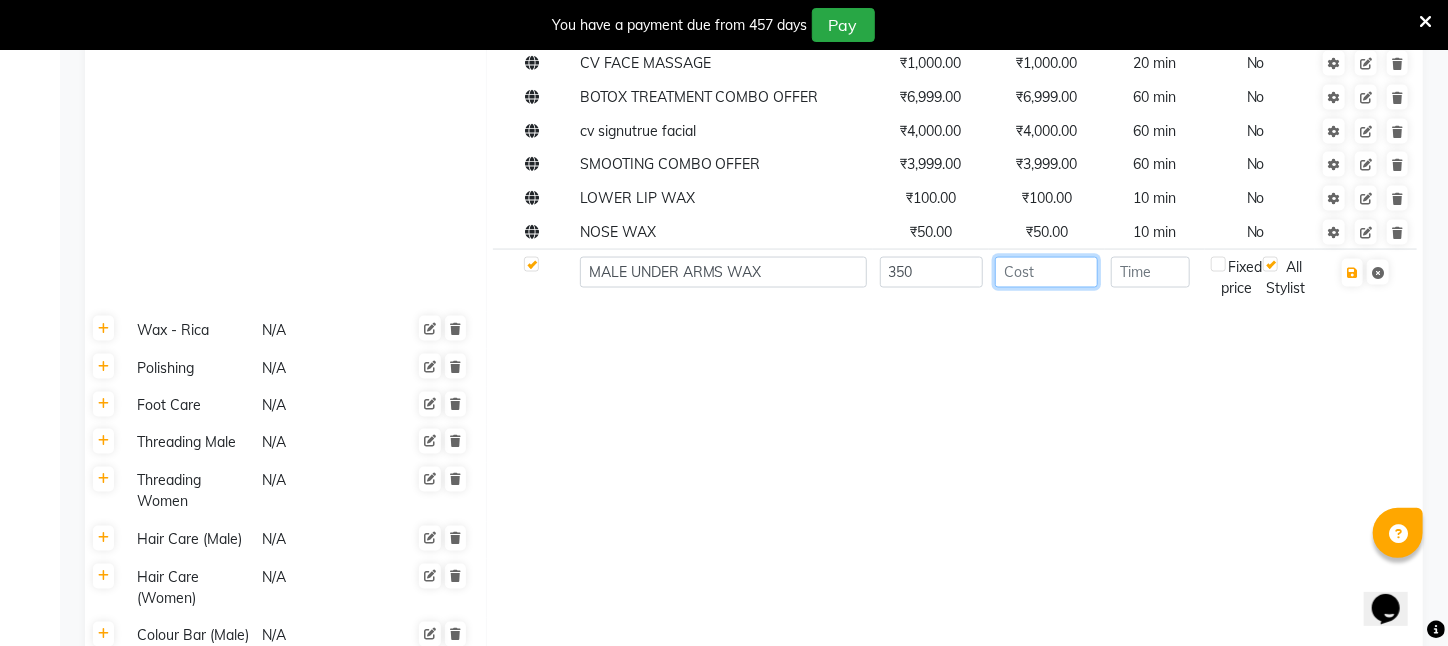 click 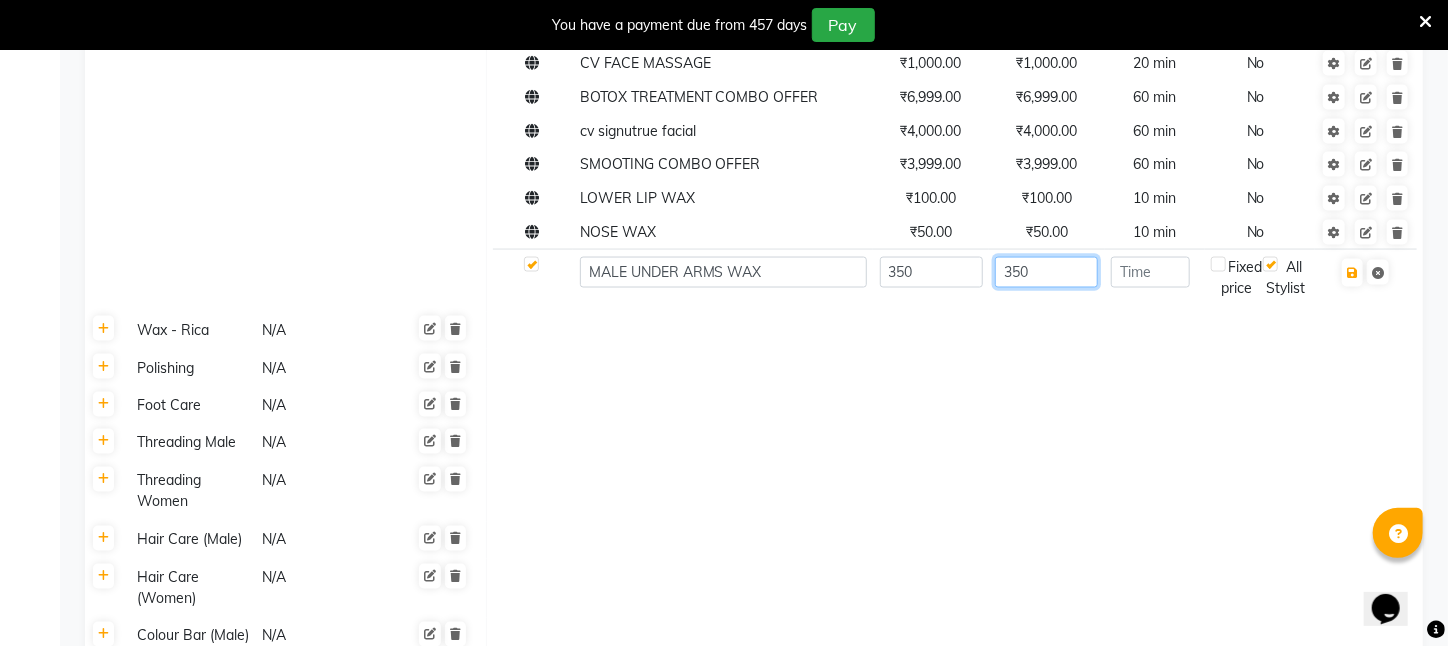 type on "350" 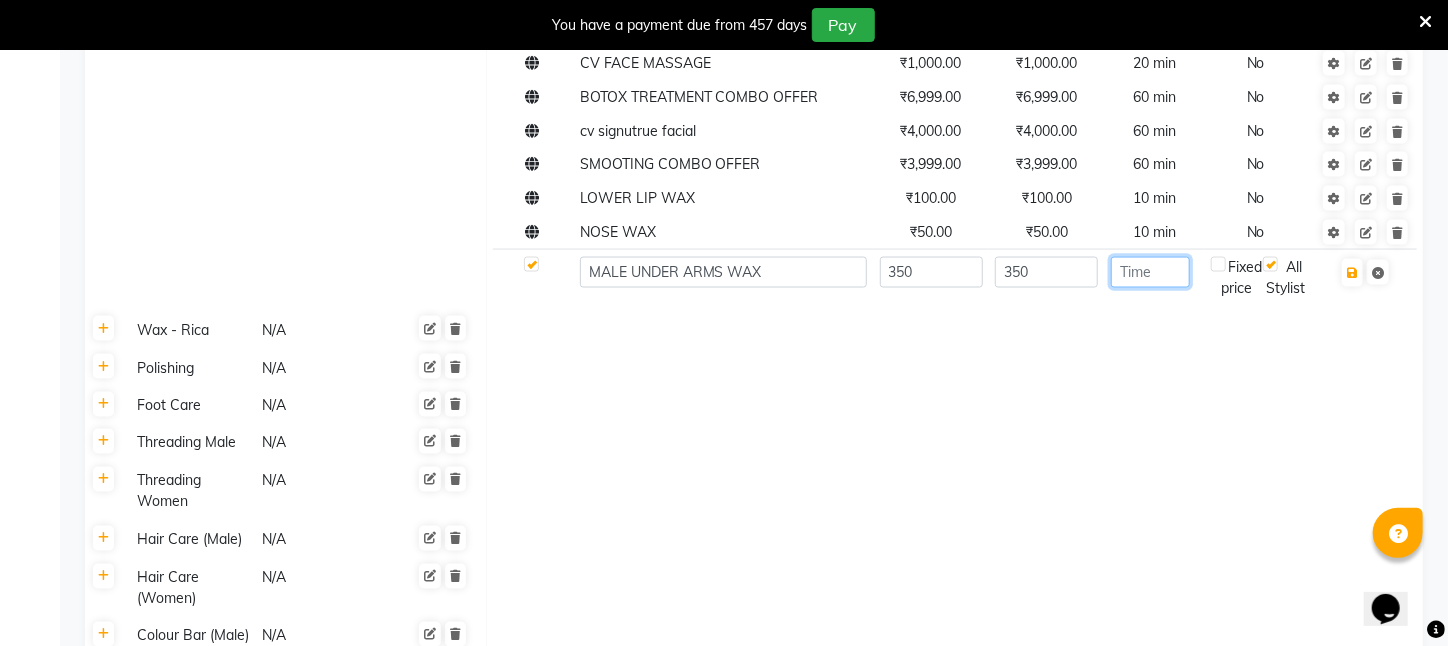 click 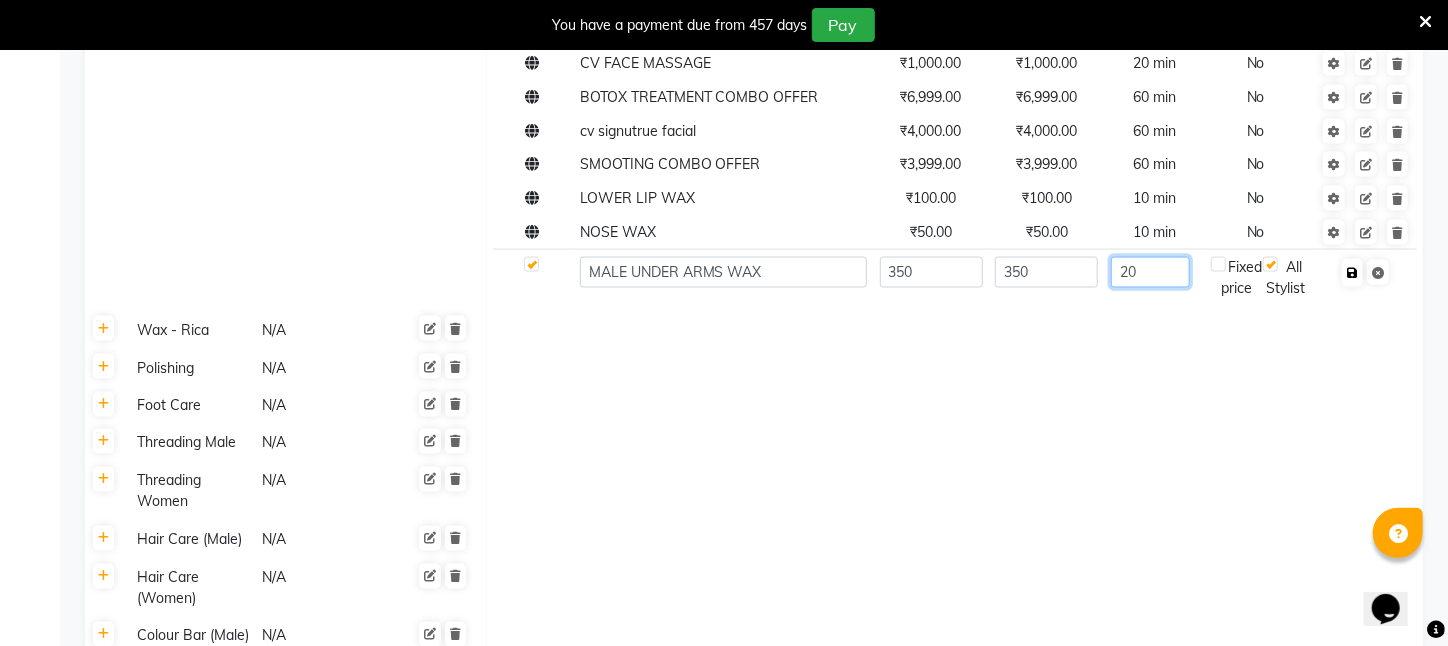 type on "20" 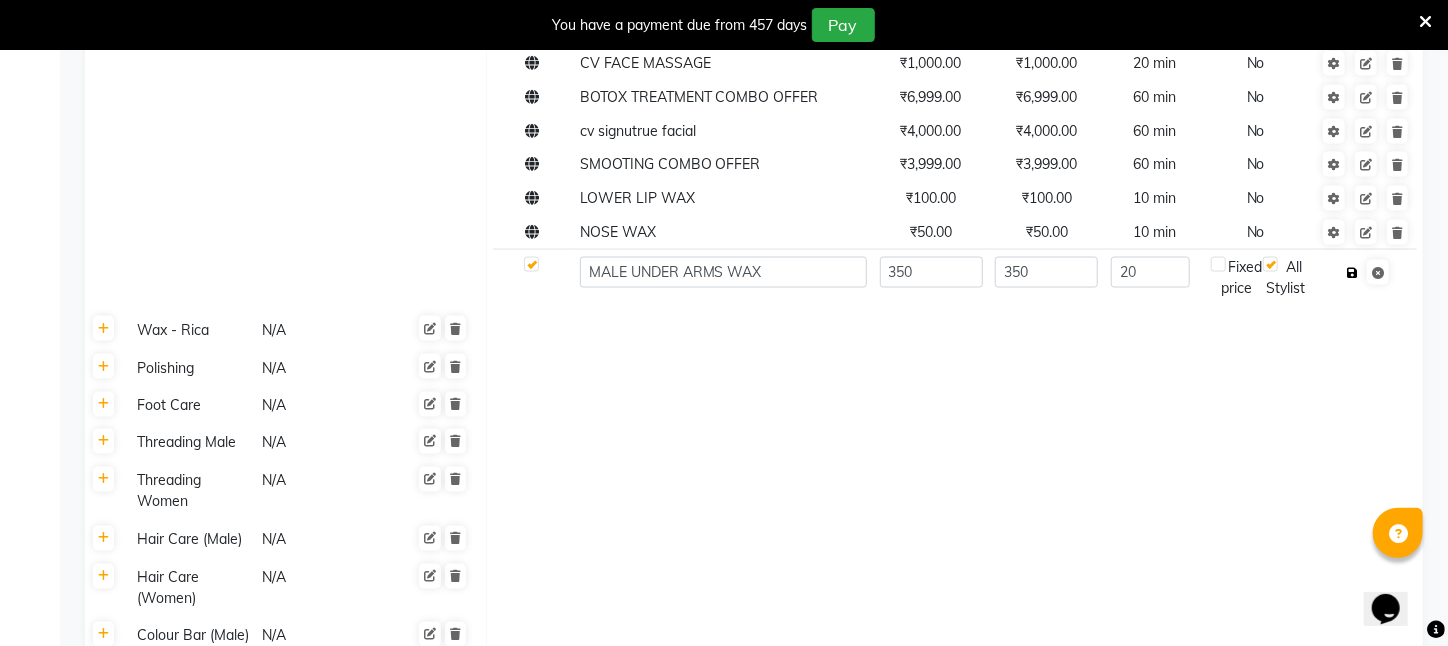 click at bounding box center (1352, 273) 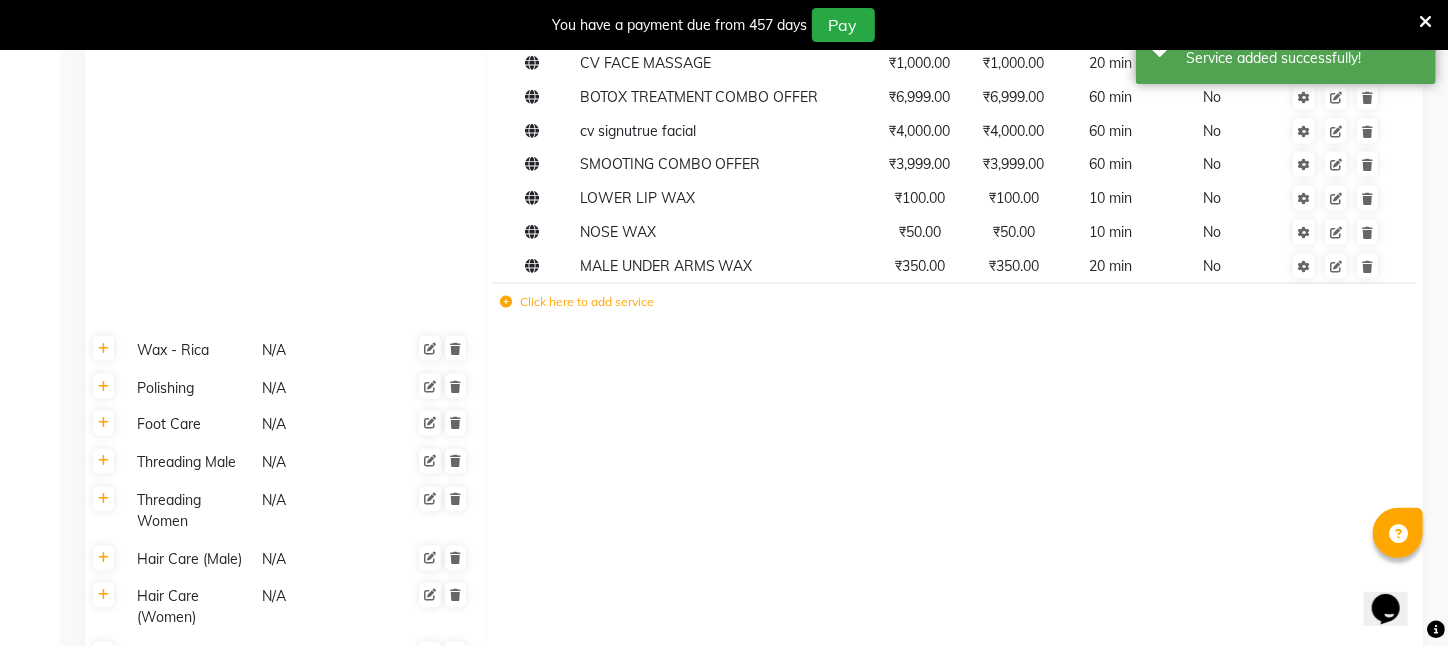 click on "Click here to add service" 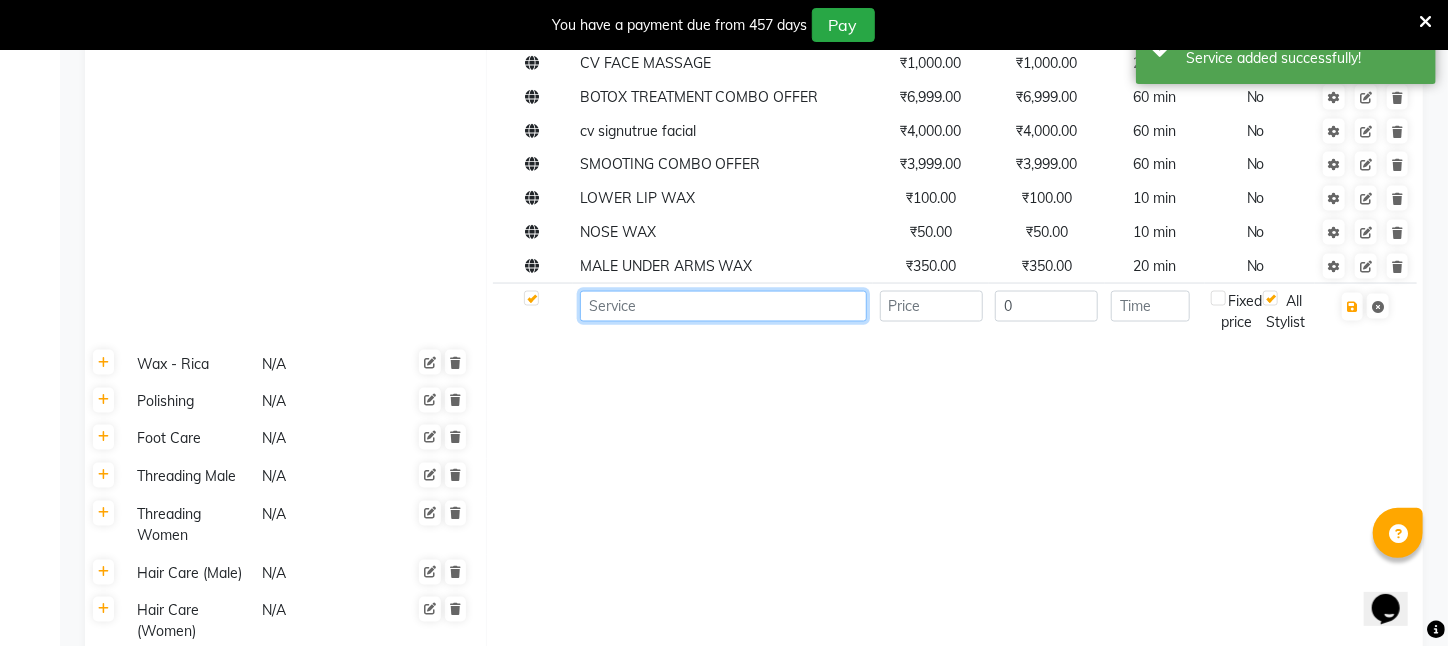 click 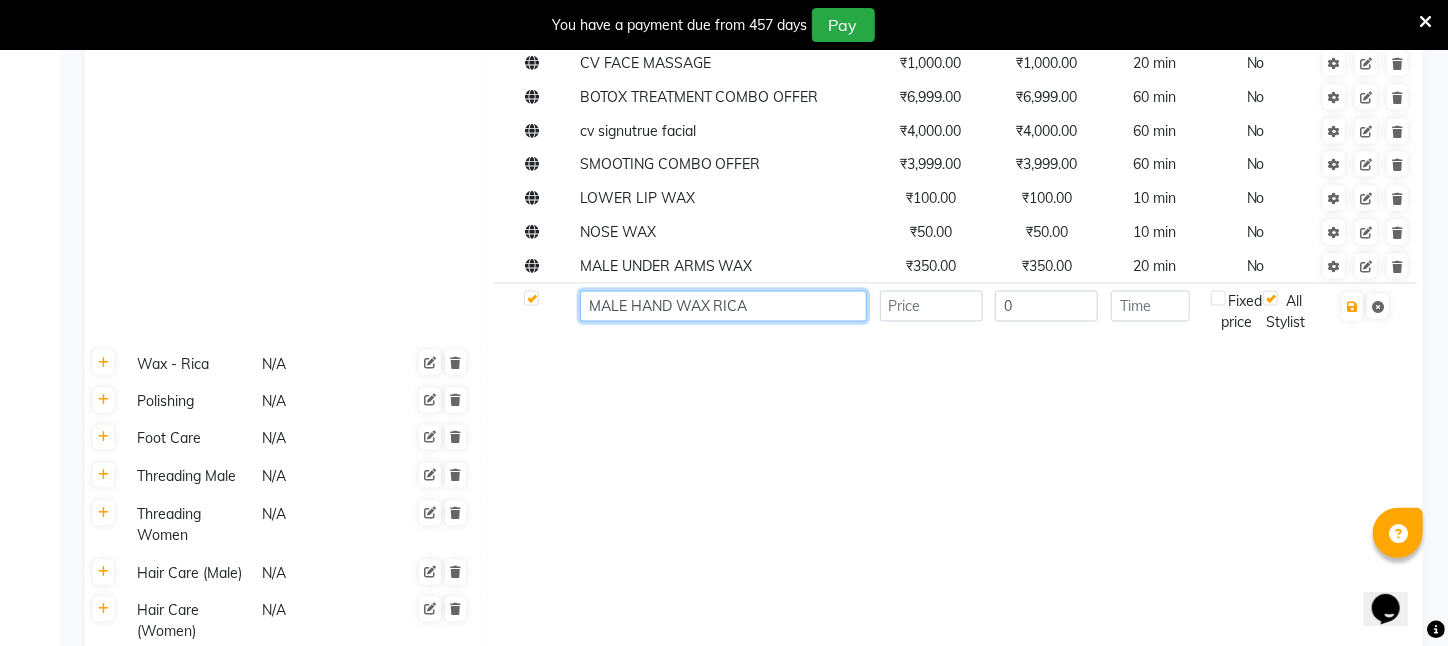 type on "MALE HAND WAX RICA" 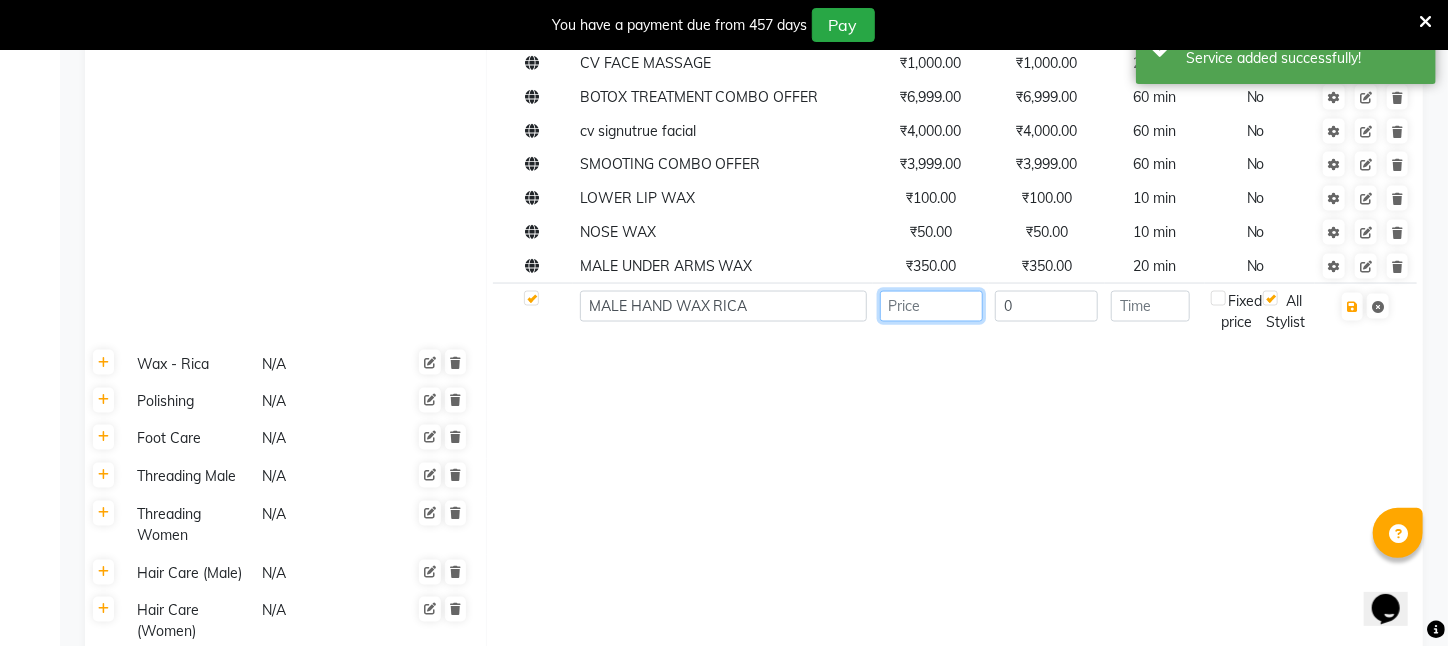 click 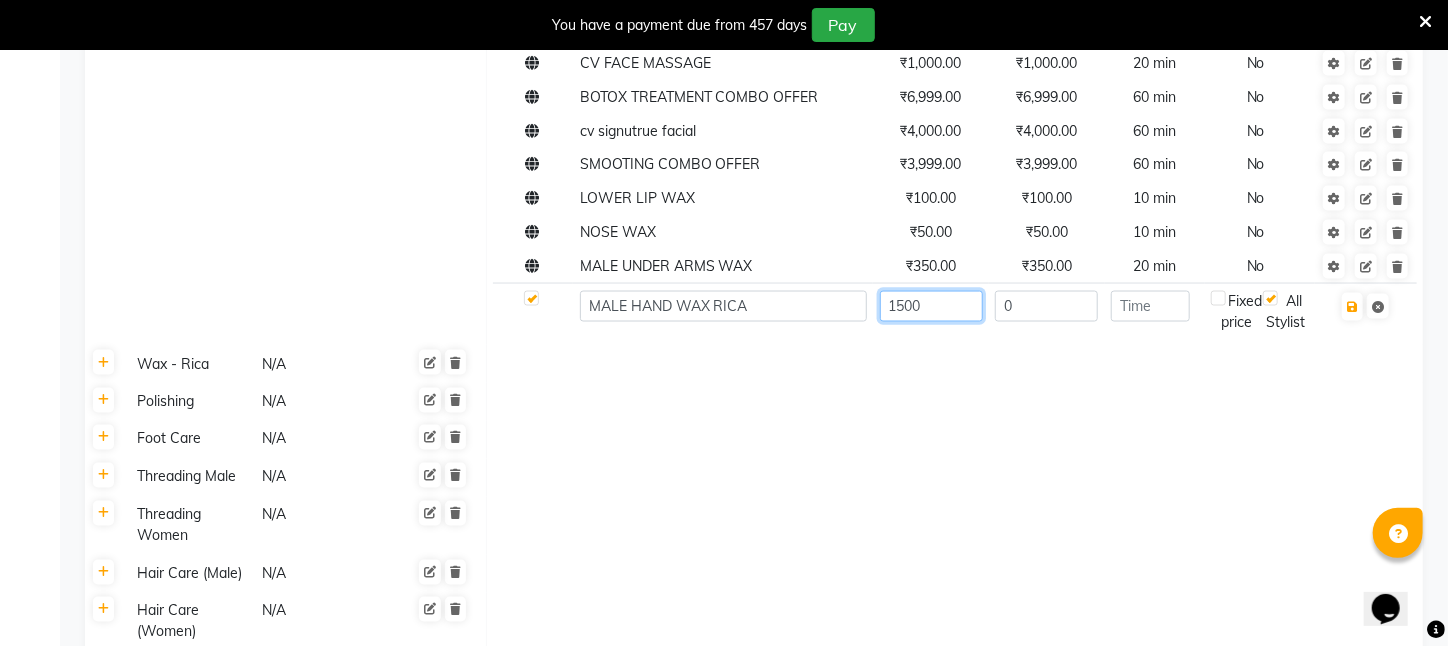 type on "1500" 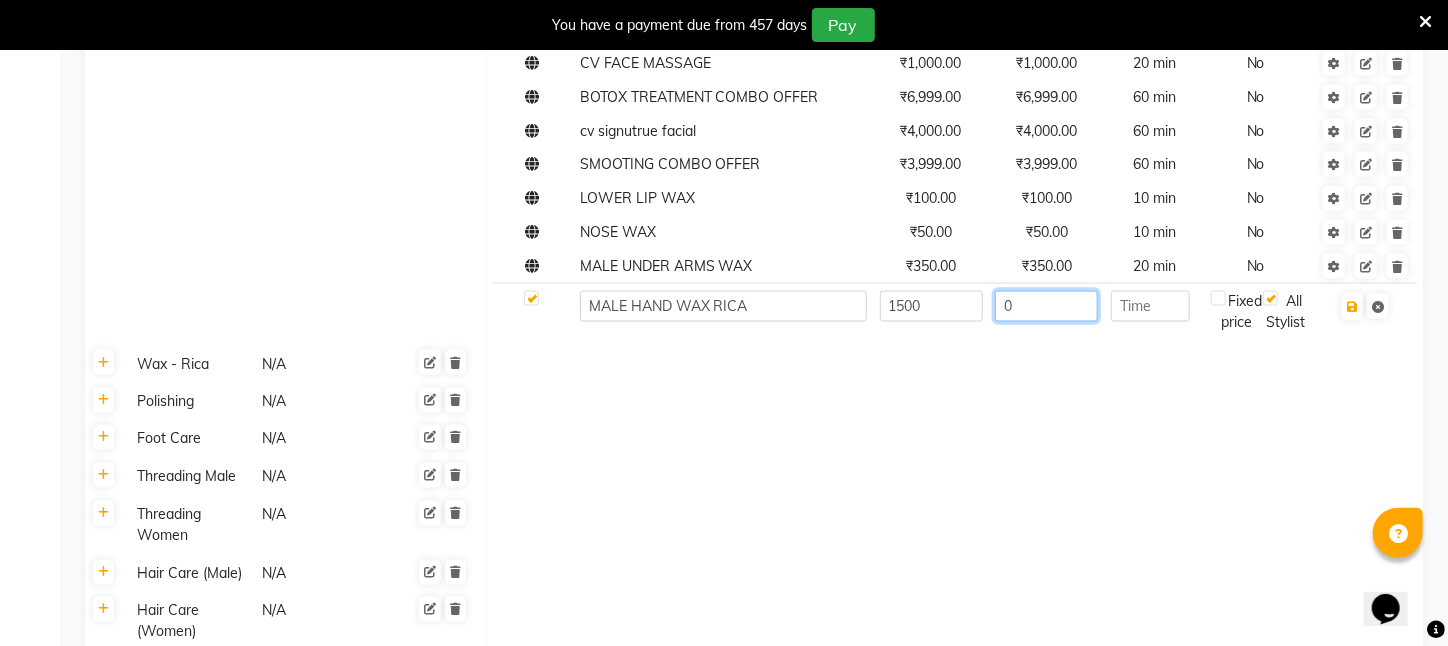 click on "0" 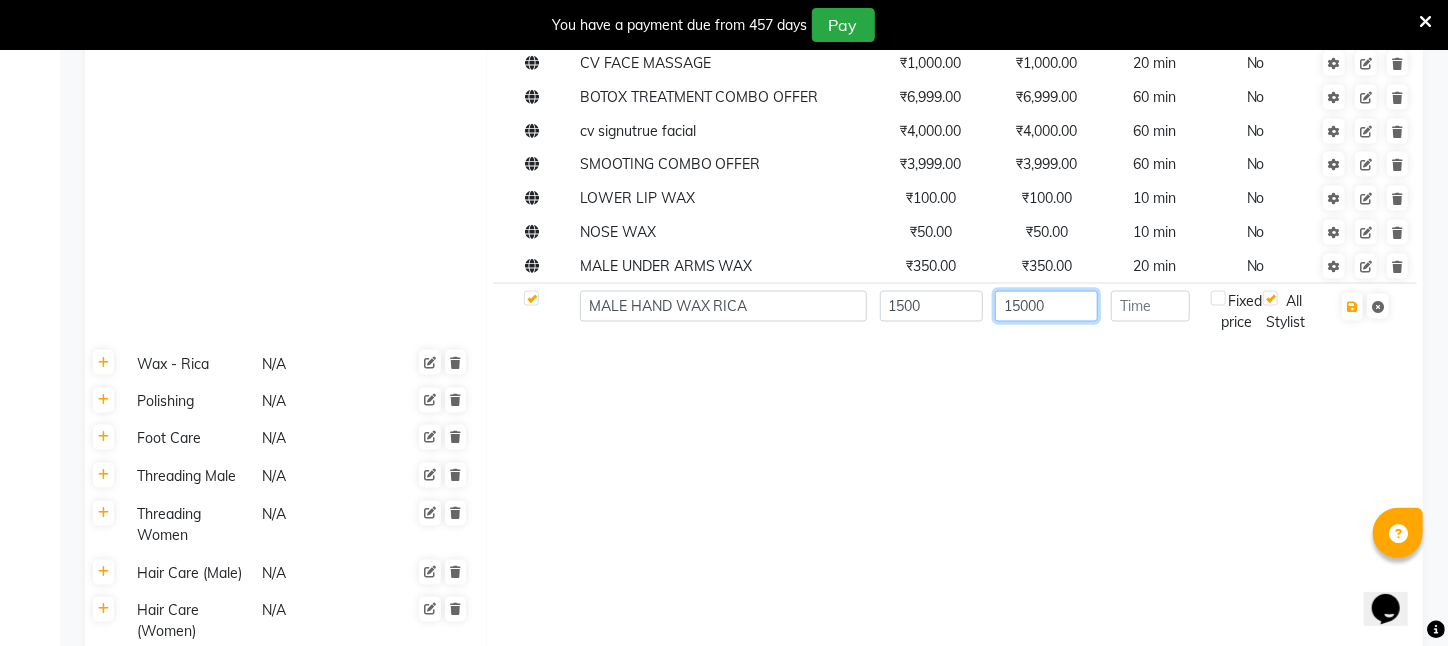 click on "15000" 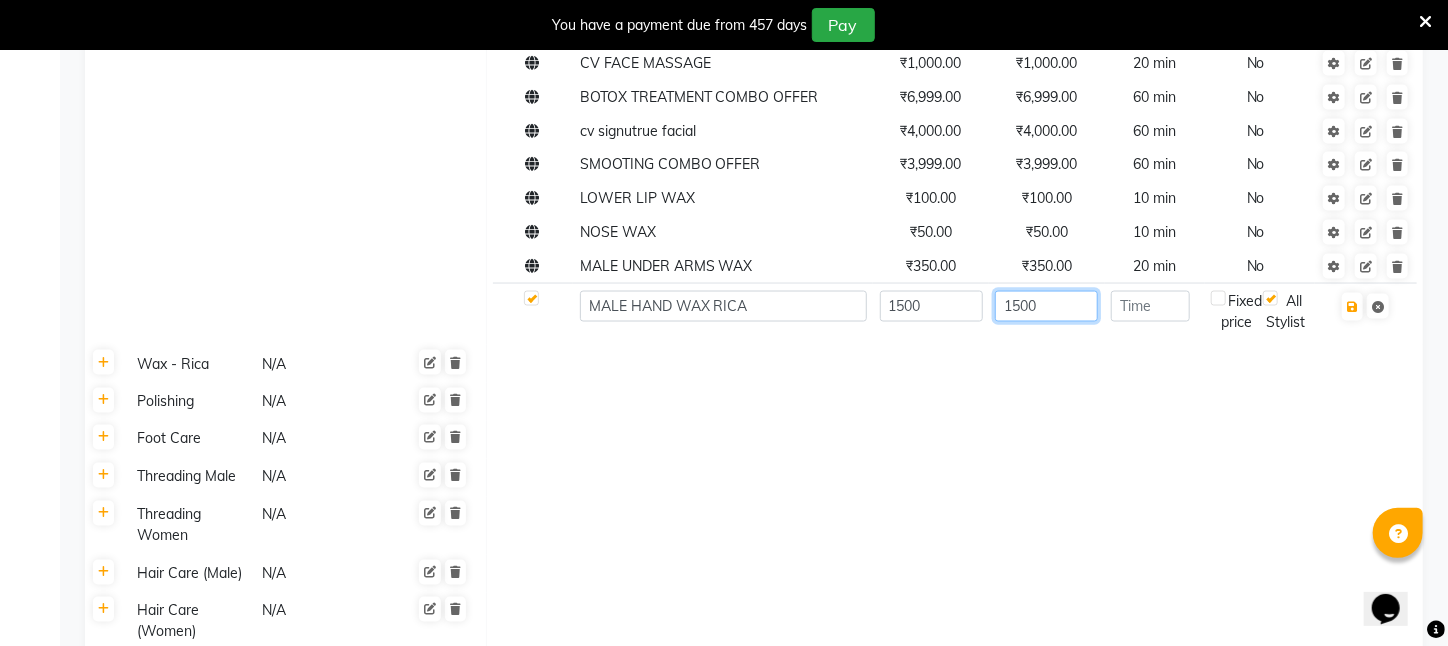 type on "1500" 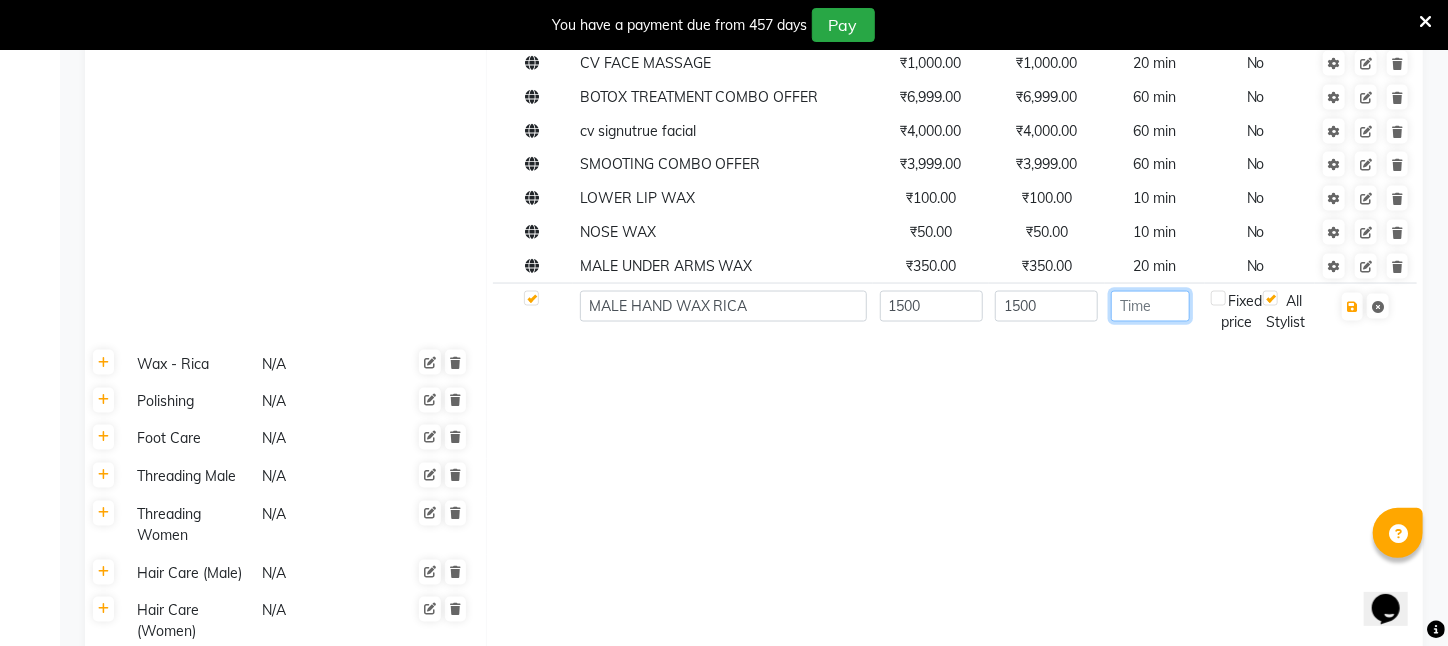 click 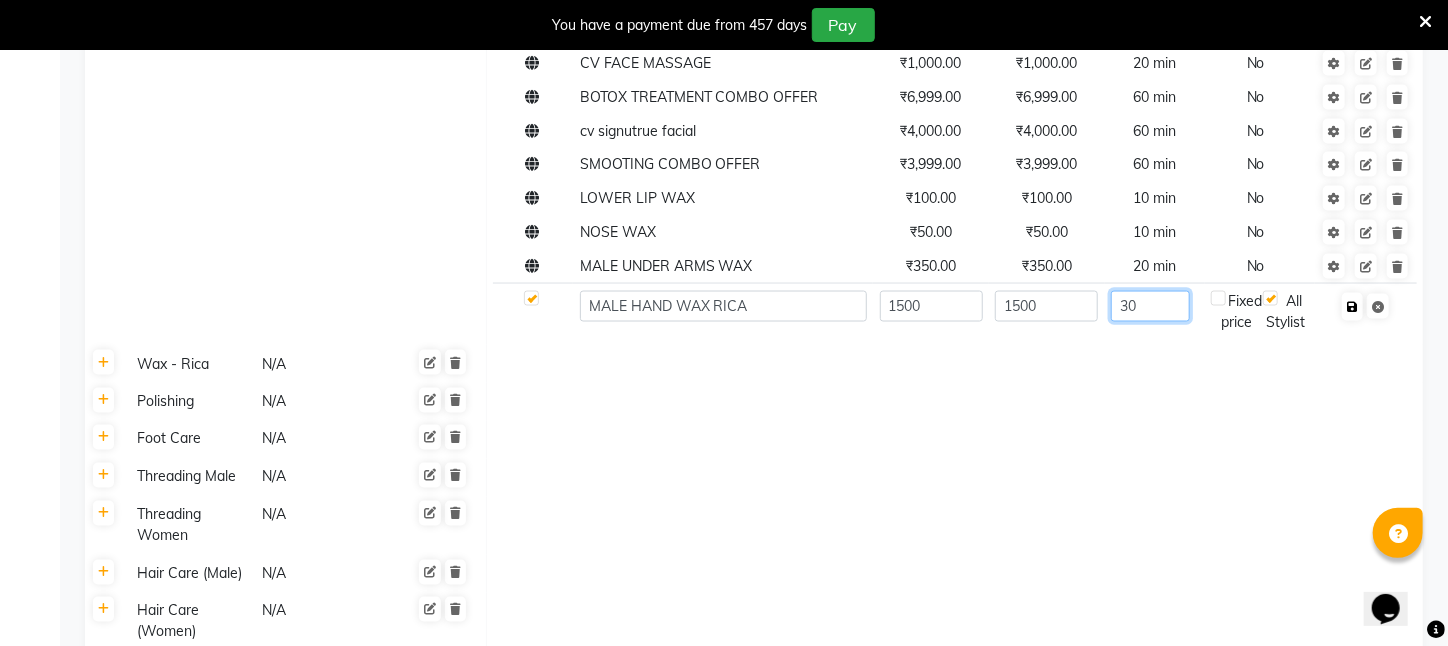 type on "30" 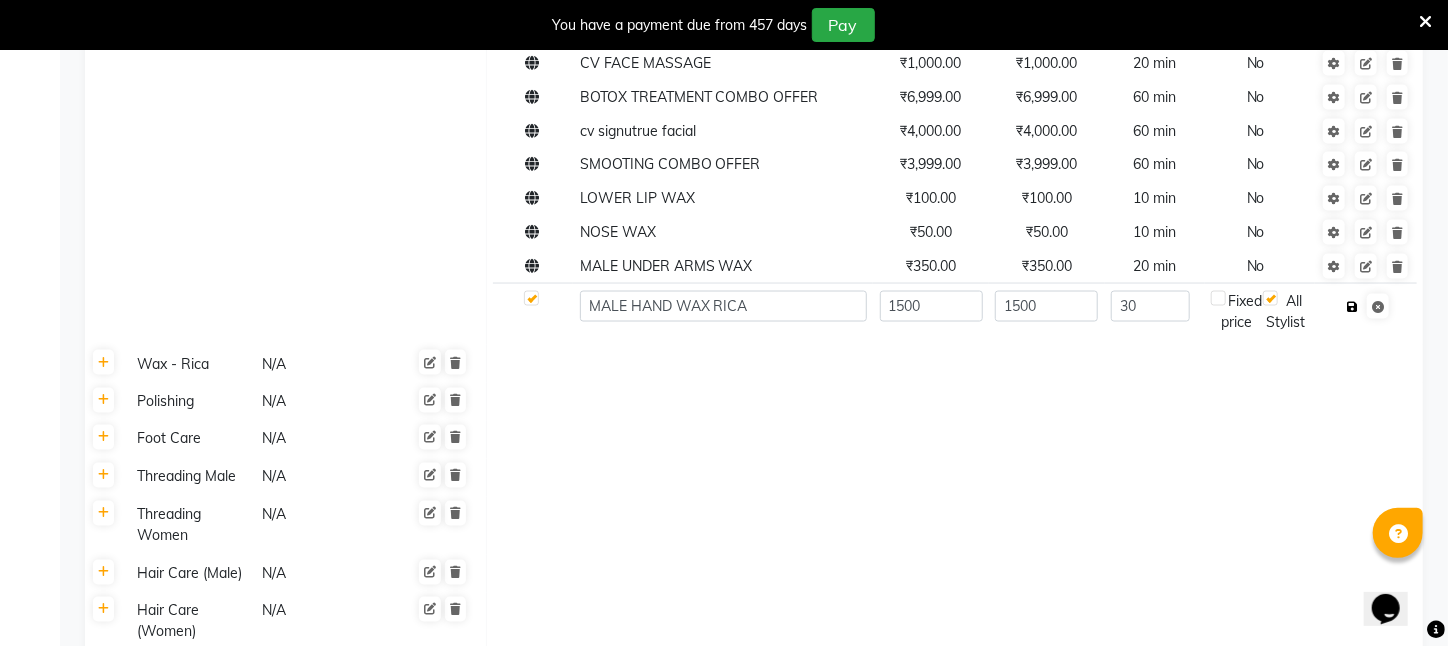click at bounding box center (1352, 307) 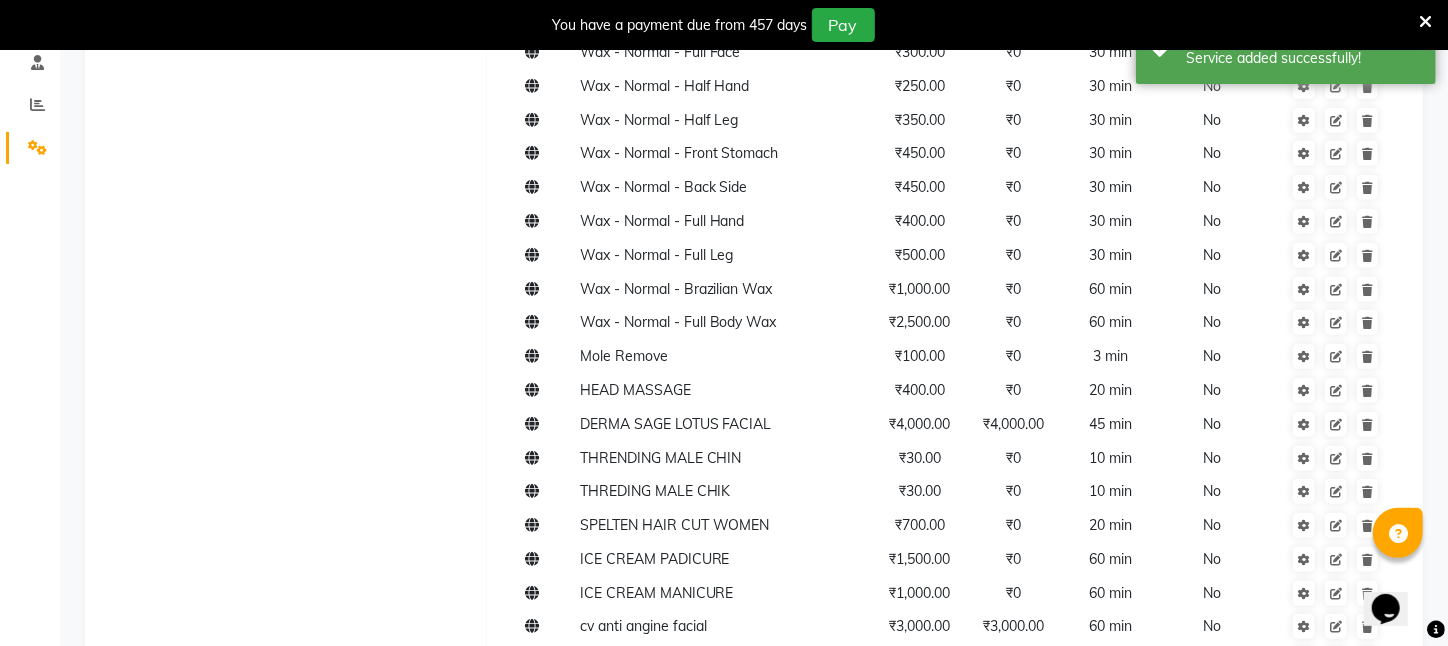 scroll, scrollTop: 0, scrollLeft: 0, axis: both 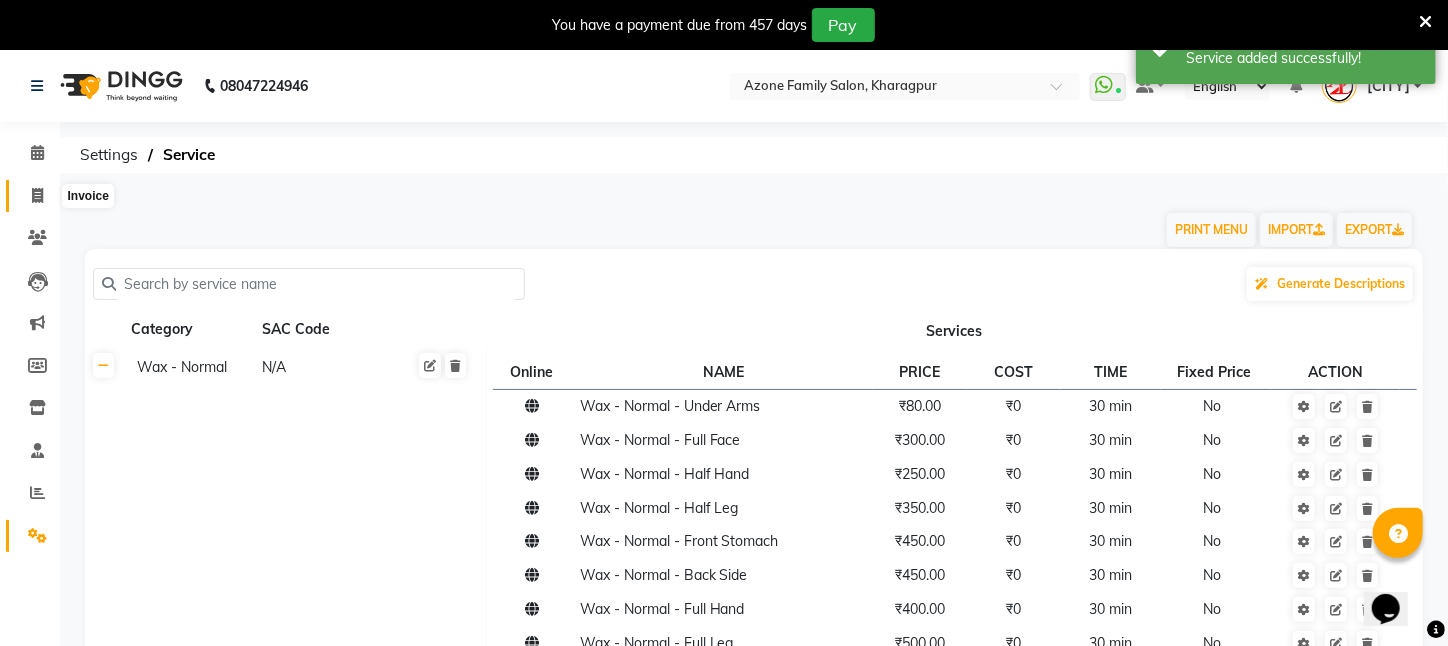 click 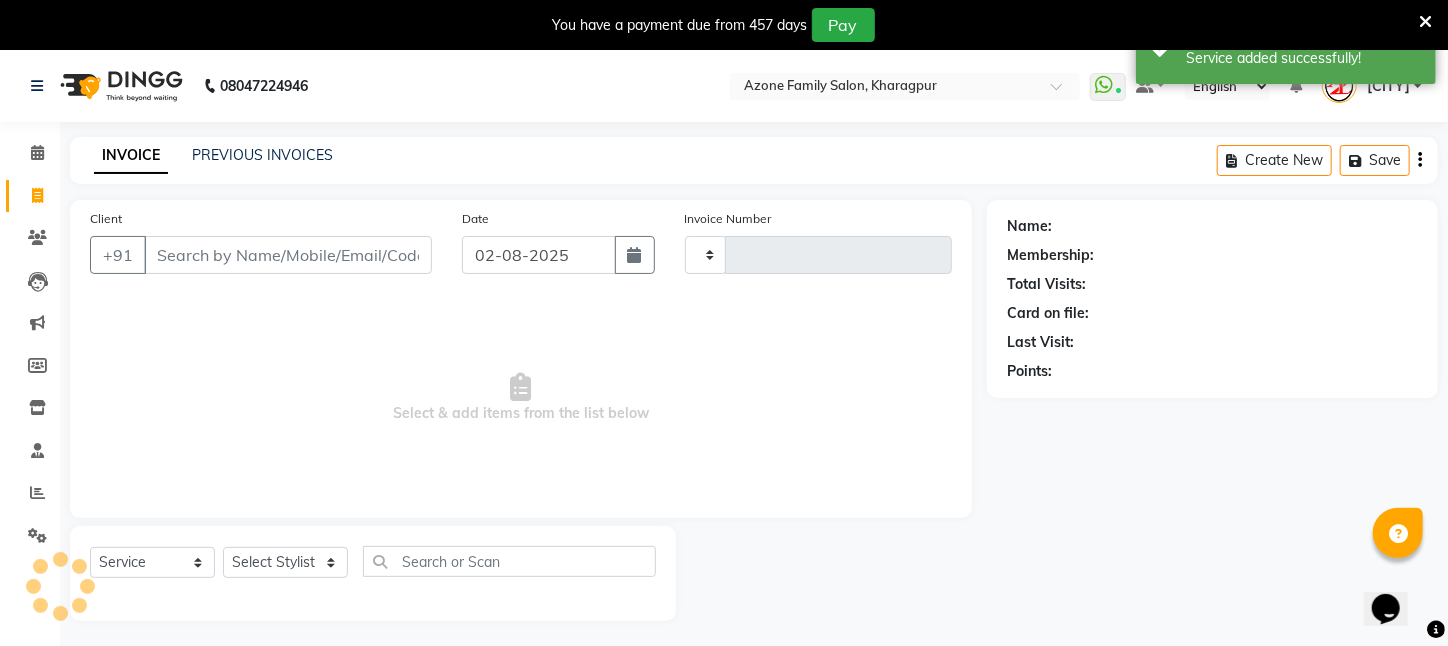 scroll, scrollTop: 50, scrollLeft: 0, axis: vertical 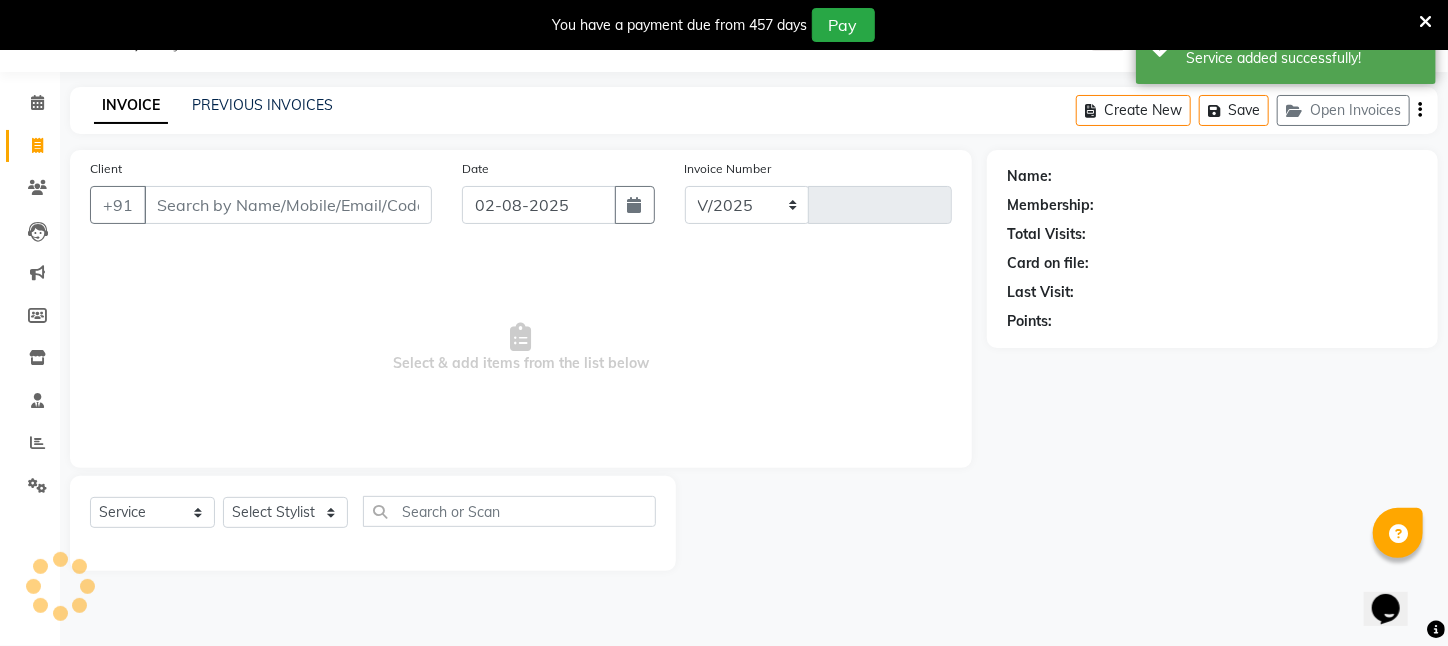 select on "4296" 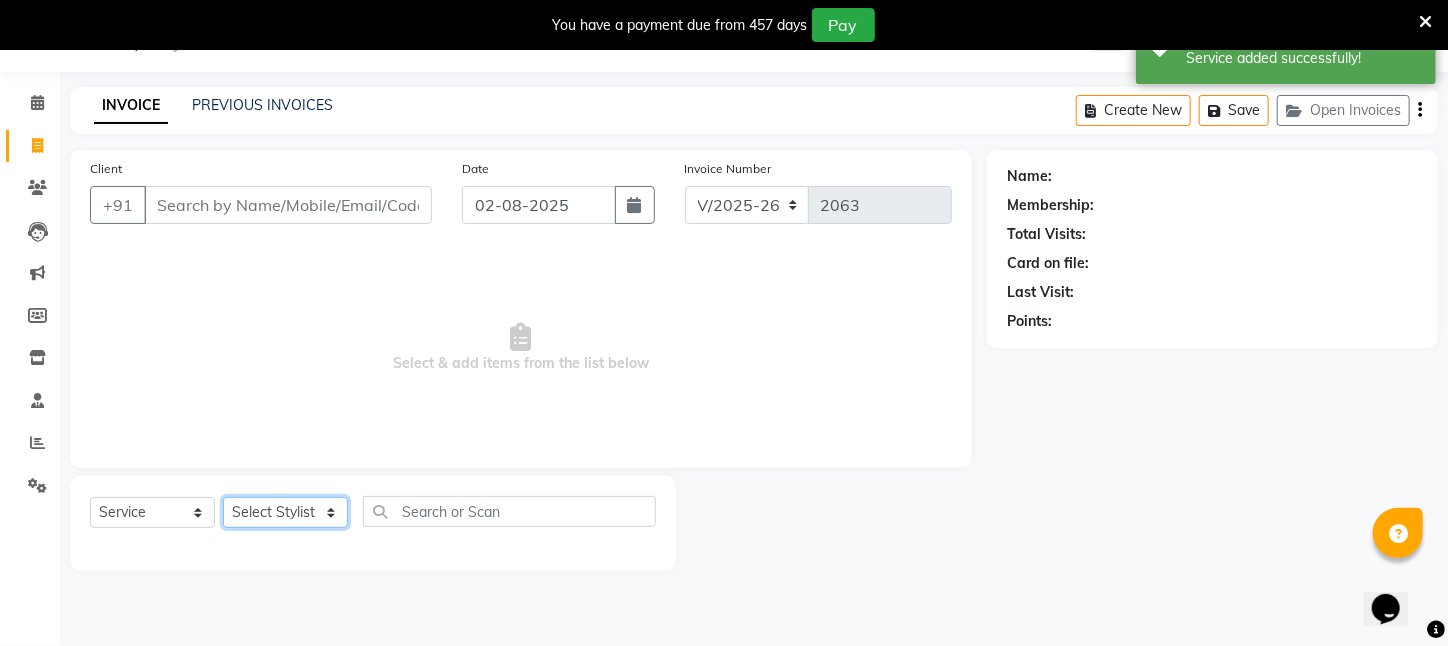 drag, startPoint x: 310, startPoint y: 500, endPoint x: 309, endPoint y: 467, distance: 33.01515 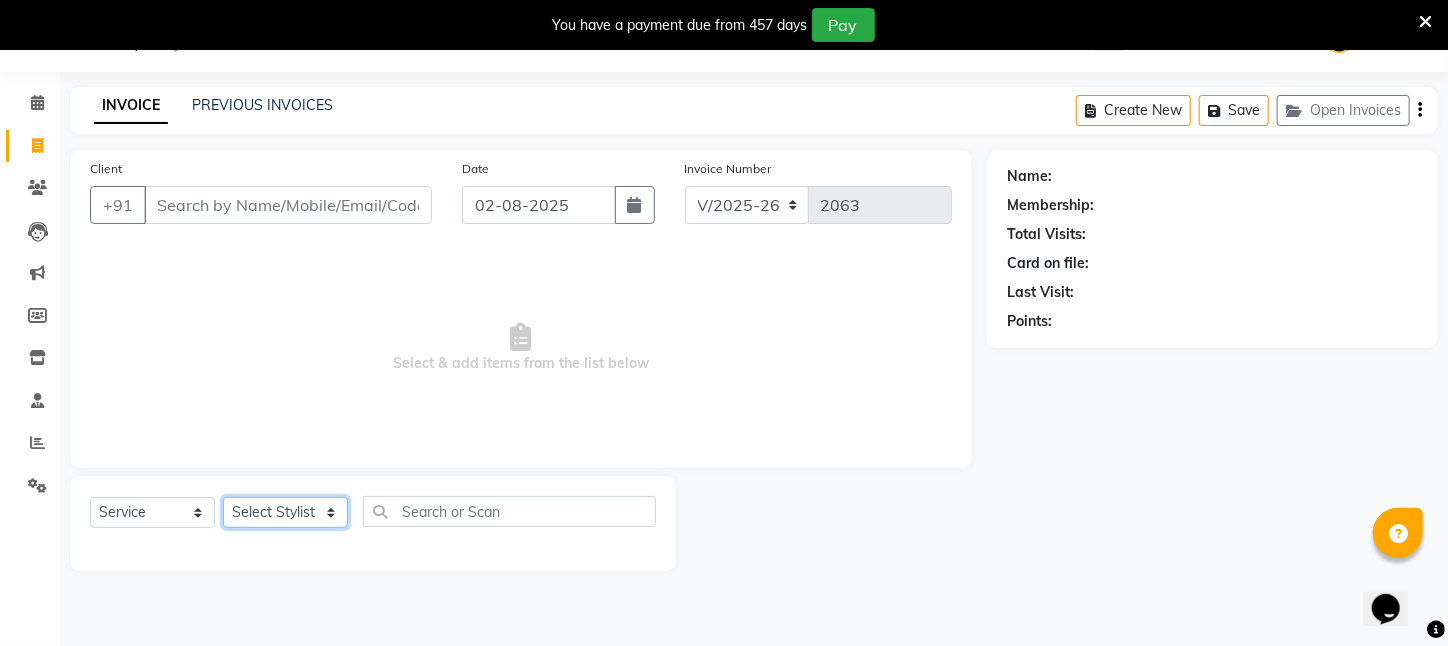 select on "23608" 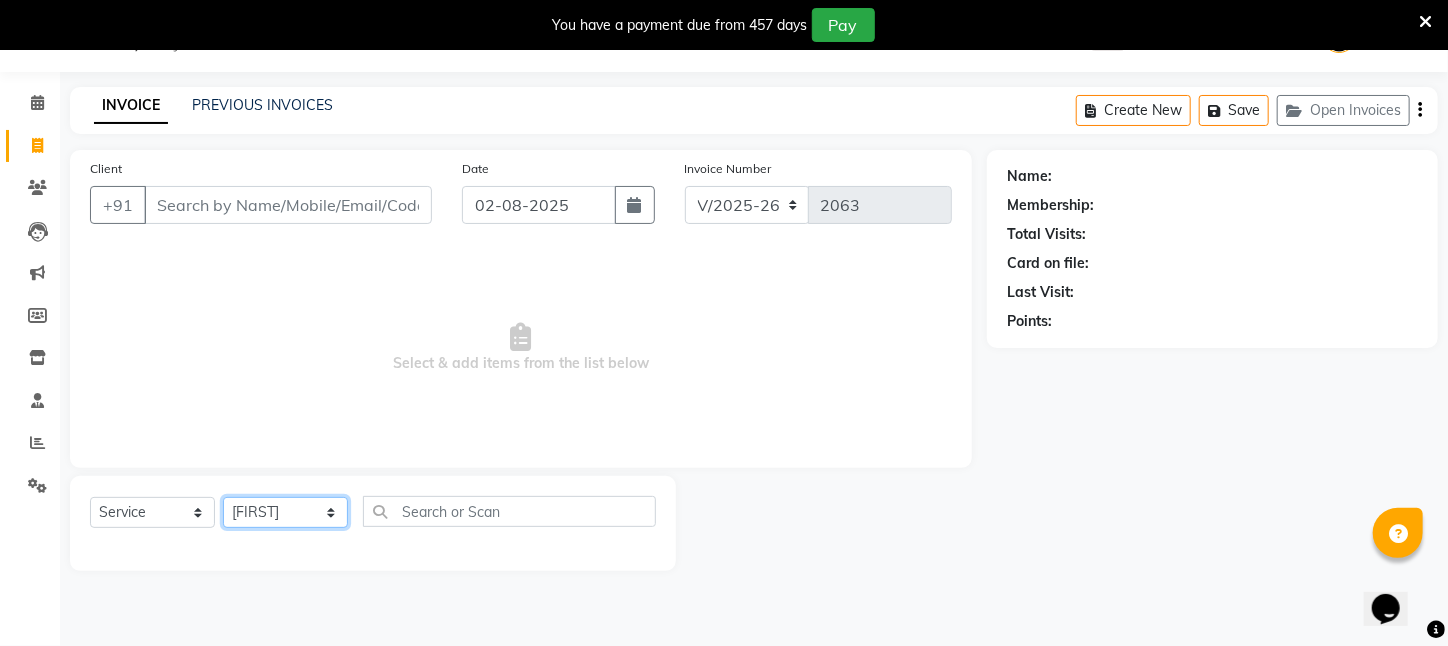click on "Select Stylist [FIRST] [LAST] [FIRST] [LAST] [FIRST] [LAST] [FIRST] [LAST] [FIRST] [LAST] [CITY] [FIRST] [LAST] [FIRST] [FIRST] [FIRST] [FIRST] [FIRST] [FIRST] [FIRST] [FIRST] [FIRST] [FIRST]" 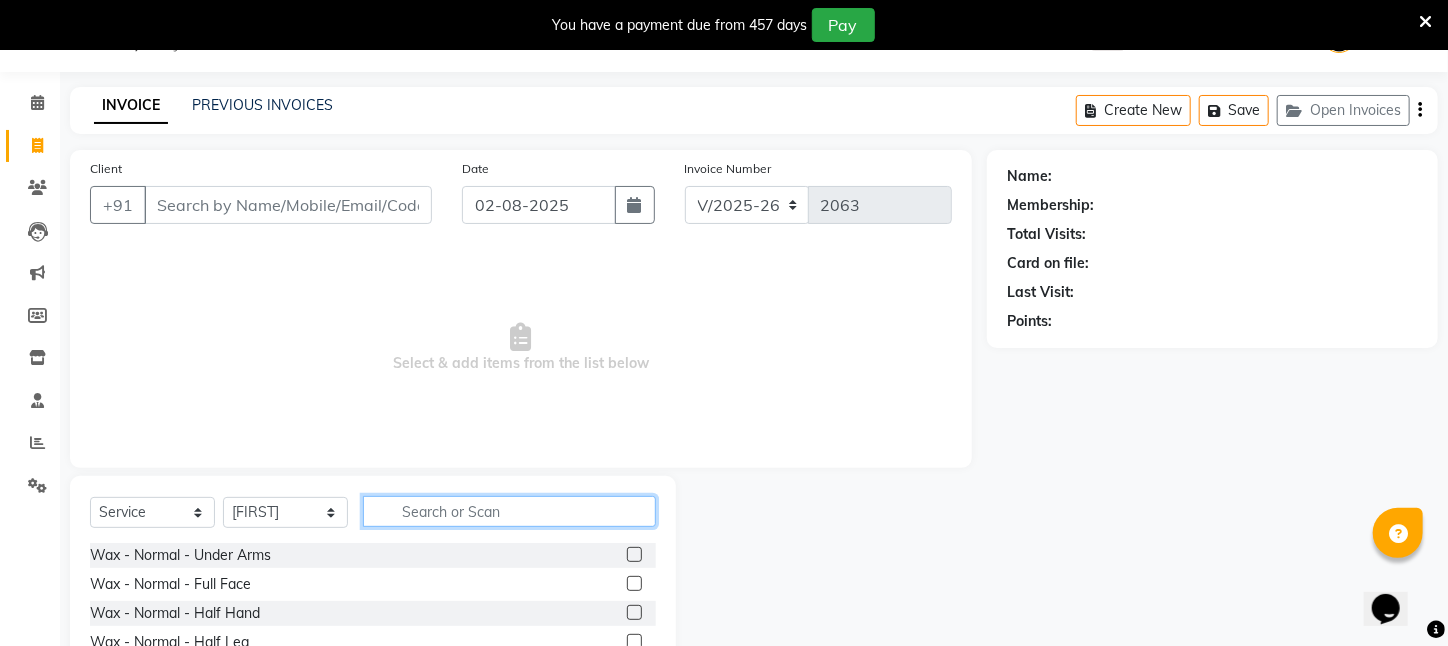click 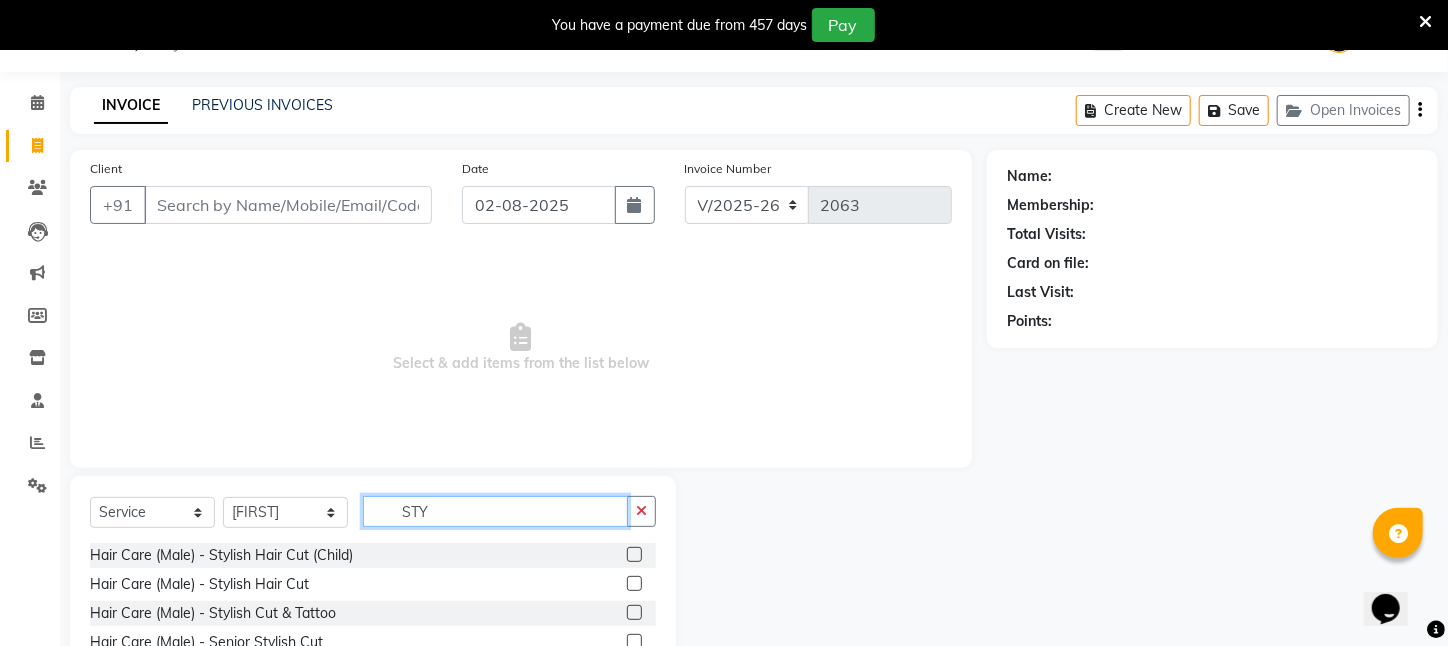 scroll, scrollTop: 50, scrollLeft: 0, axis: vertical 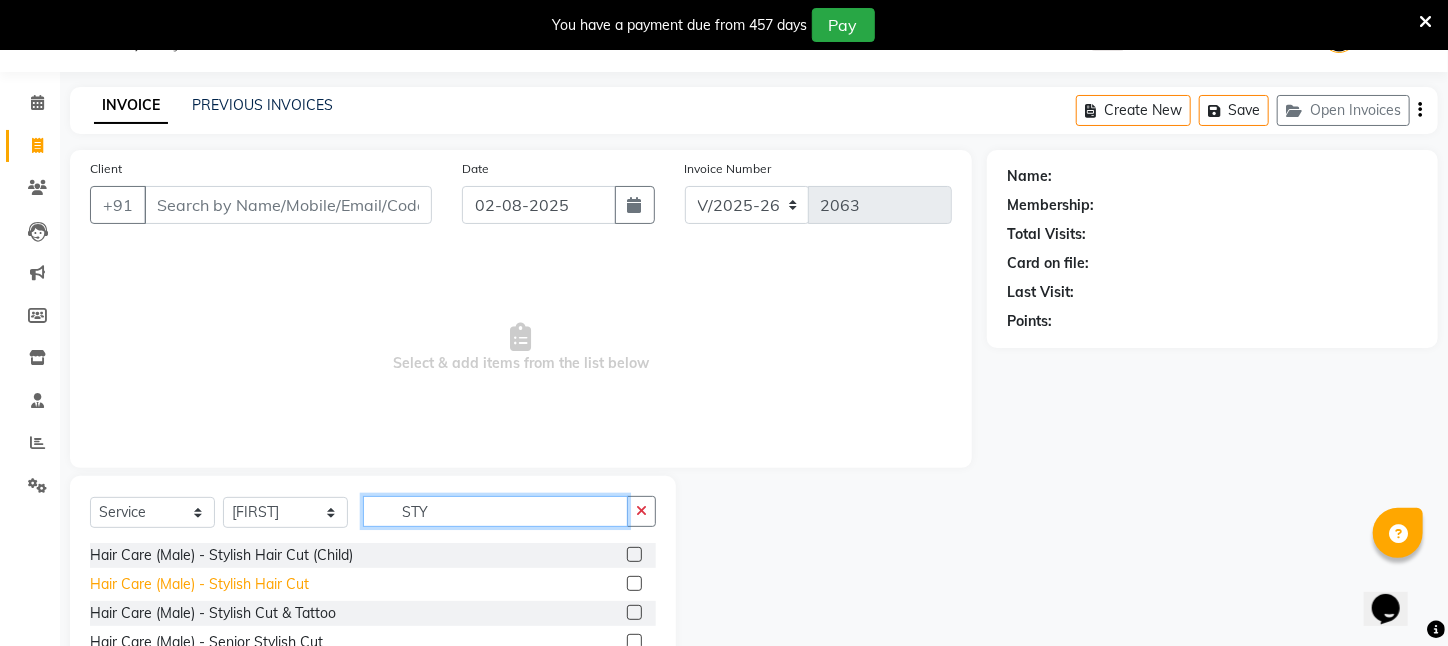 type on "STY" 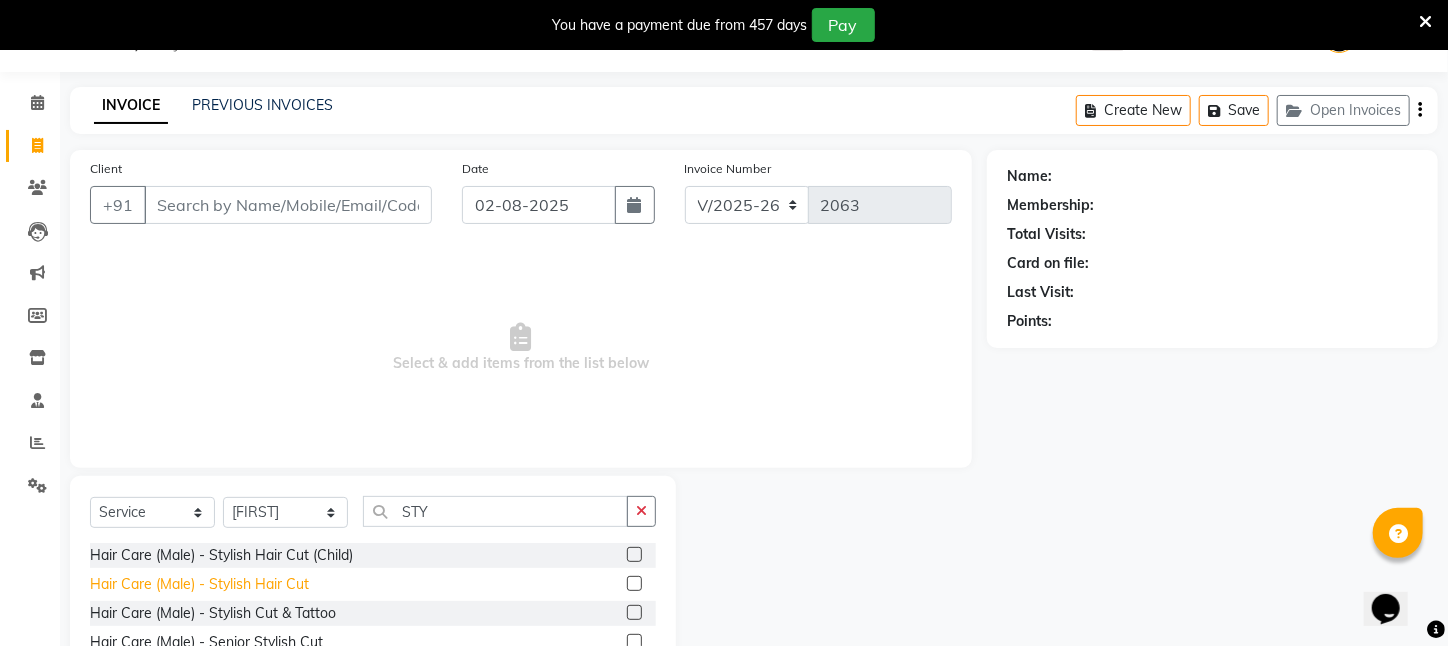 click on "Hair Care (Male)   -   Stylish Hair Cut" 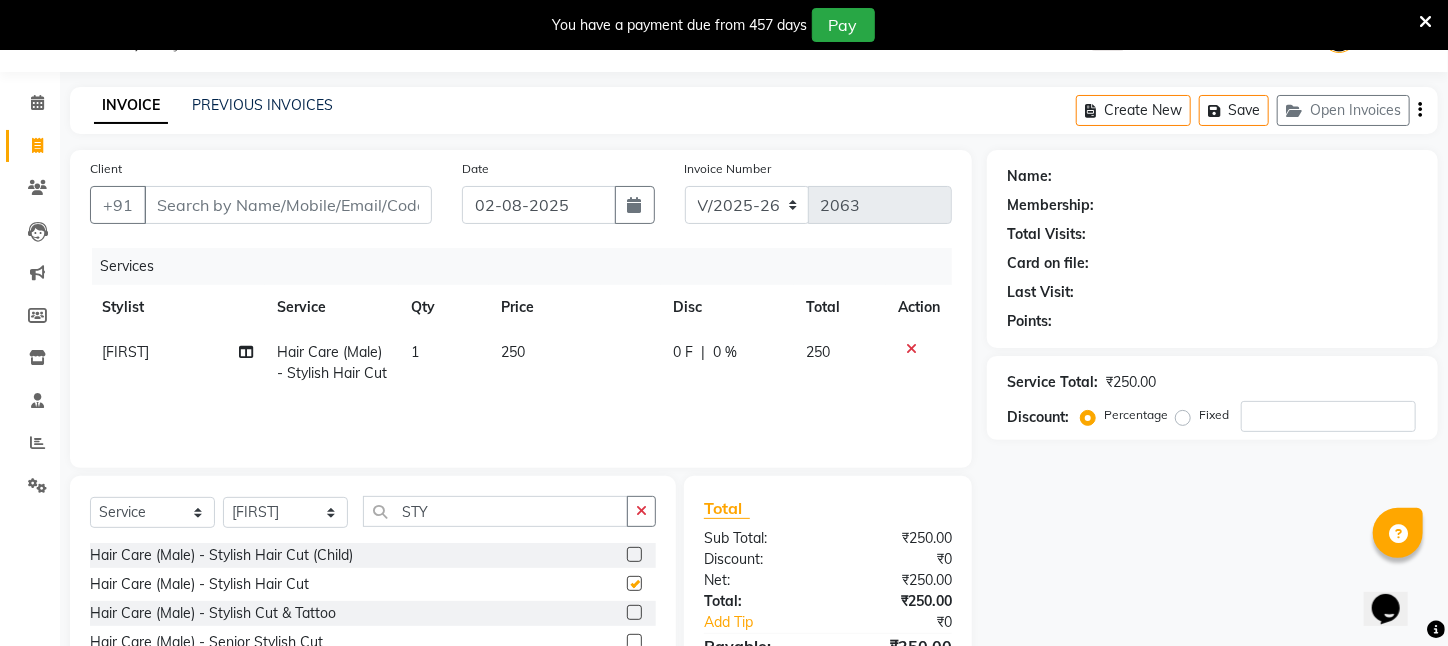 checkbox on "false" 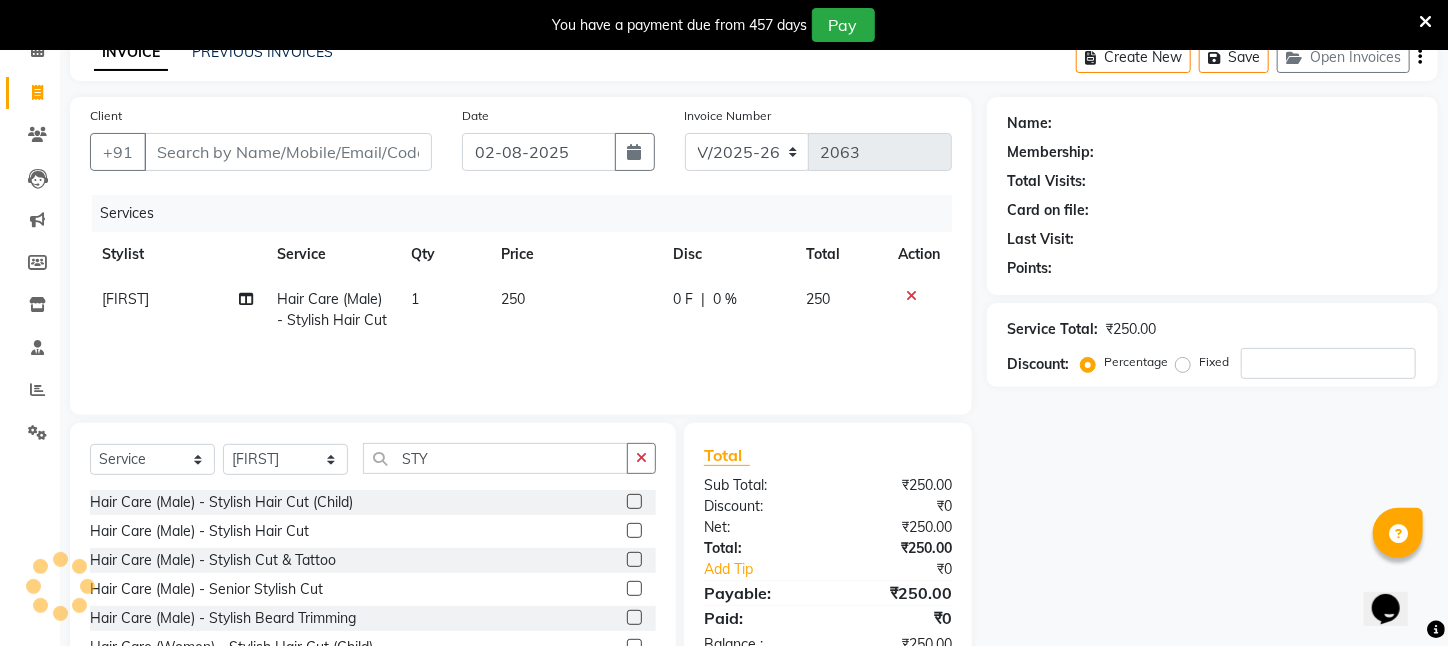 scroll, scrollTop: 204, scrollLeft: 0, axis: vertical 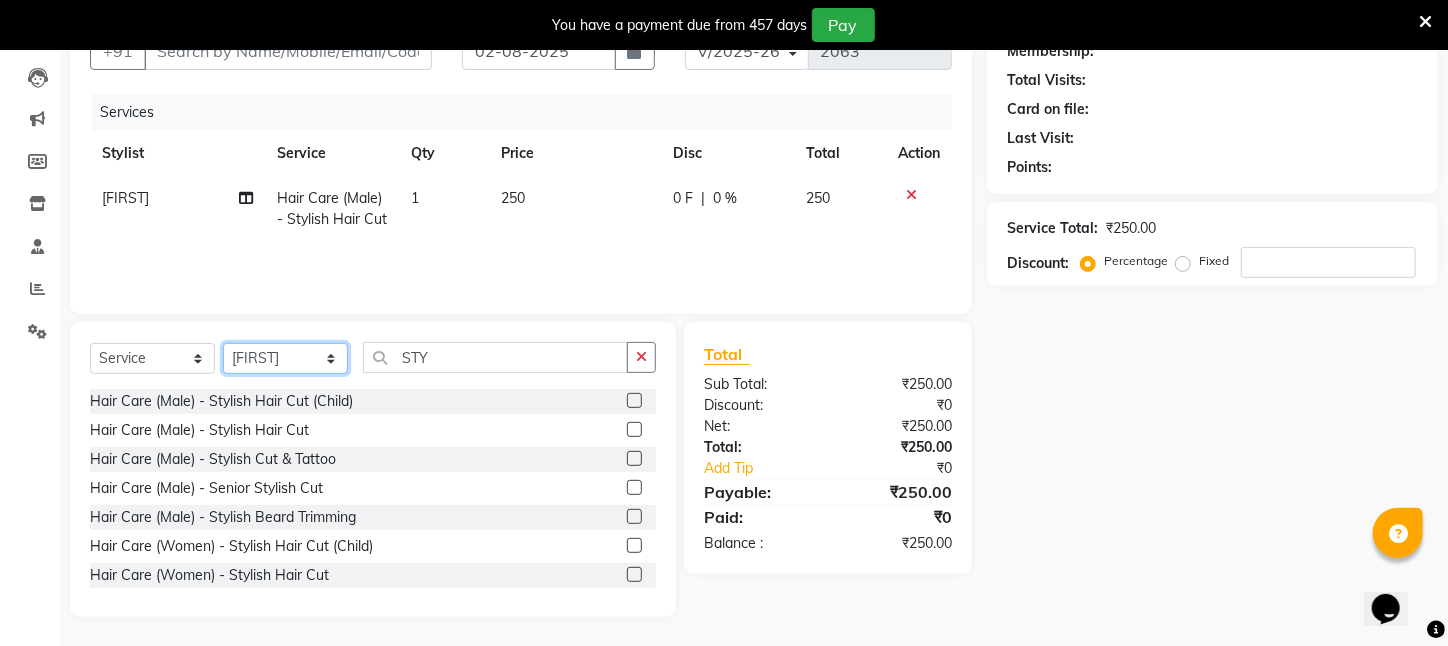 click on "Select Stylist [FIRST] [LAST] [FIRST] [LAST] [FIRST] [LAST] [FIRST] [LAST] [FIRST] [LAST] [CITY] [FIRST] [LAST] [FIRST] [FIRST] [FIRST] [FIRST] [FIRST] [FIRST] [FIRST] [FIRST] [FIRST] [FIRST]" 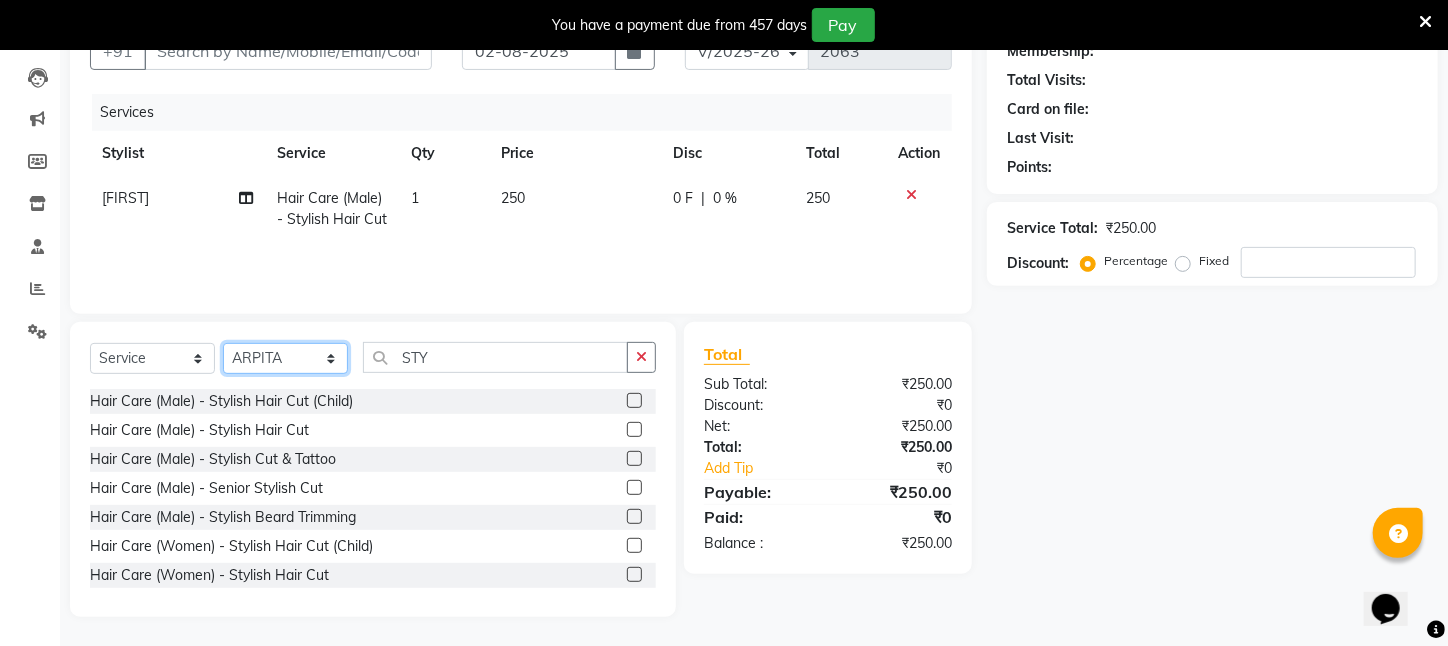 click on "Select Stylist [FIRST] [LAST] [FIRST] [LAST] [FIRST] [LAST] [FIRST] [LAST] [FIRST] [LAST] [CITY] [FIRST] [LAST] [FIRST] [FIRST] [FIRST] [FIRST] [FIRST] [FIRST] [FIRST] [FIRST] [FIRST] [FIRST]" 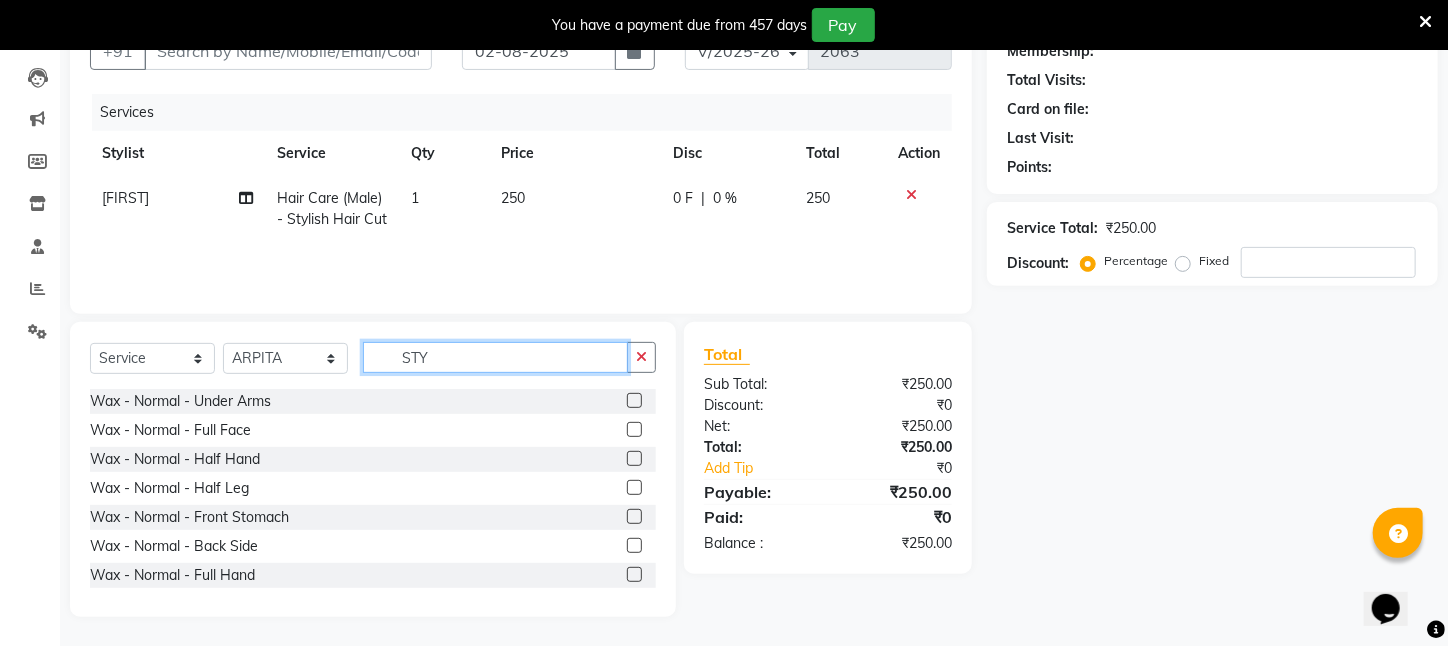 drag, startPoint x: 460, startPoint y: 340, endPoint x: 285, endPoint y: 379, distance: 179.29306 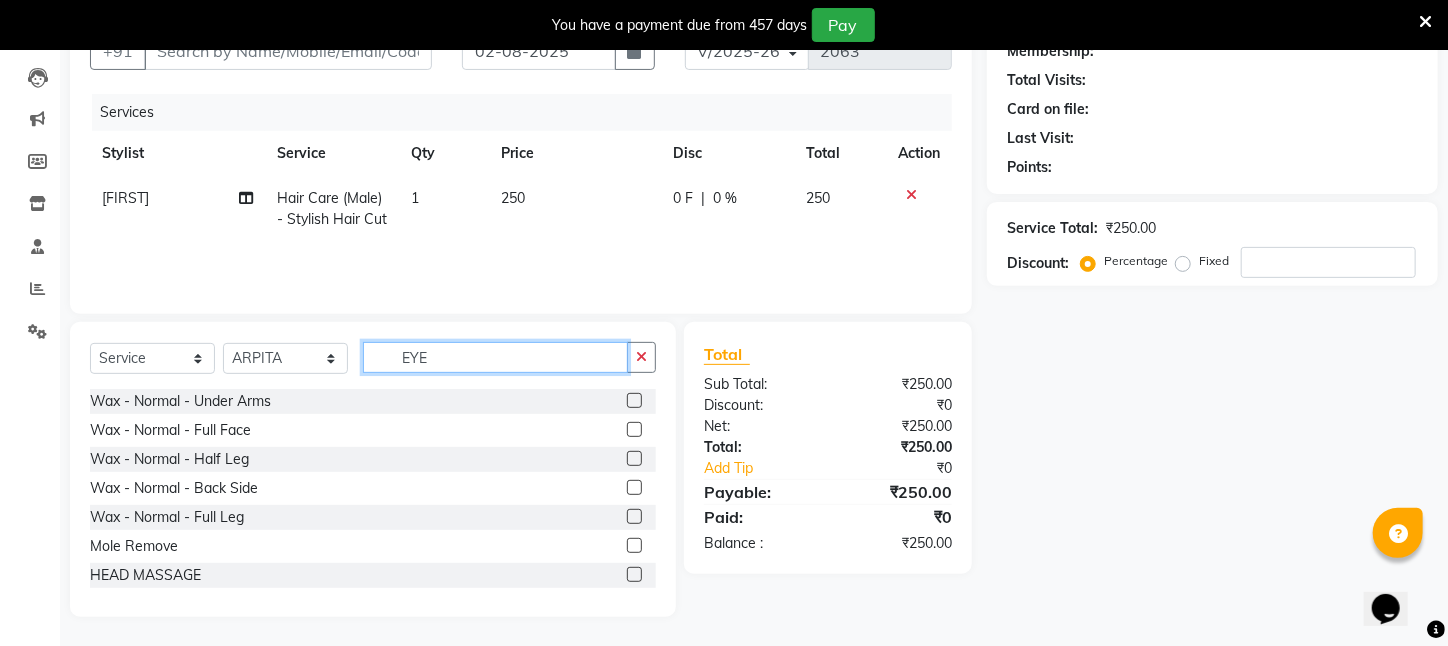 scroll, scrollTop: 161, scrollLeft: 0, axis: vertical 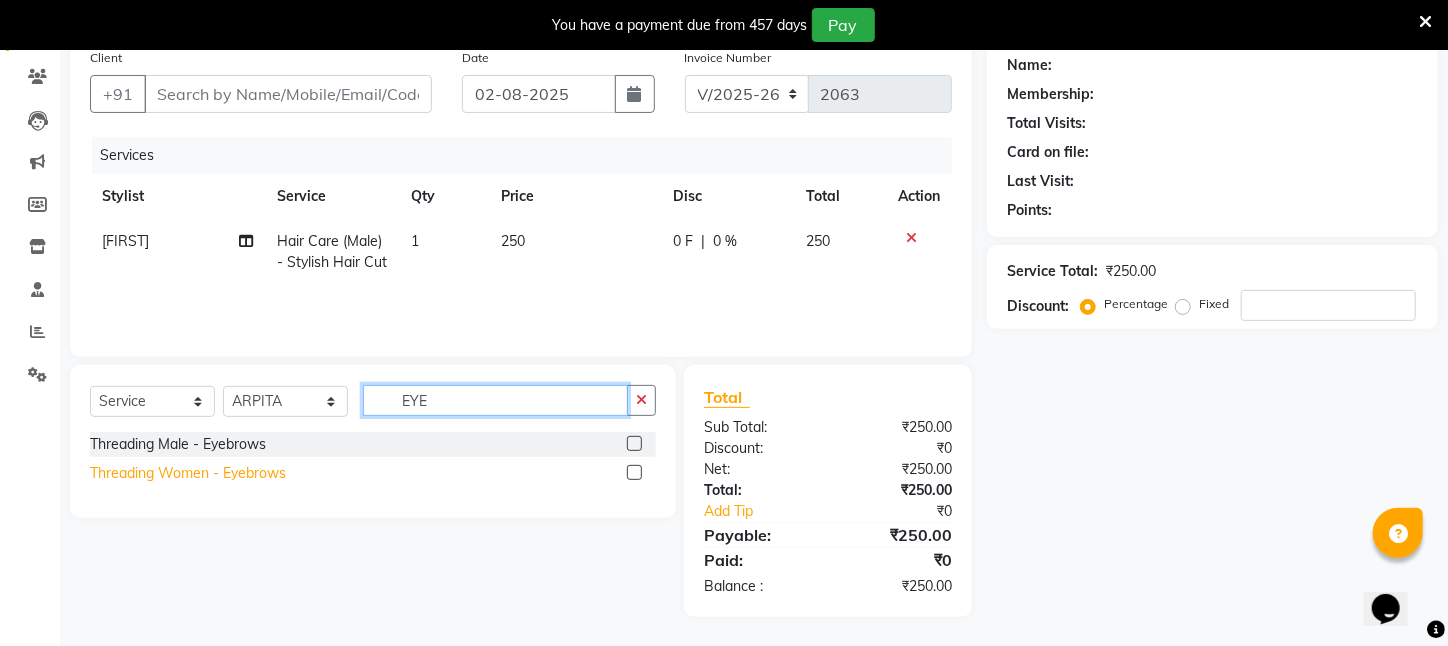 type on "EYE" 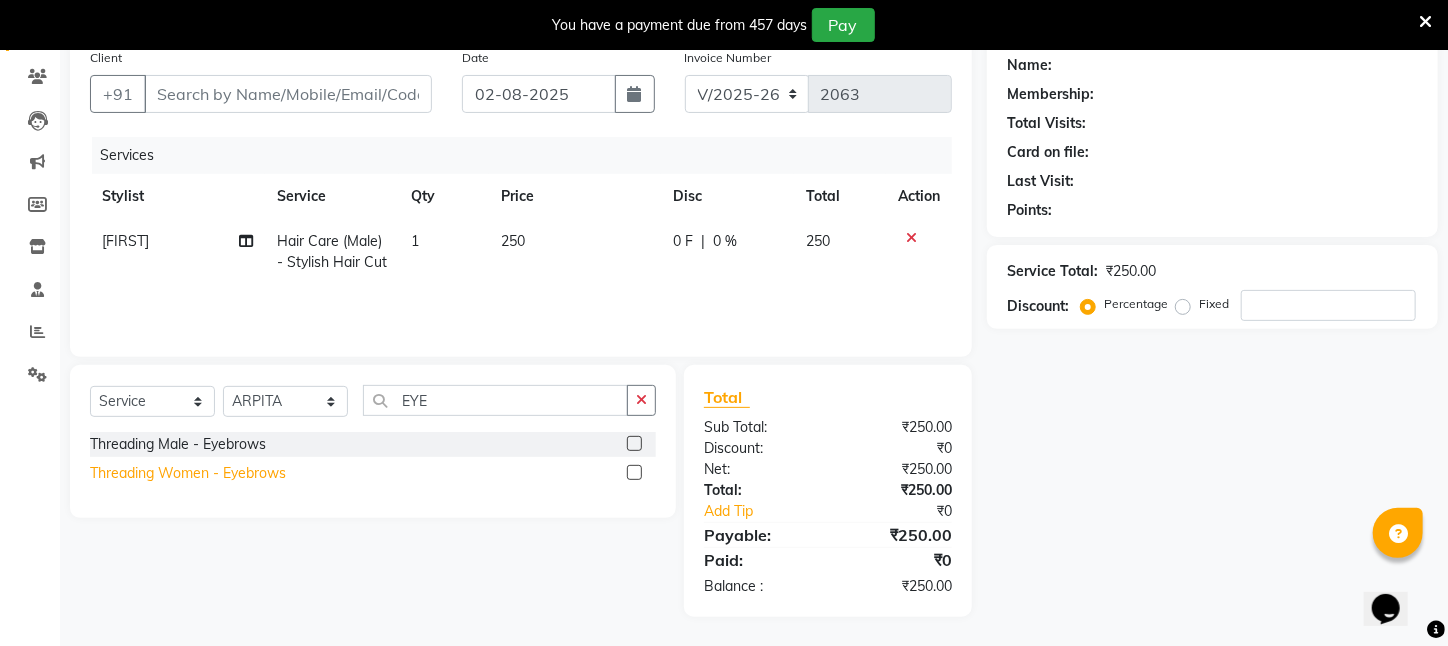 click on "Threading Women    -   Eyebrows" 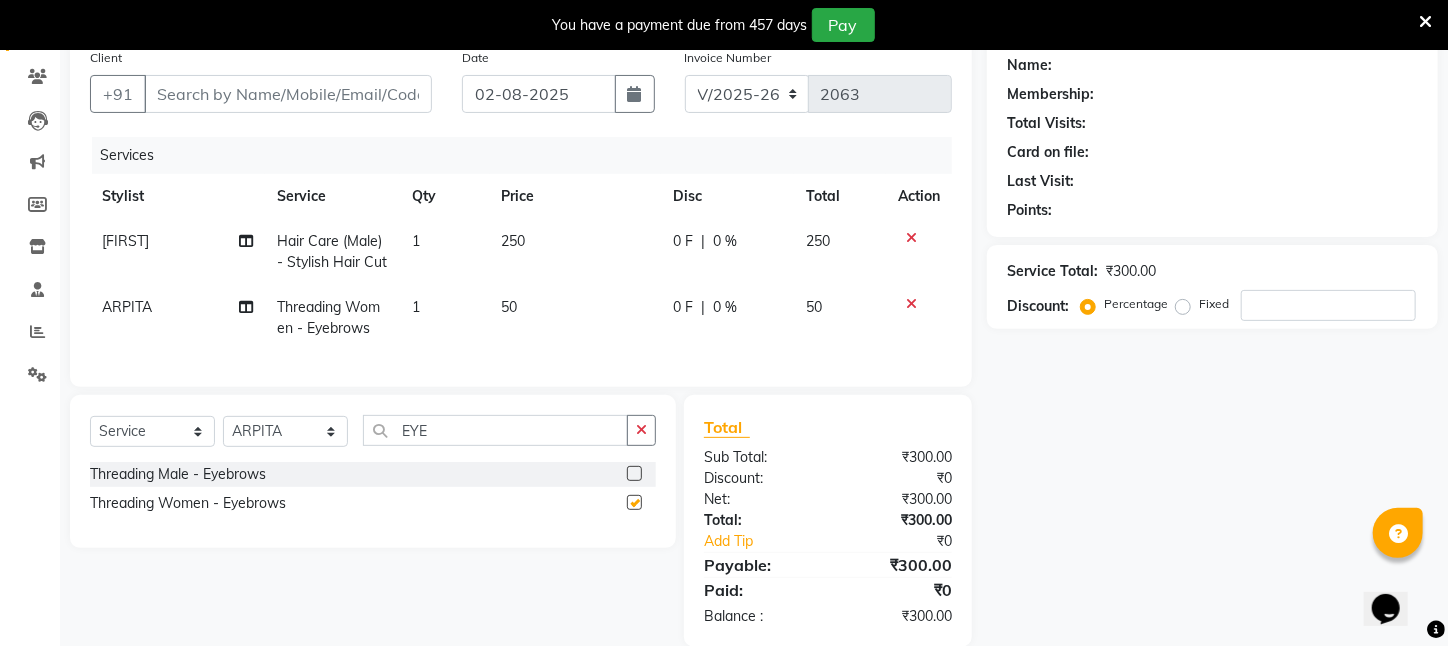 checkbox on "false" 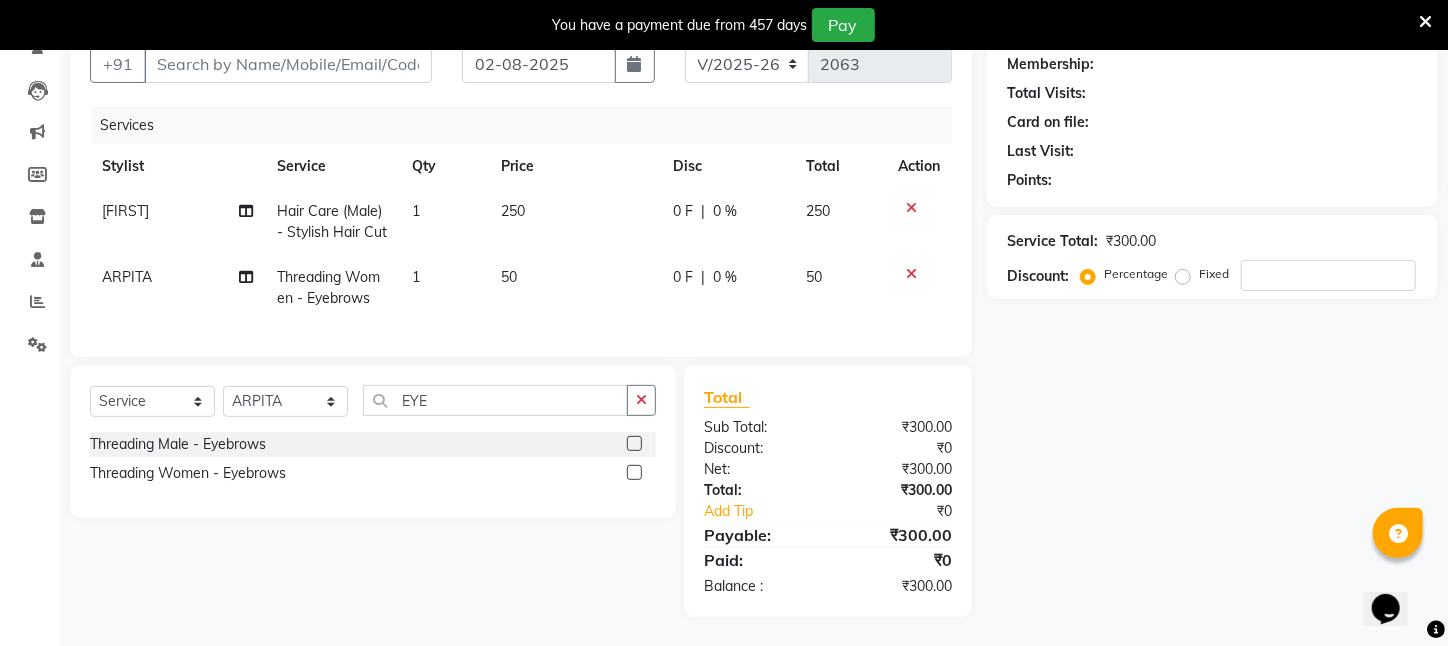scroll, scrollTop: 206, scrollLeft: 0, axis: vertical 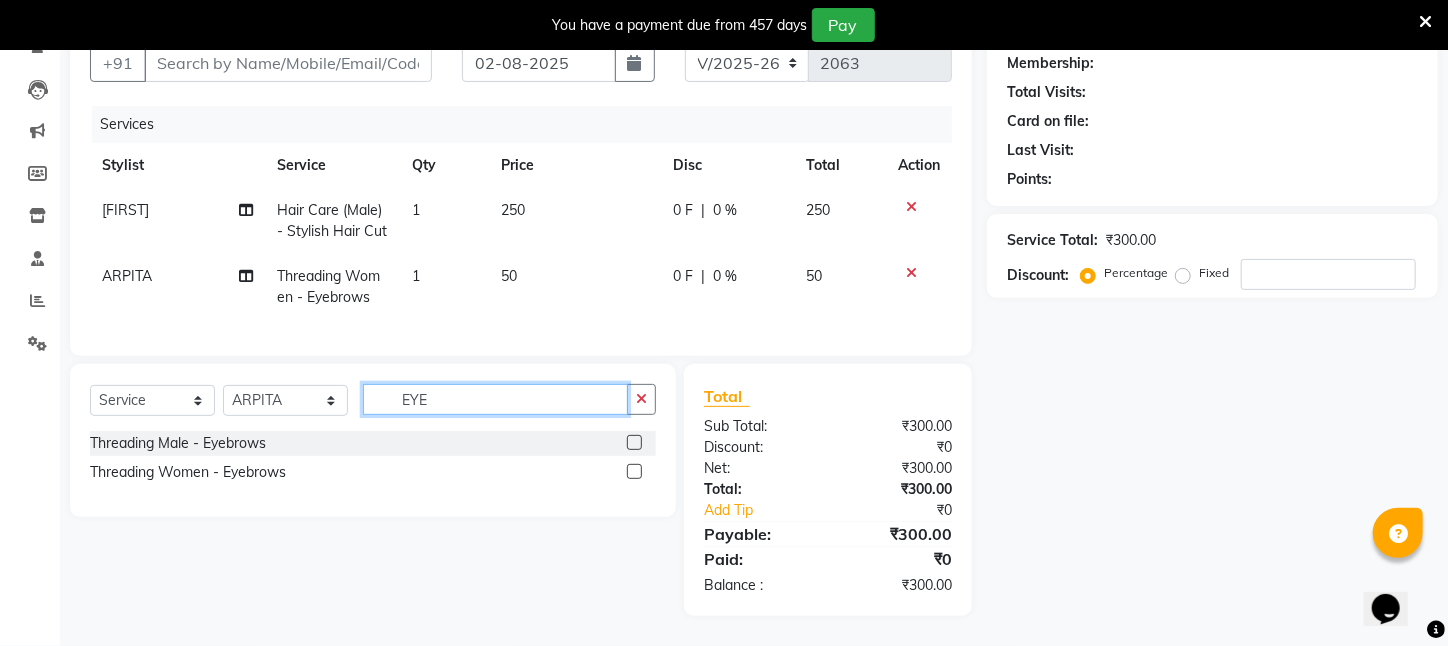drag, startPoint x: 444, startPoint y: 399, endPoint x: 324, endPoint y: 404, distance: 120.10412 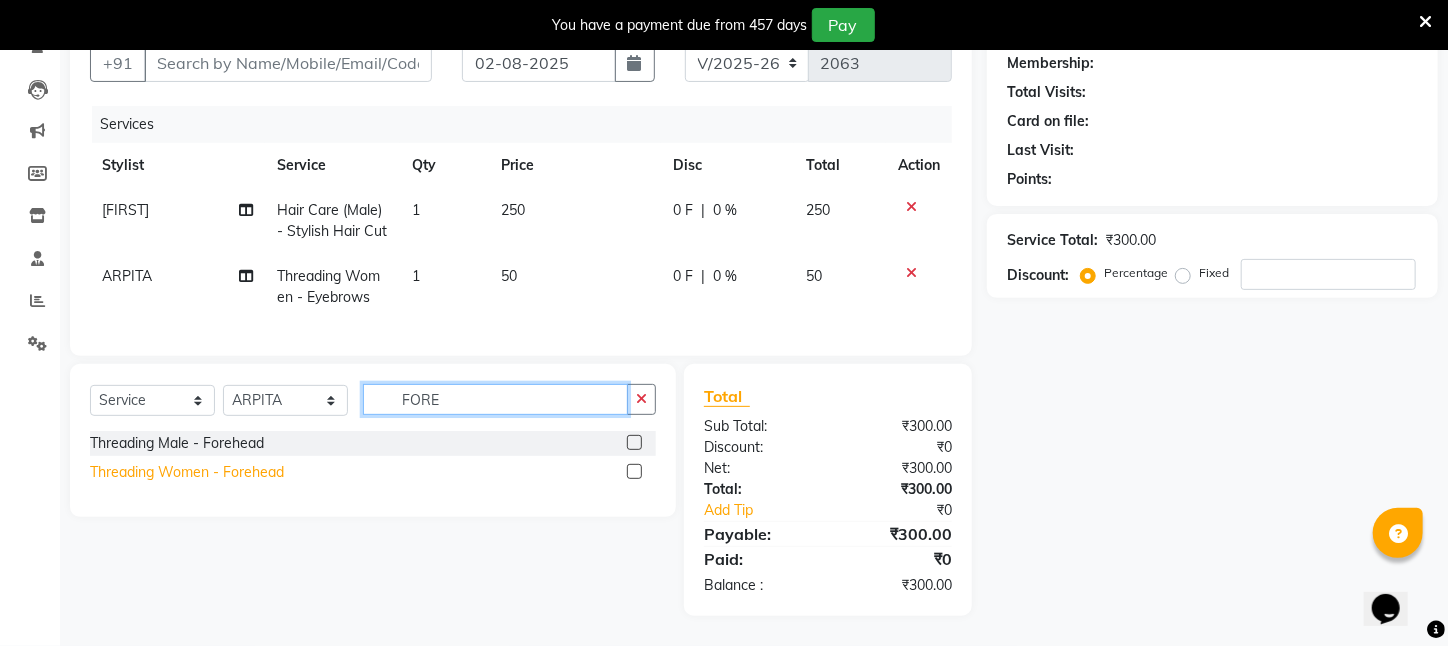 type on "FORE" 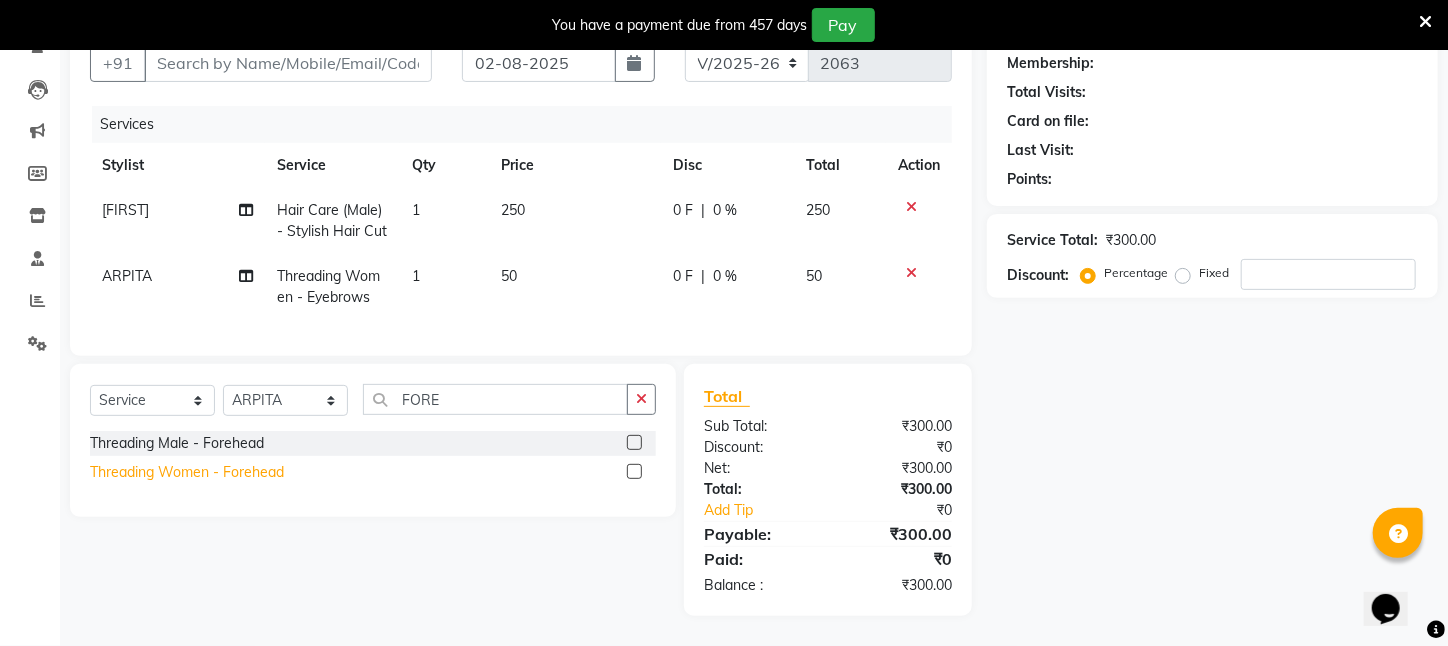 click on "Threading Women    -   Forehead" 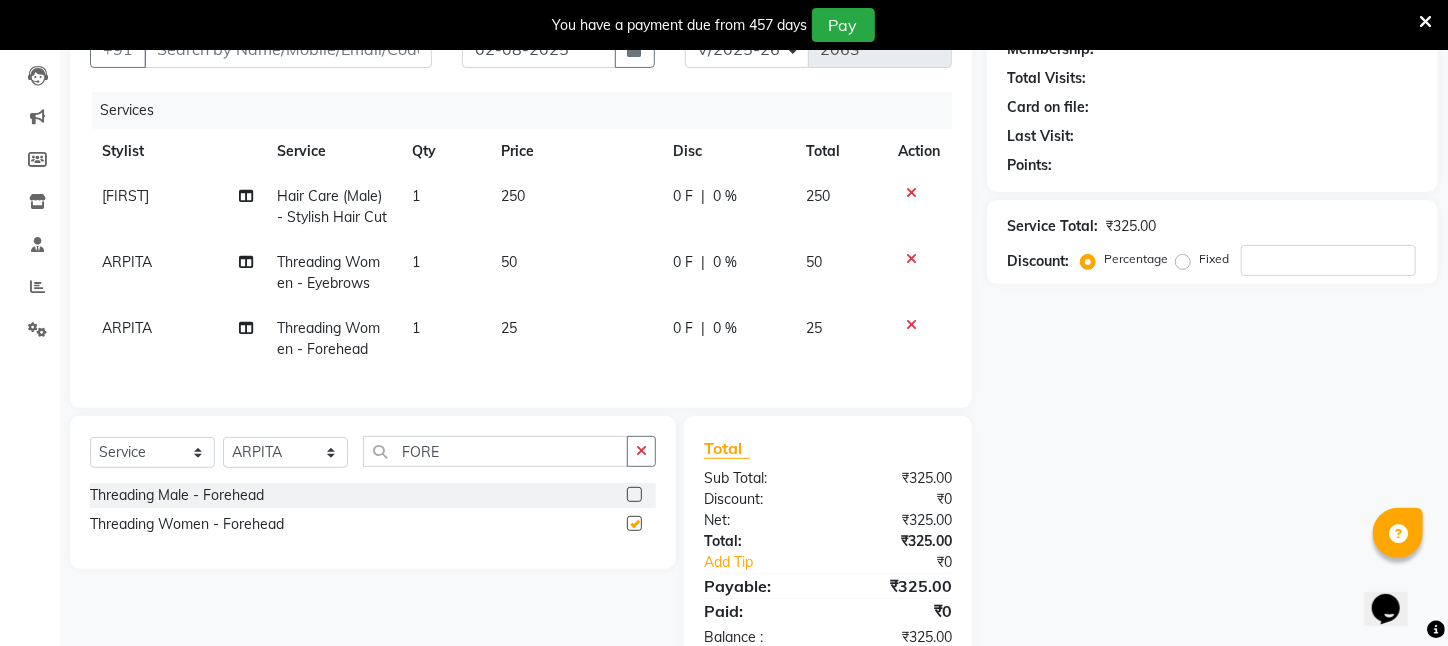 checkbox on "false" 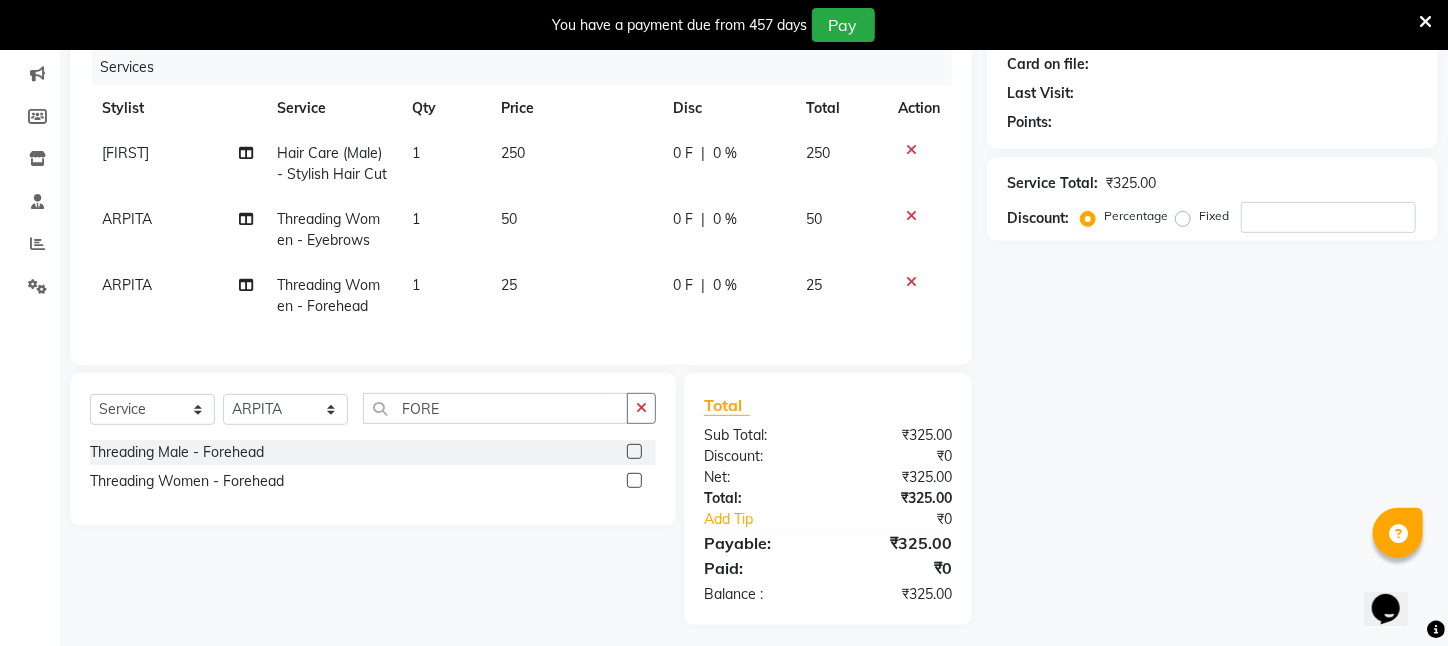 scroll, scrollTop: 272, scrollLeft: 0, axis: vertical 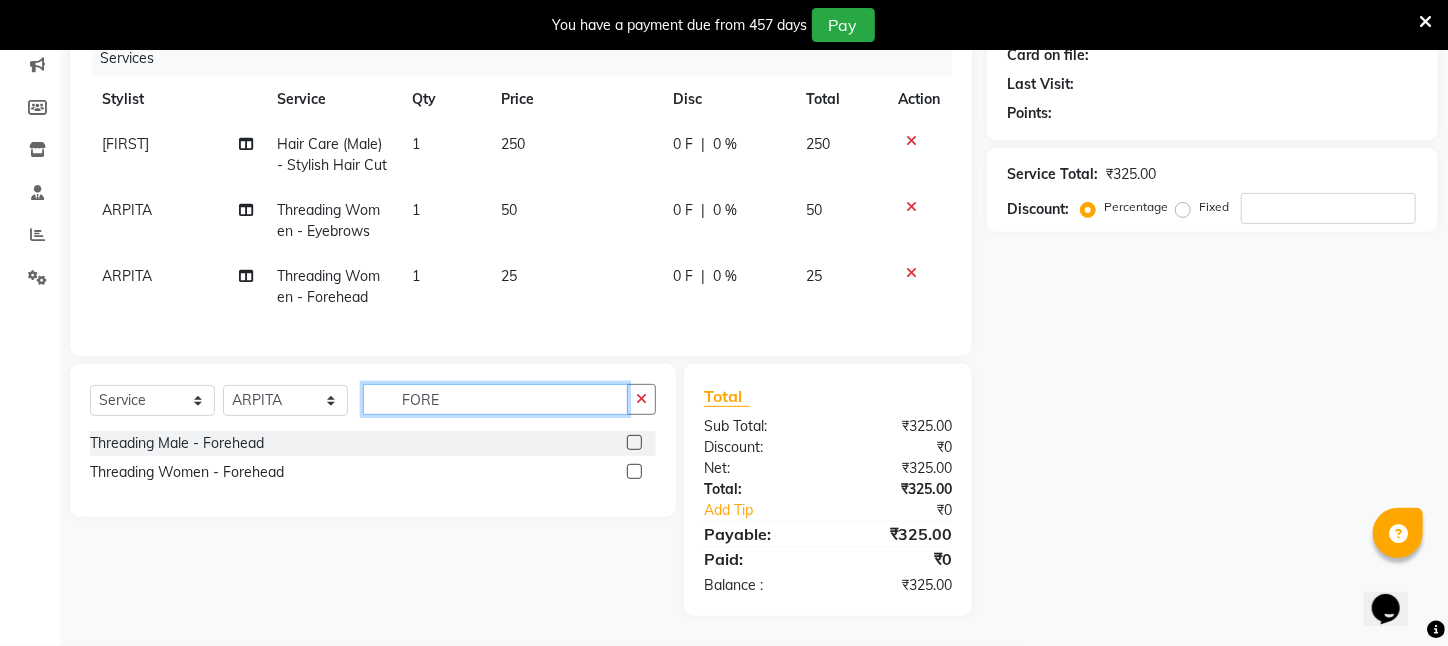 click on "FORE" 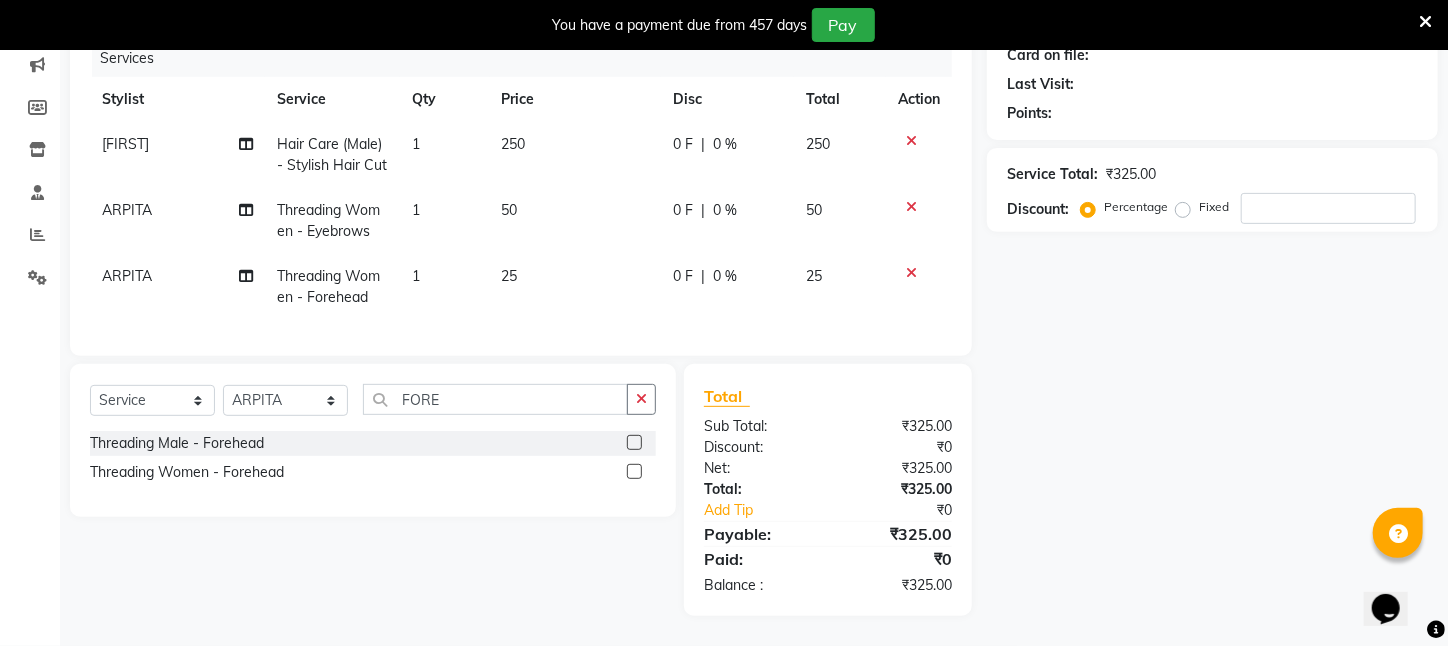 click 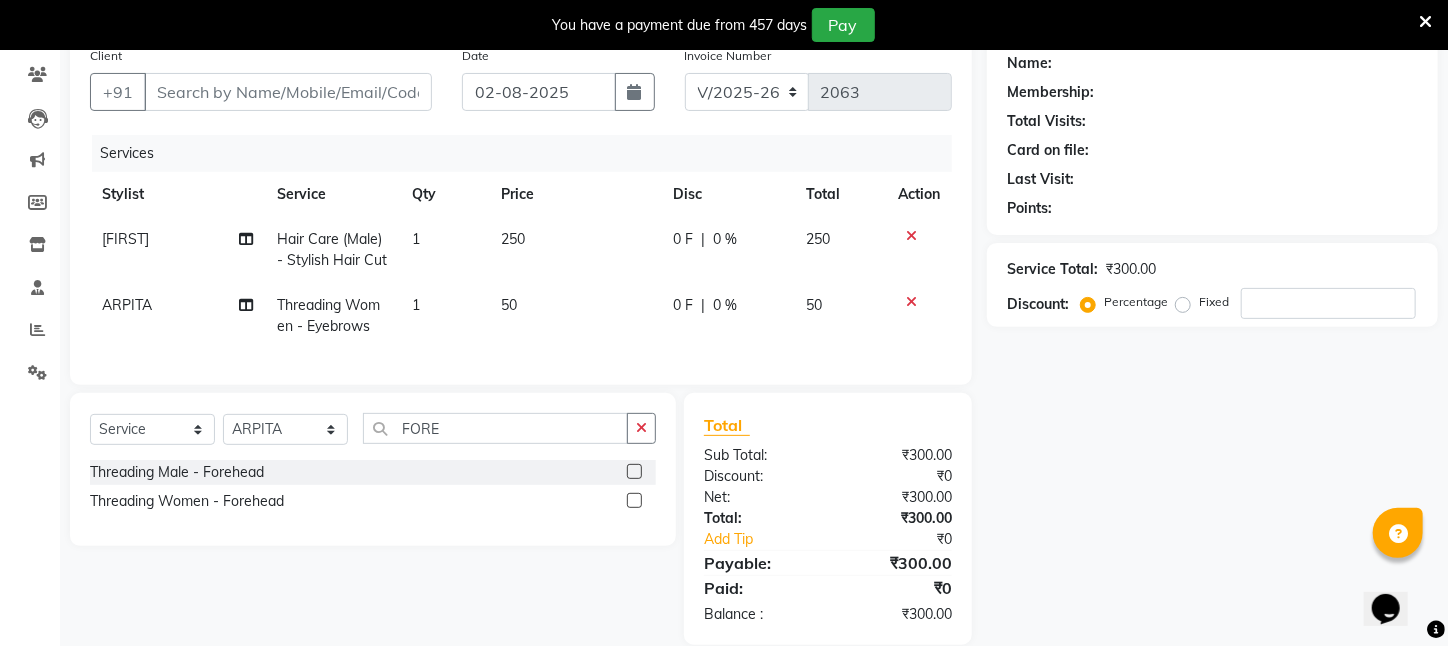 scroll, scrollTop: 206, scrollLeft: 0, axis: vertical 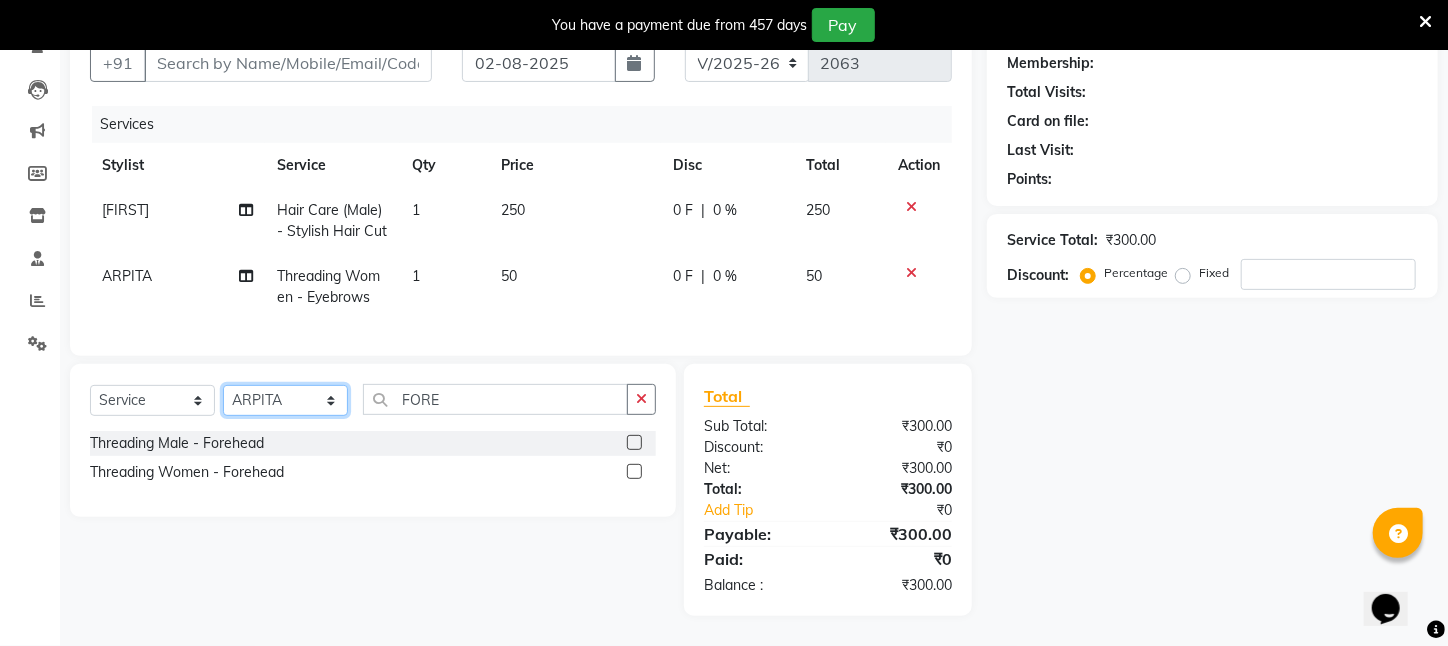 click on "Select Stylist [FIRST] [LAST] [FIRST] [LAST] [FIRST] [LAST] [FIRST] [LAST] [FIRST] [LAST] [CITY] [FIRST] [LAST] [FIRST] [FIRST] [FIRST] [FIRST] [FIRST] [FIRST] [FIRST] [FIRST] [FIRST] [FIRST]" 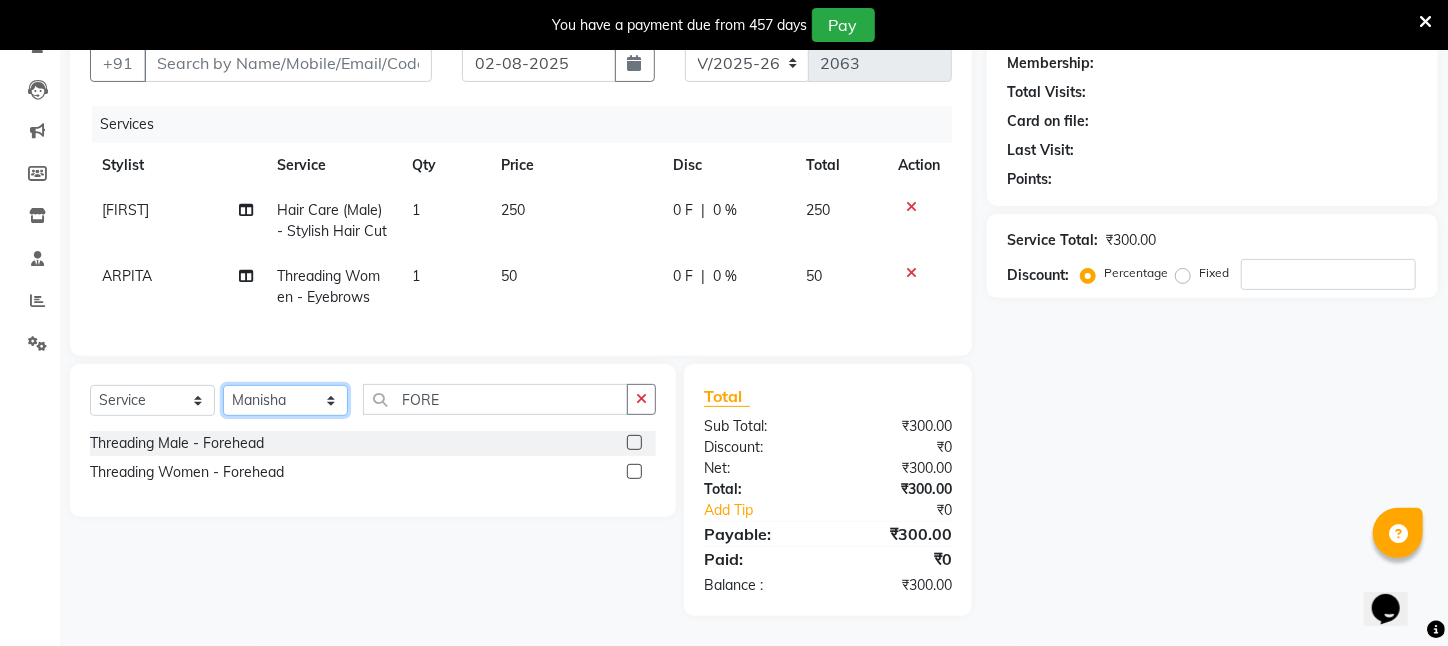 click on "Select Stylist [FIRST] [LAST] [FIRST] [LAST] [FIRST] [LAST] [FIRST] [LAST] [FIRST] [LAST] [CITY] [FIRST] [LAST] [FIRST] [FIRST] [FIRST] [FIRST] [FIRST] [FIRST] [FIRST] [FIRST] [FIRST] [FIRST]" 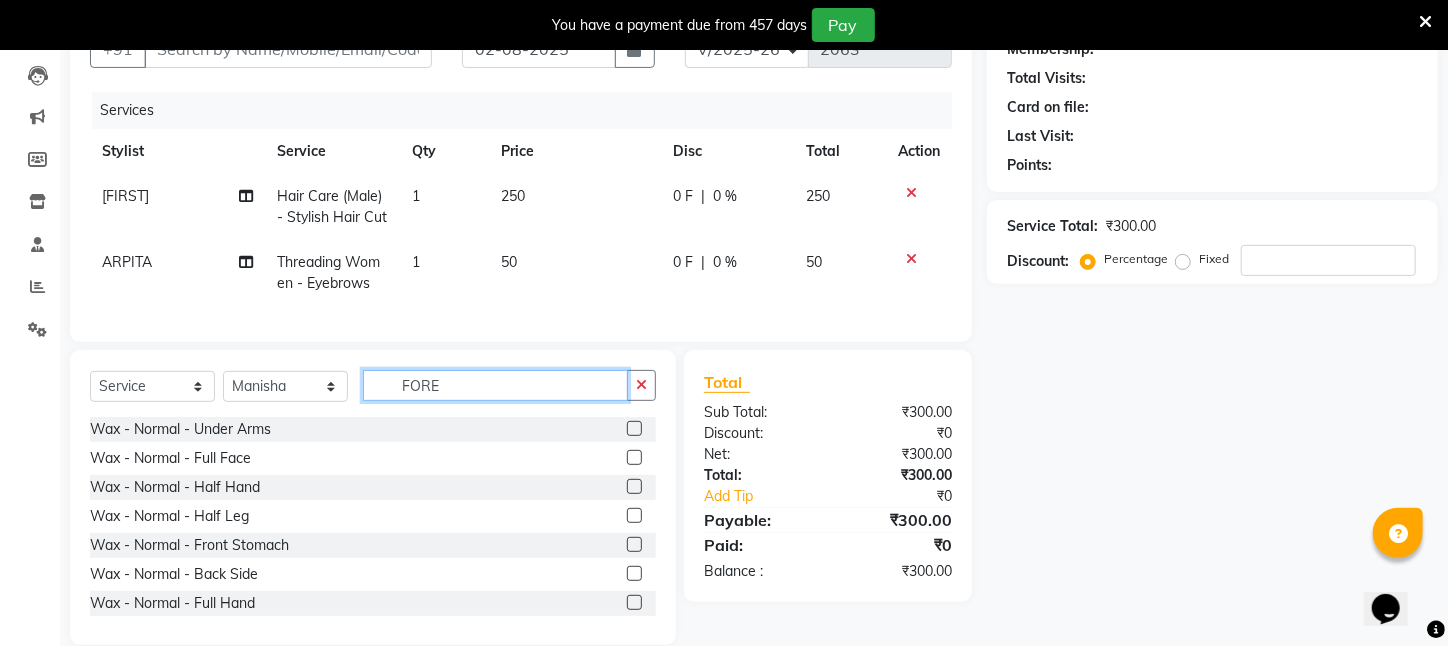 drag, startPoint x: 444, startPoint y: 399, endPoint x: 248, endPoint y: 397, distance: 196.01021 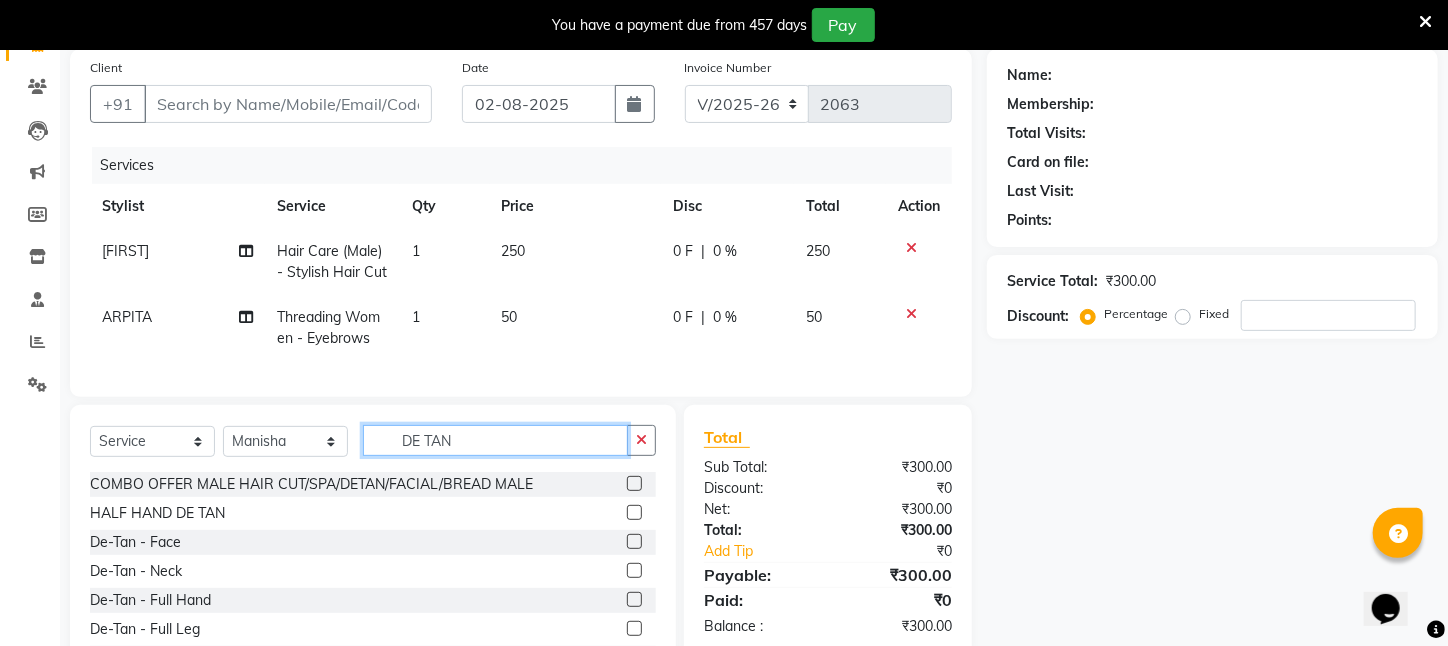 scroll, scrollTop: 150, scrollLeft: 0, axis: vertical 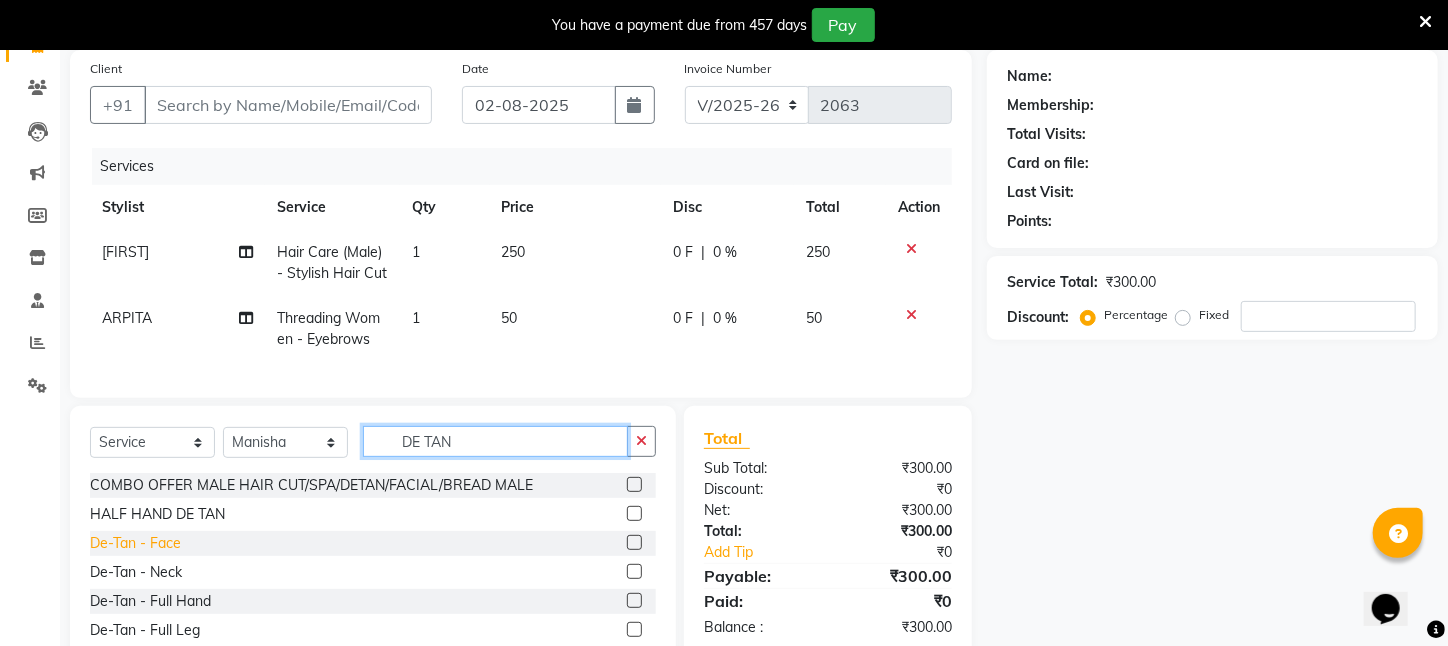 type on "DE TAN" 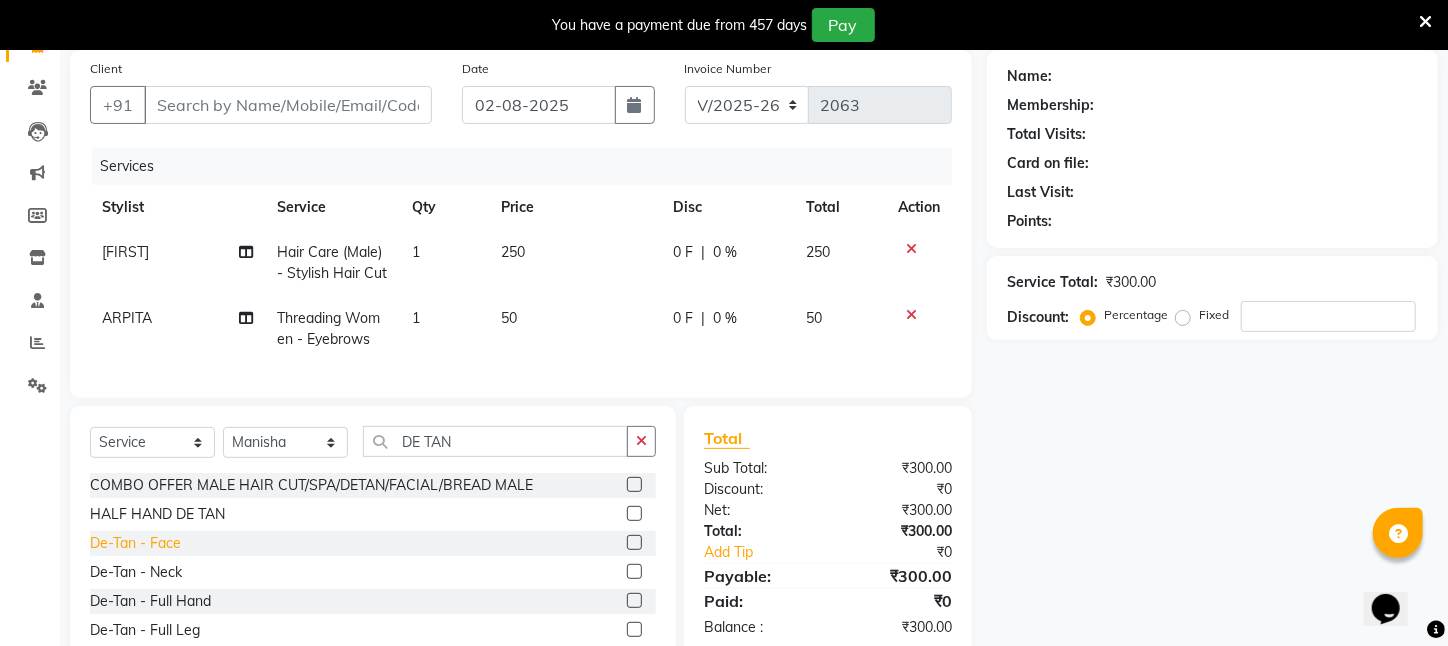 click on "De-Tan   -   Face" 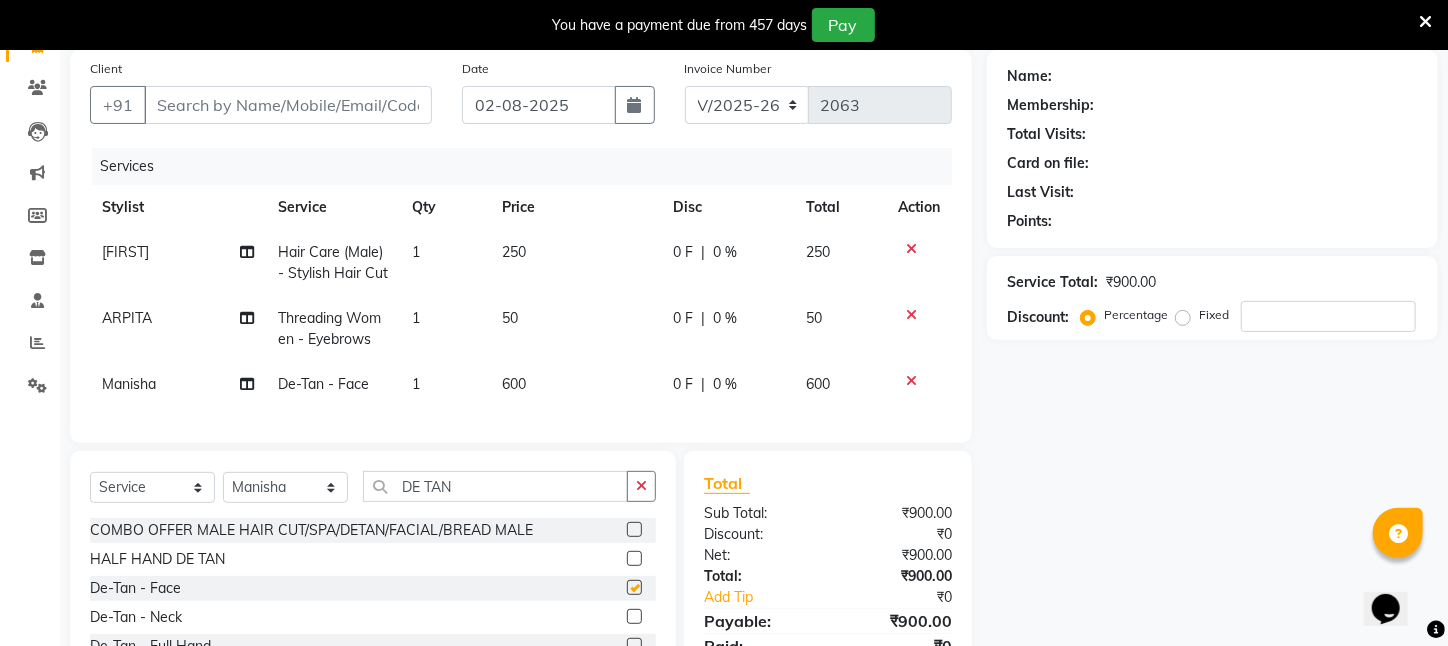 checkbox on "false" 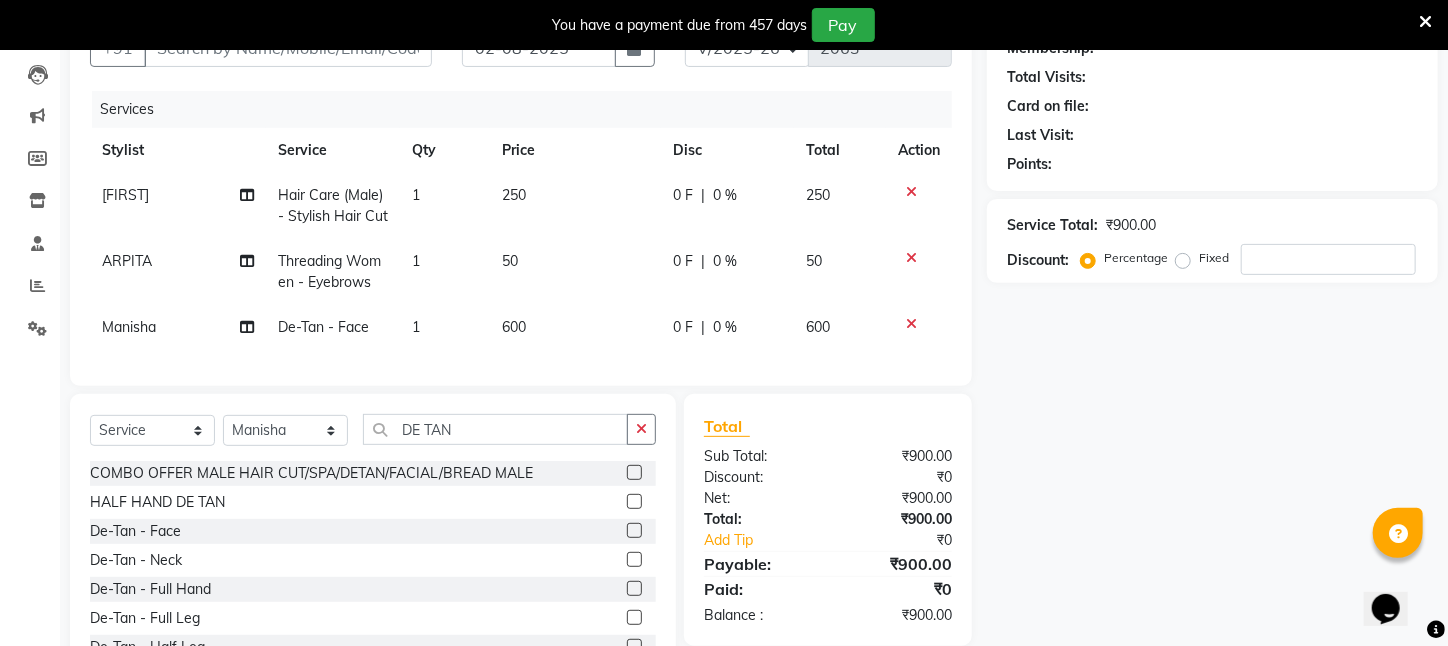 scroll, scrollTop: 294, scrollLeft: 0, axis: vertical 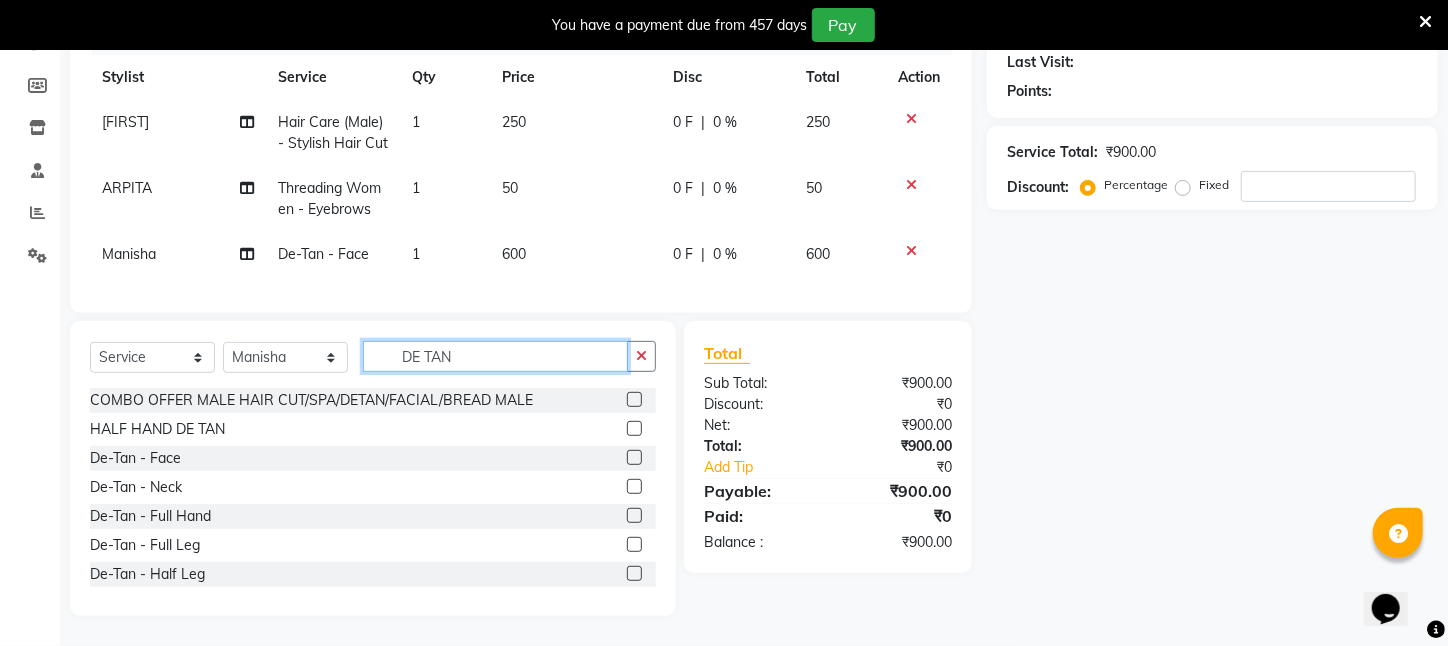 drag, startPoint x: 476, startPoint y: 354, endPoint x: 95, endPoint y: 366, distance: 381.18893 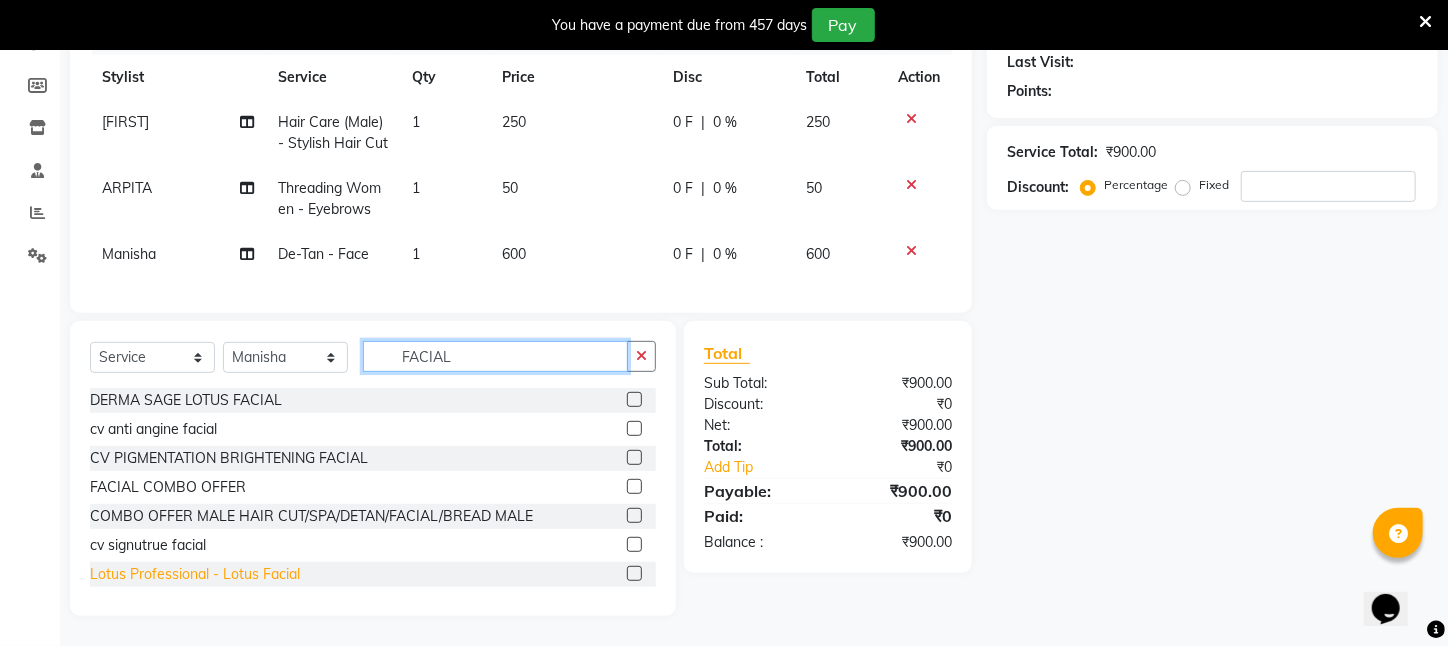 type on "FACIAL" 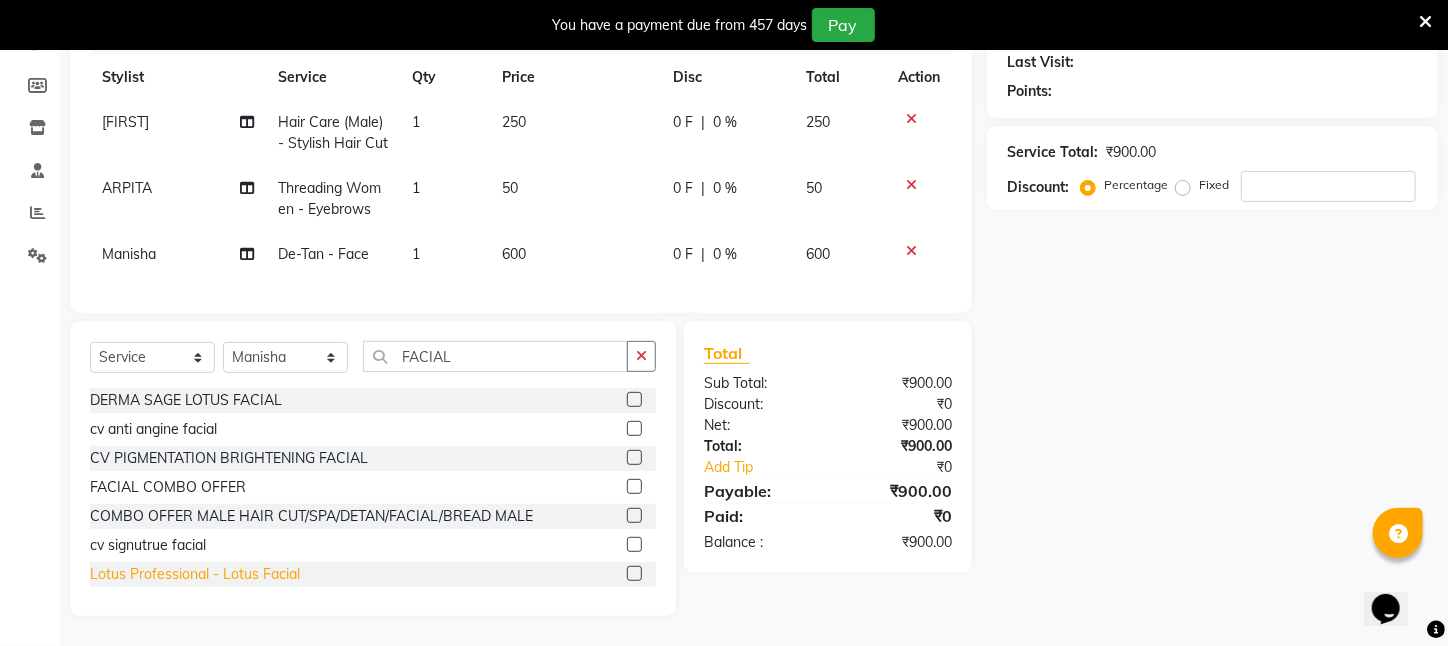 click on "Lotus Professional   -   Lotus Facial" 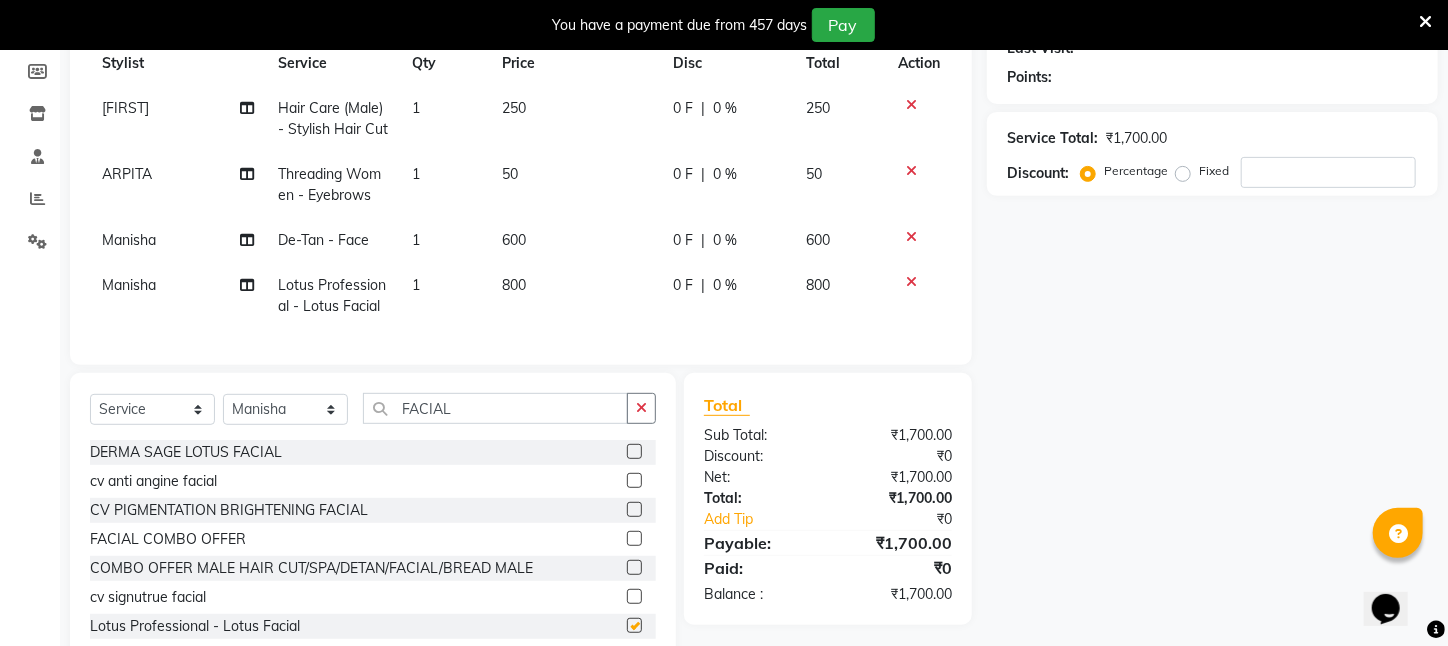checkbox on "false" 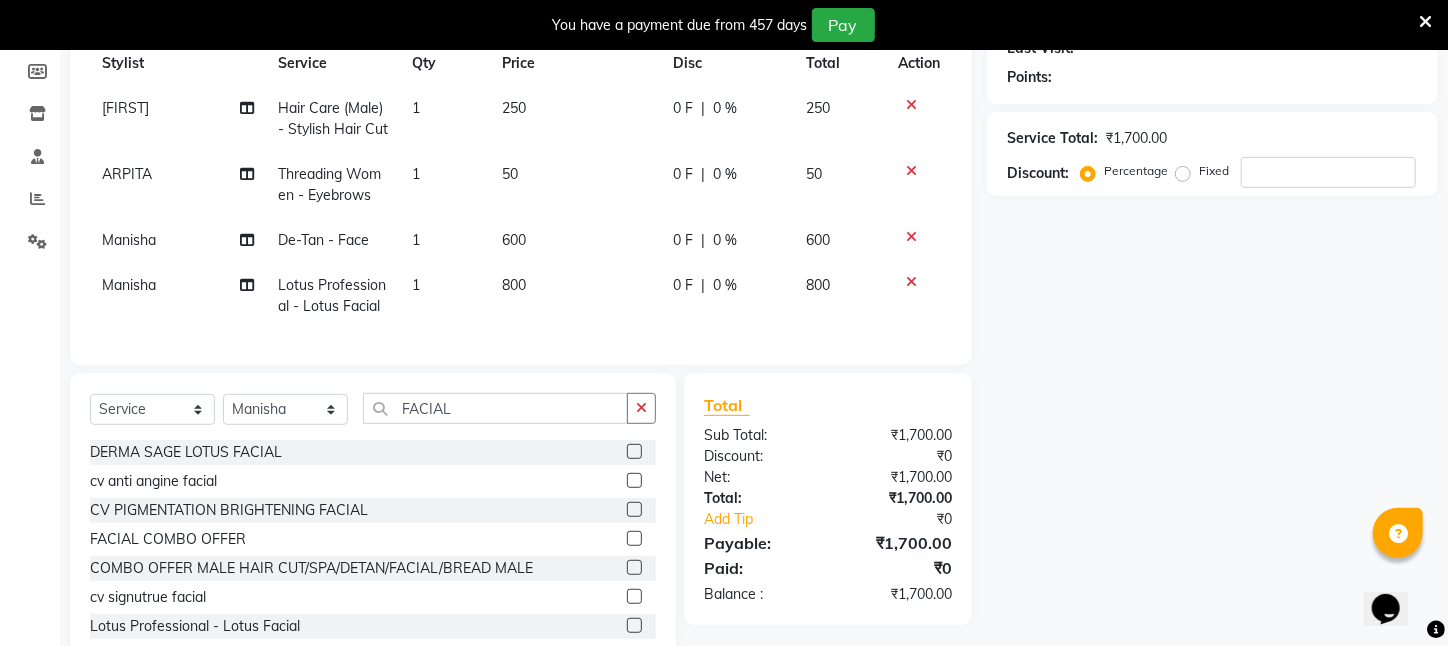 click on "800" 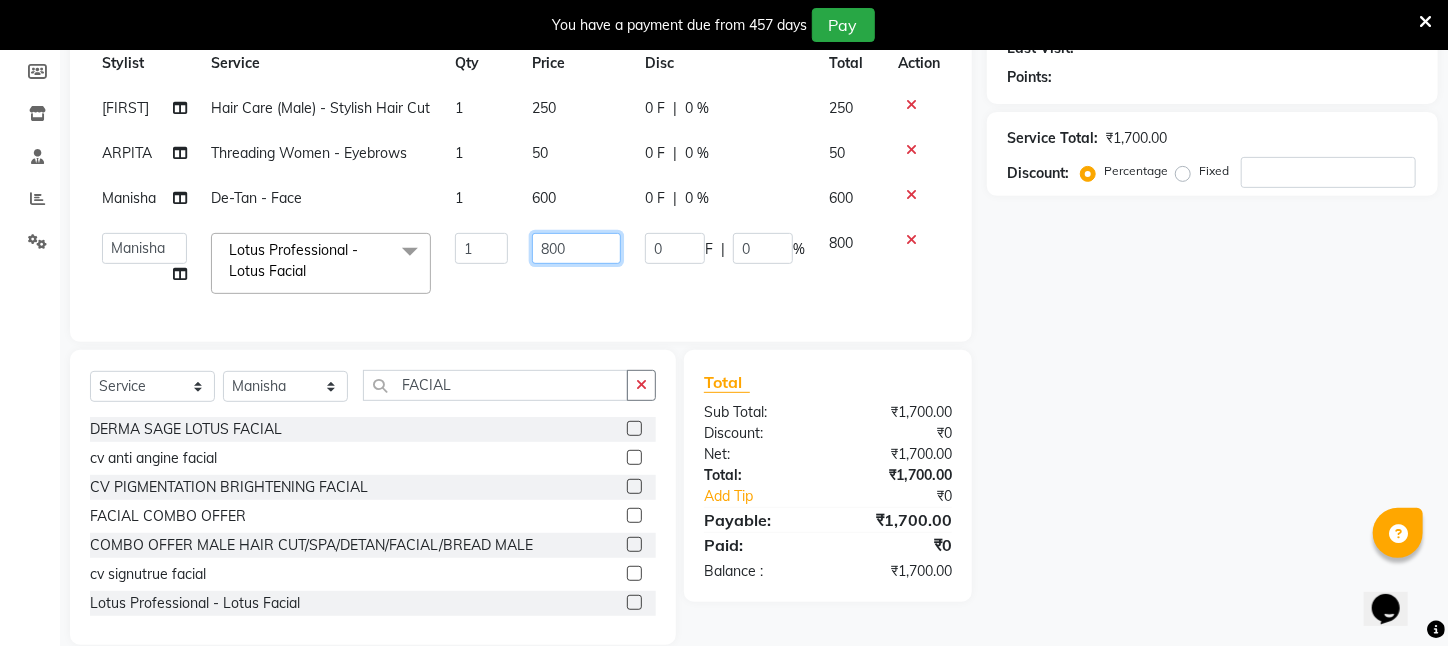 drag, startPoint x: 610, startPoint y: 243, endPoint x: 366, endPoint y: 266, distance: 245.08162 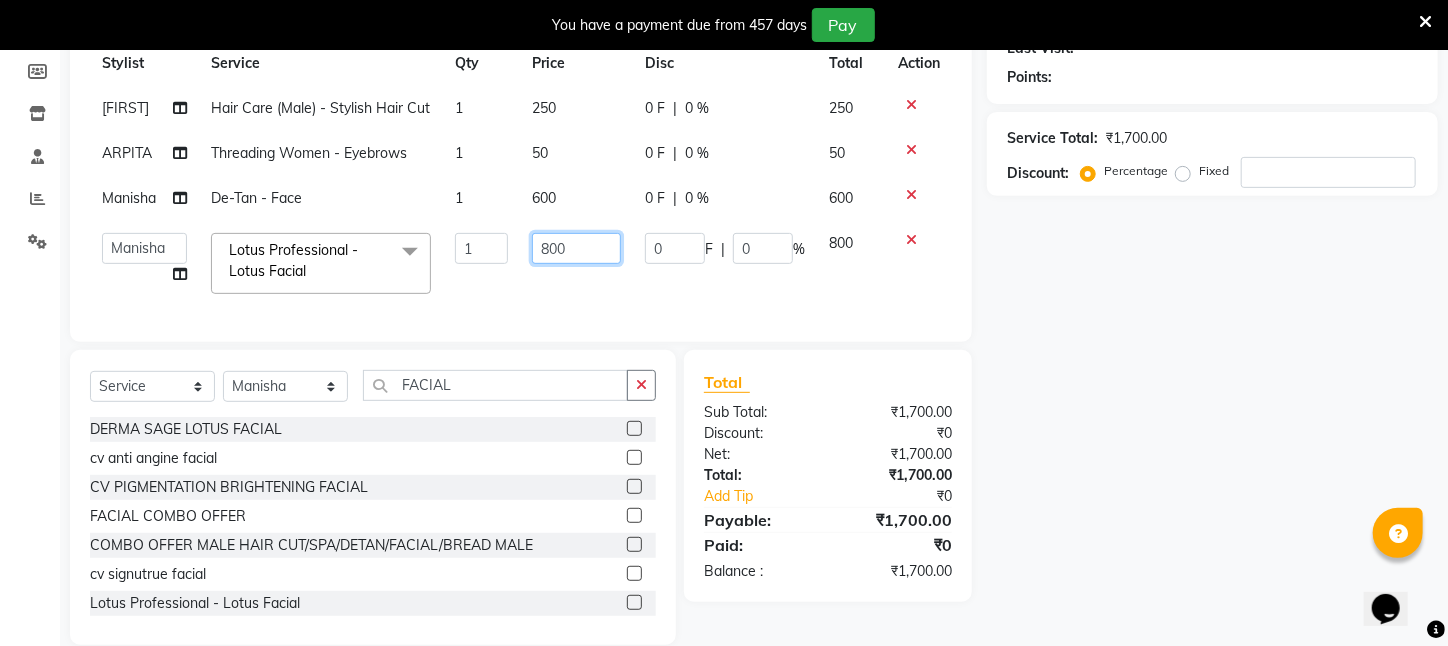 click on "[FIRST] [LAST] [FIRST] [LAST] [FIRST] [LAST] [FIRST] [LAST] [FIRST] [LAST] [CITY] [FIRST] [LAST] [FIRST] [FIRST] [FIRST] [FIRST] [FIRST] [FIRST] [FIRST] [FIRST] [FIRST] [FIRST] Lotus Professional - Lotus Facial x Wax - Normal - Under Arms Wax - Normal - Full Face Wax - Normal - Half Hand Wax - Normal - Half Leg Wax - Normal - Front Stomach Wax - Normal - Back Side Wax - Normal - Full Hand Wax - Normal - Full Leg Wax - Normal - Brazilian Wax Wax - Normal - Full Body Wax Mole Remove HEAD MASSAGE DERMA SAGE LOTUS FACIAL THRENDING MALE CHIN THREDING MALE CHIK SPELTEN HAIR CUT WOMEN ICE CREAM PADICURE ICE CREAM MANICURE cv anti angine facial SEA BUTTER TREATMENT spelteen cut CV PIGMENTATION BRIGHTENING FACIAL MALE FULL BODY TRIMING HAIR SPA COMBO OFFER FACIAL COMBO OFFER FACE MASSAGE COMBO OFFER CLEANUP OFFER CHIN WOMEN WAX Body hair remoVE HAIR WIG SERVICE CUTTING COMBO OFFER MALE HAIR CUT/SPA/DETAN/FACIAL/BREAD MALE HALF HAND DE TAN CV FACE MASSAGE" 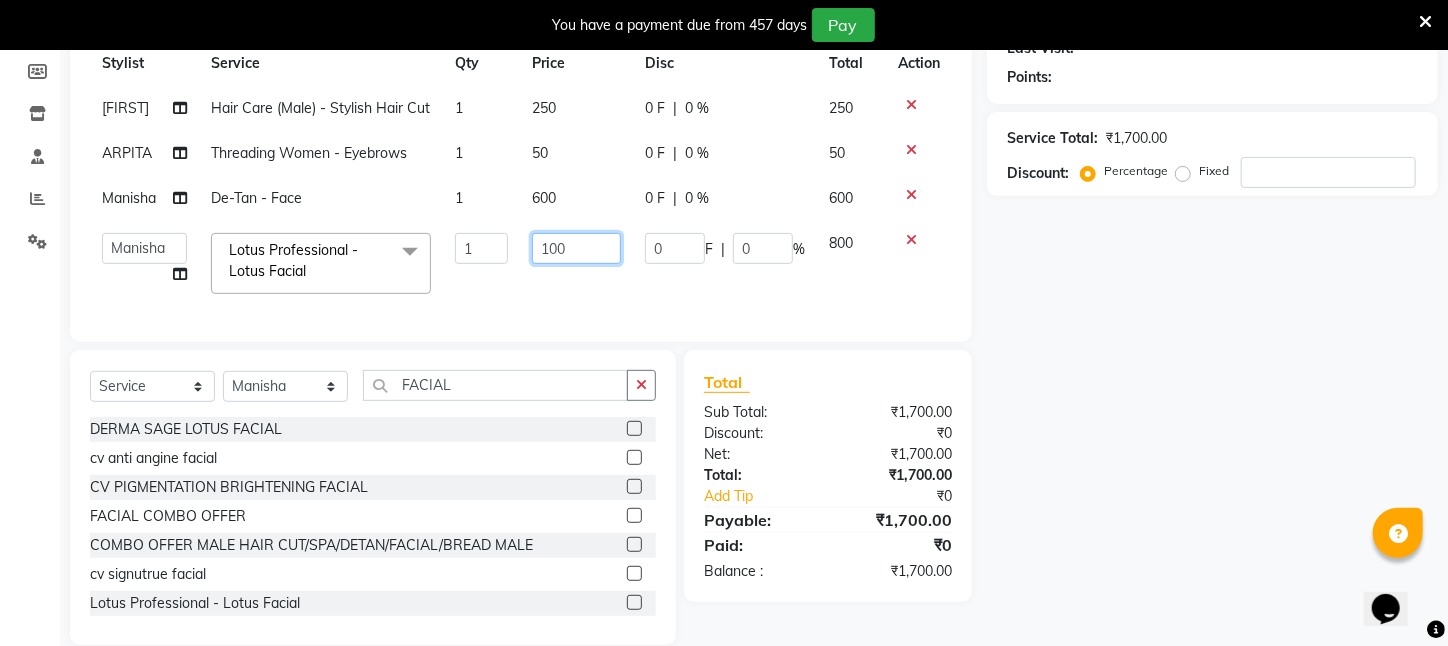 type on "1000" 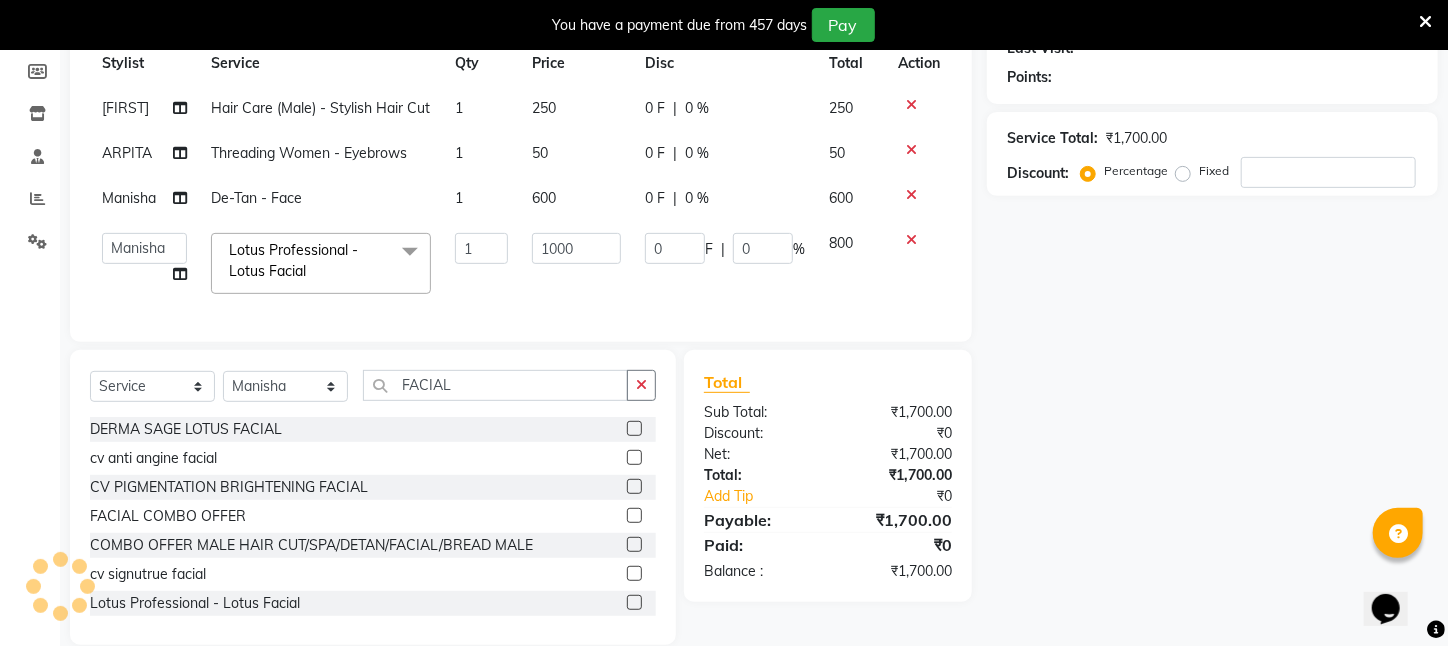 click on "1000" 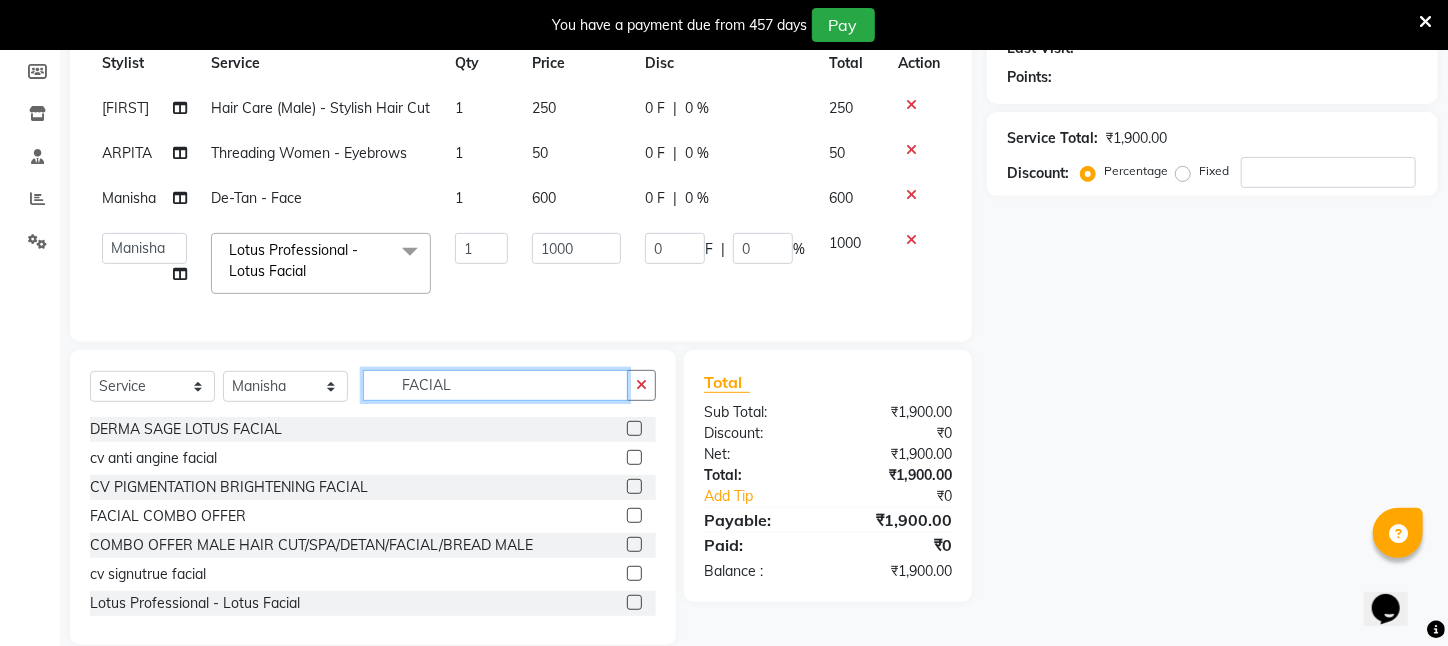 drag, startPoint x: 457, startPoint y: 395, endPoint x: 269, endPoint y: 397, distance: 188.01064 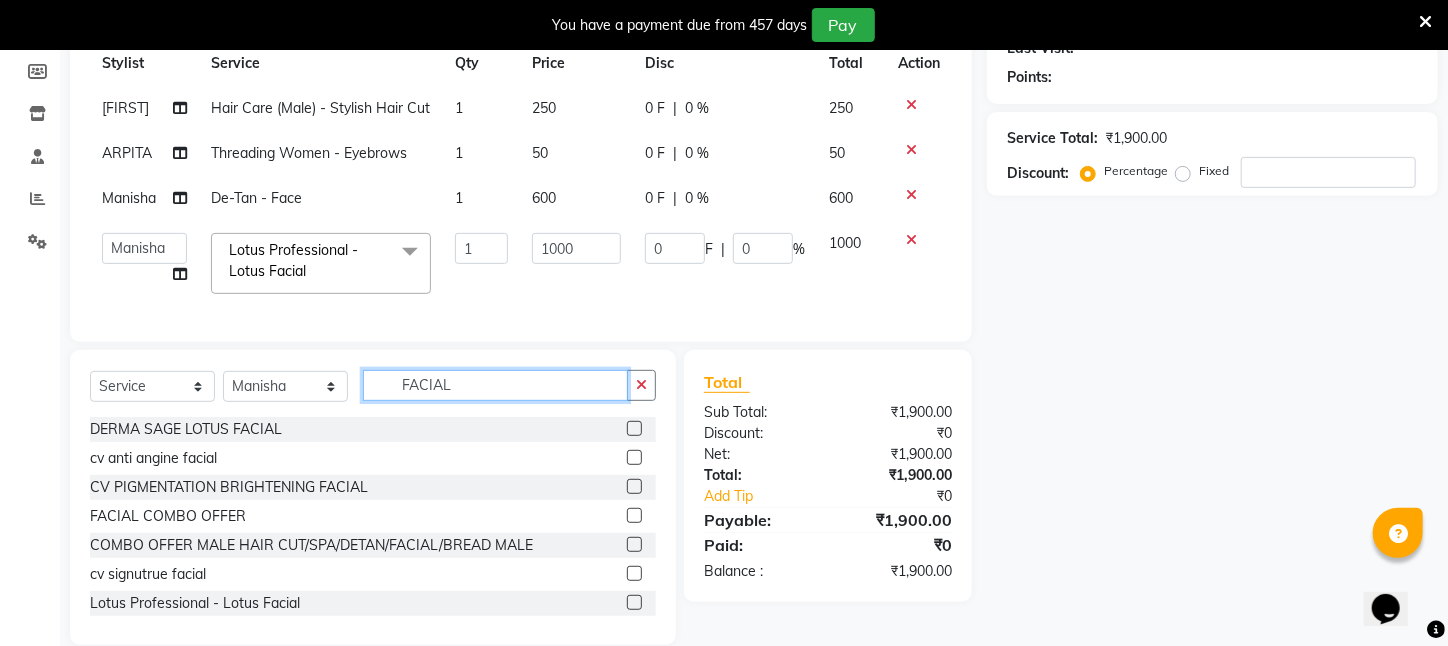 click on "Select Service Product Membership Package Voucher Prepaid Gift Card Select Stylist [FIRST] [LAST] [FIRST] [LAST] [FIRST] [LAST] [FIRST] [LAST] [FIRST] [LAST] [CITY] [FIRST] [LAST] [FIRST] [FIRST] [FIRST] [FIRST] [FIRST] [FIRST] [FIRST] [FIRST] [FIRST] [FIRST] FACIAL" 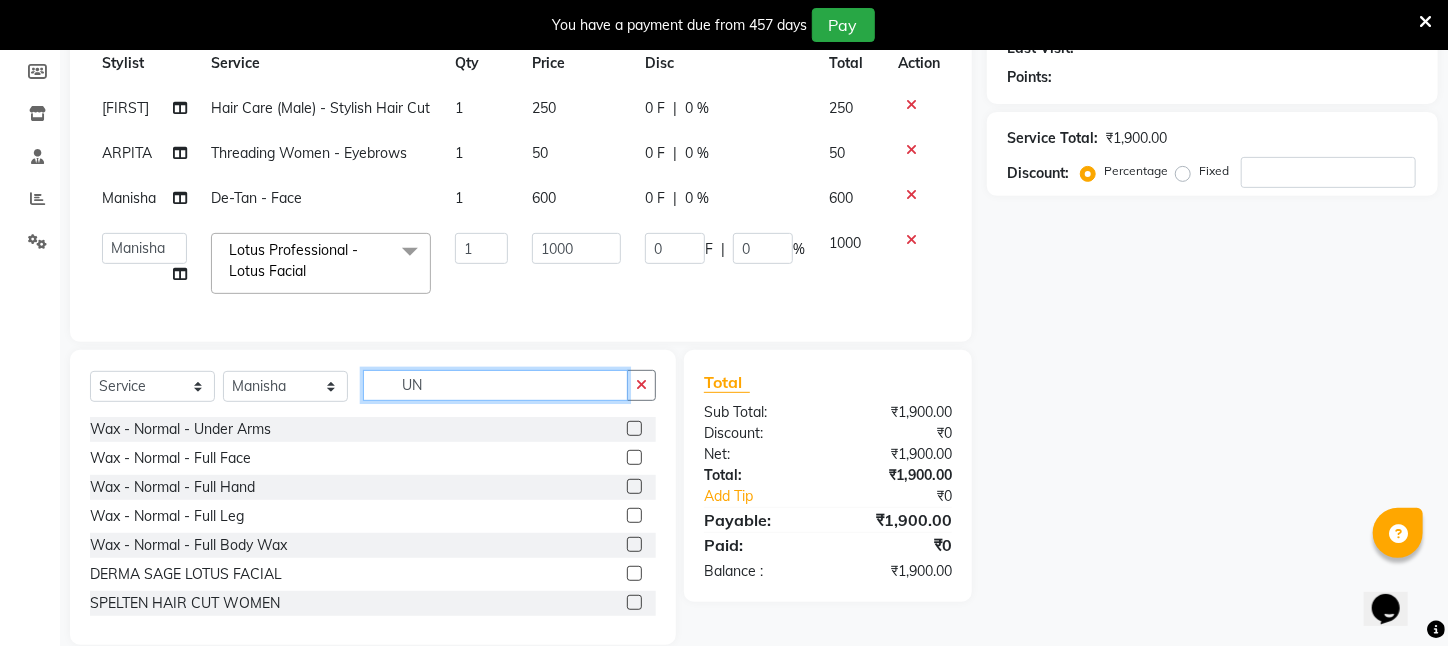 scroll, scrollTop: 294, scrollLeft: 0, axis: vertical 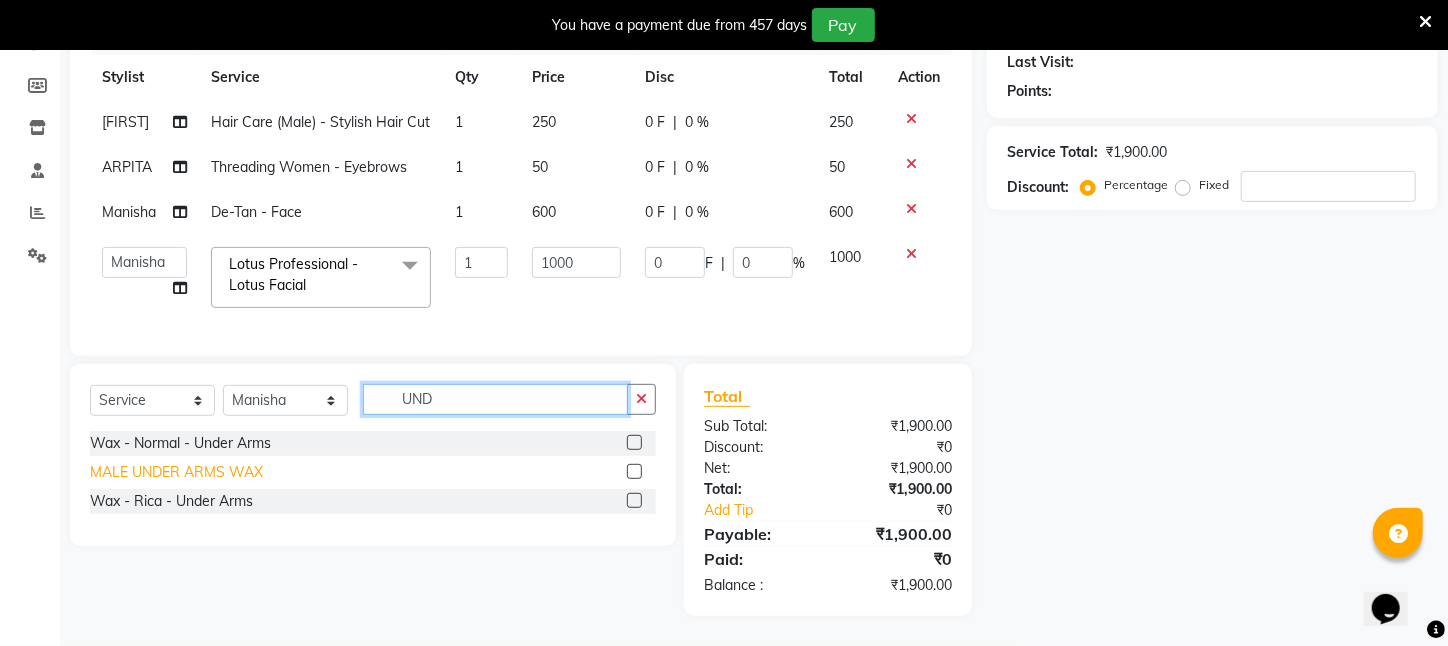 type on "UND" 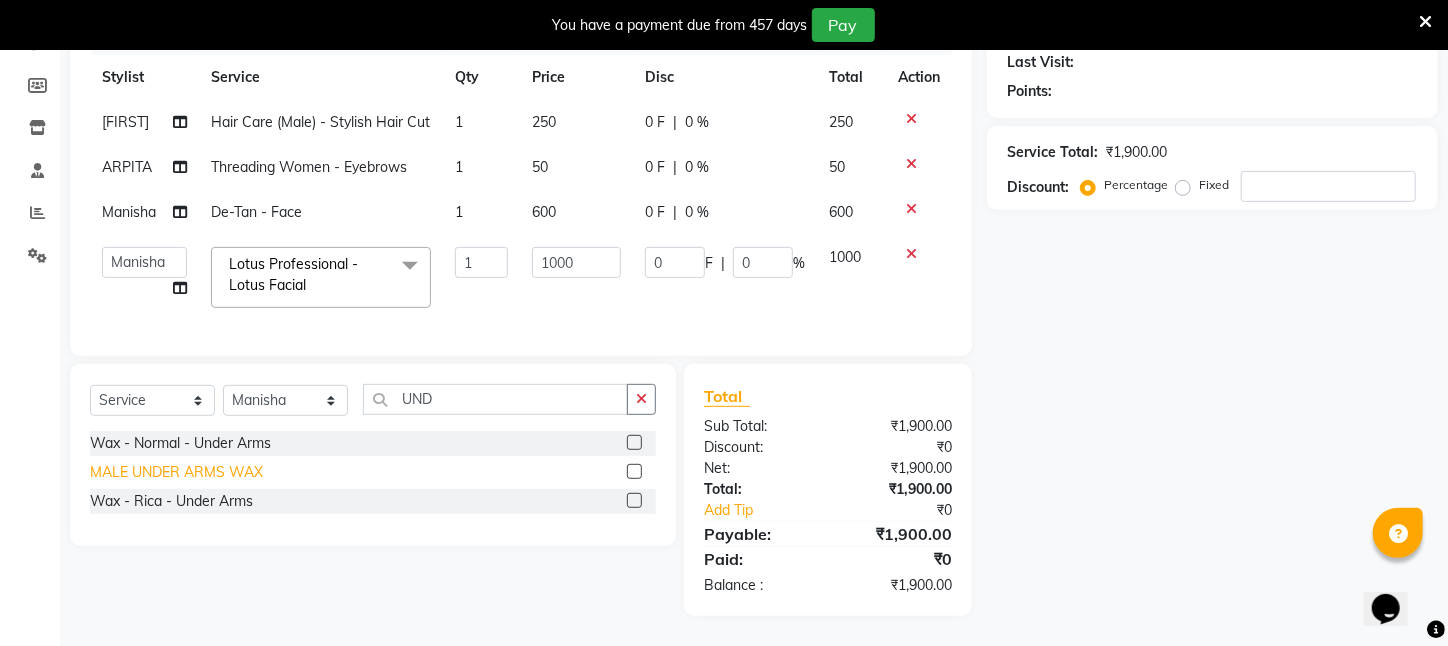 click on "MALE UNDER ARMS WAX" 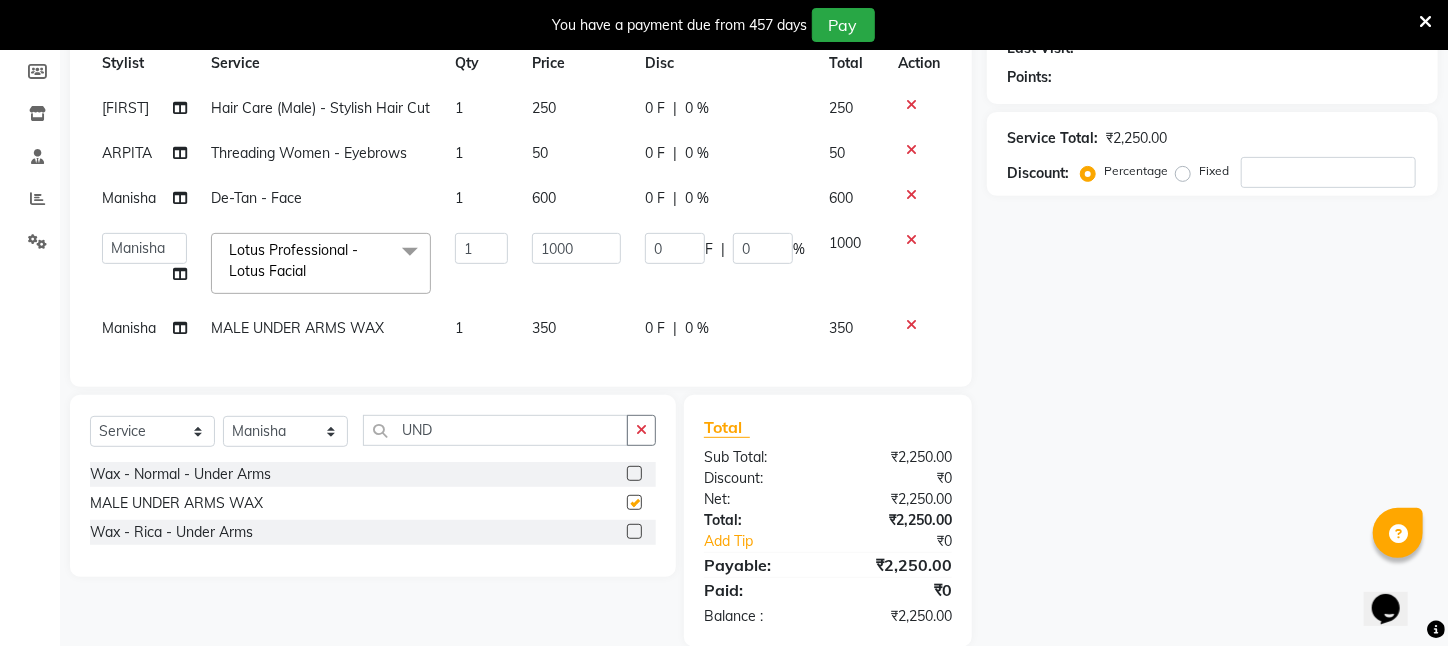 checkbox on "false" 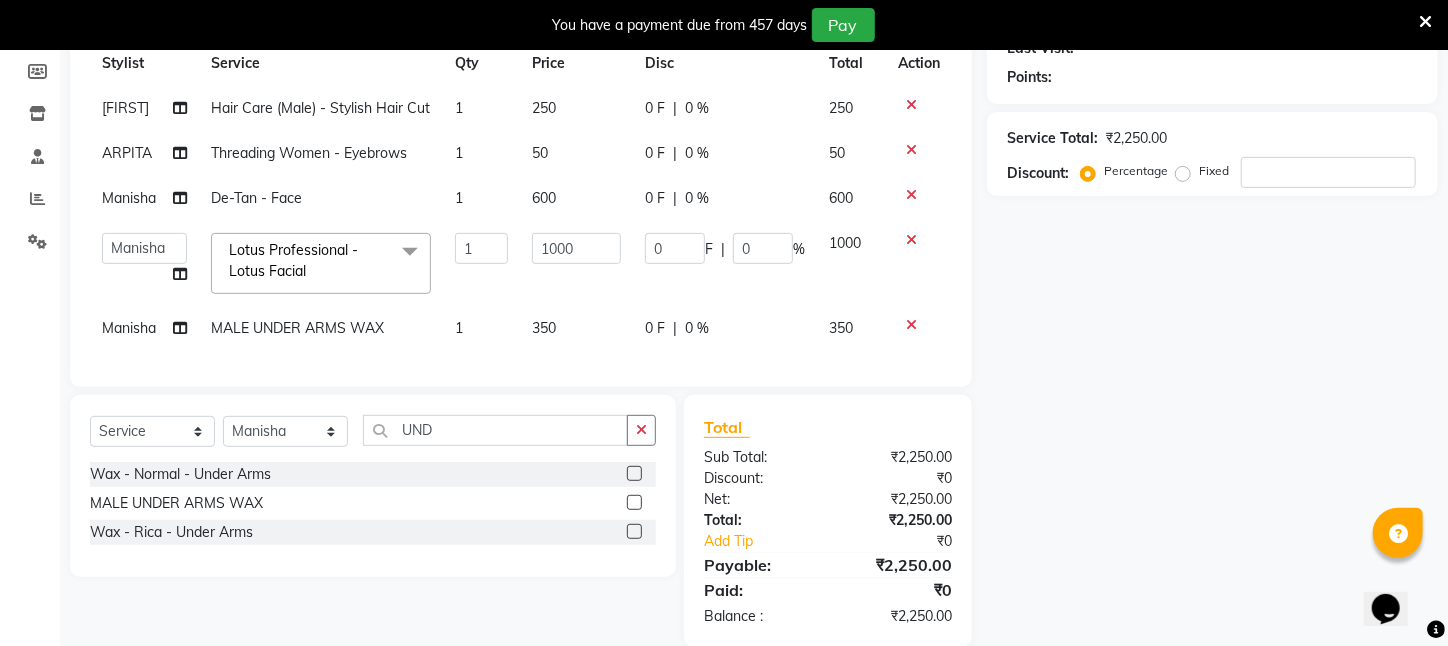 scroll, scrollTop: 339, scrollLeft: 0, axis: vertical 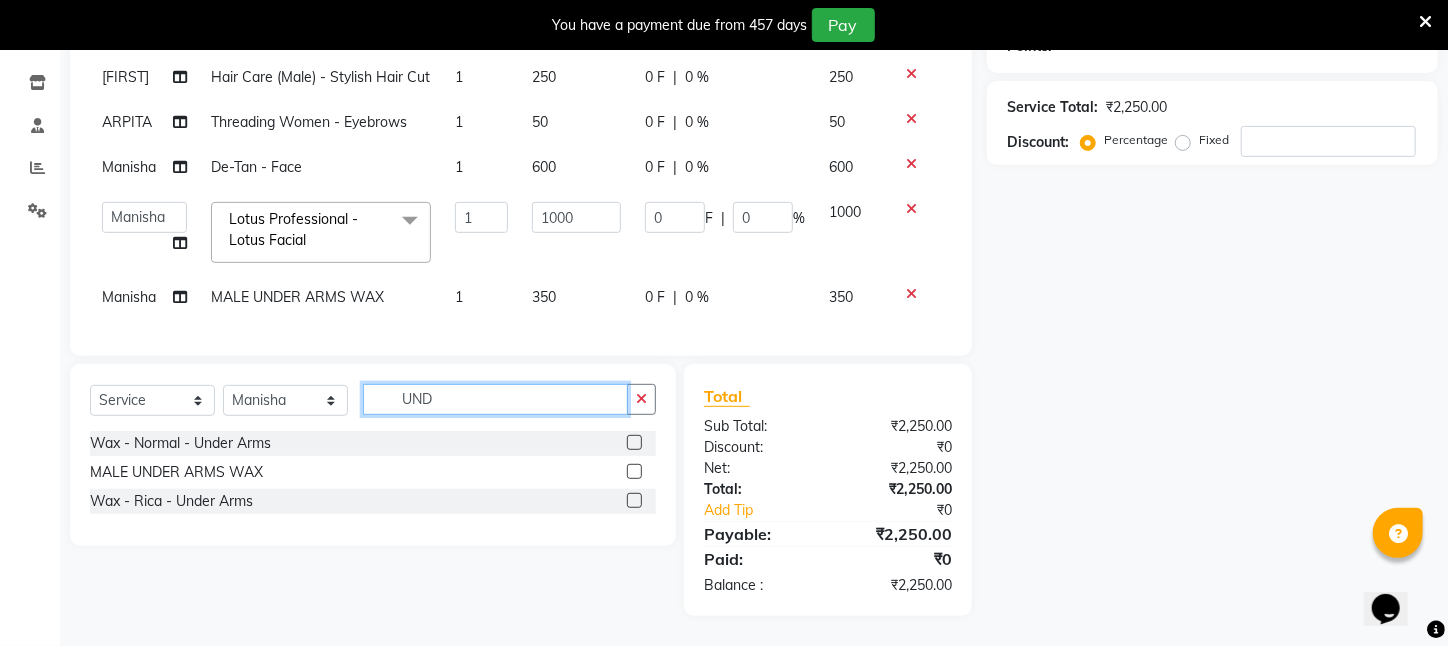 drag, startPoint x: 495, startPoint y: 392, endPoint x: 180, endPoint y: 413, distance: 315.69922 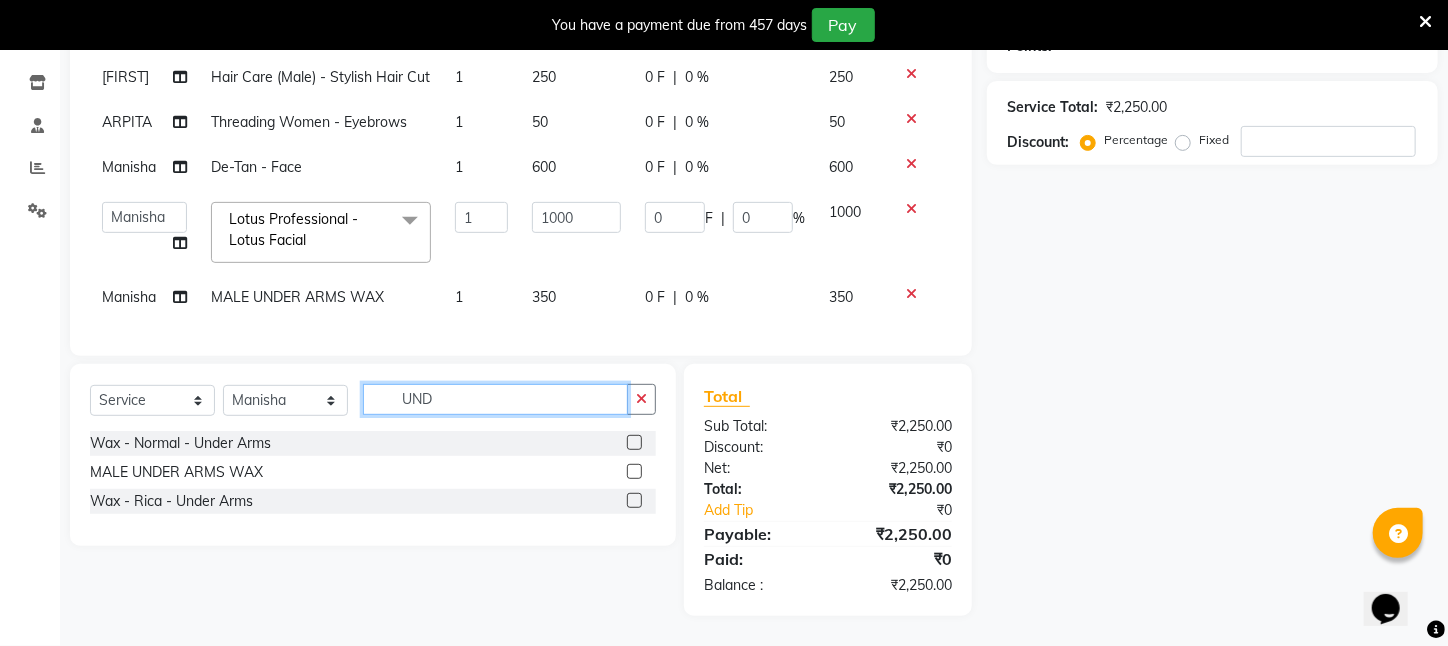 click on "Select Service Product Membership Package Voucher Prepaid Gift Card Select Stylist [FIRST] [LAST] [FIRST] [LAST] [FIRST] [LAST] [FIRST] [LAST] [FIRST] [LAST] [CITY] [FIRST] [LAST] [FIRST] [FIRST] [FIRST] [FIRST] [FIRST] [FIRST] [FIRST] [FIRST] [FIRST] [FIRST] UND" 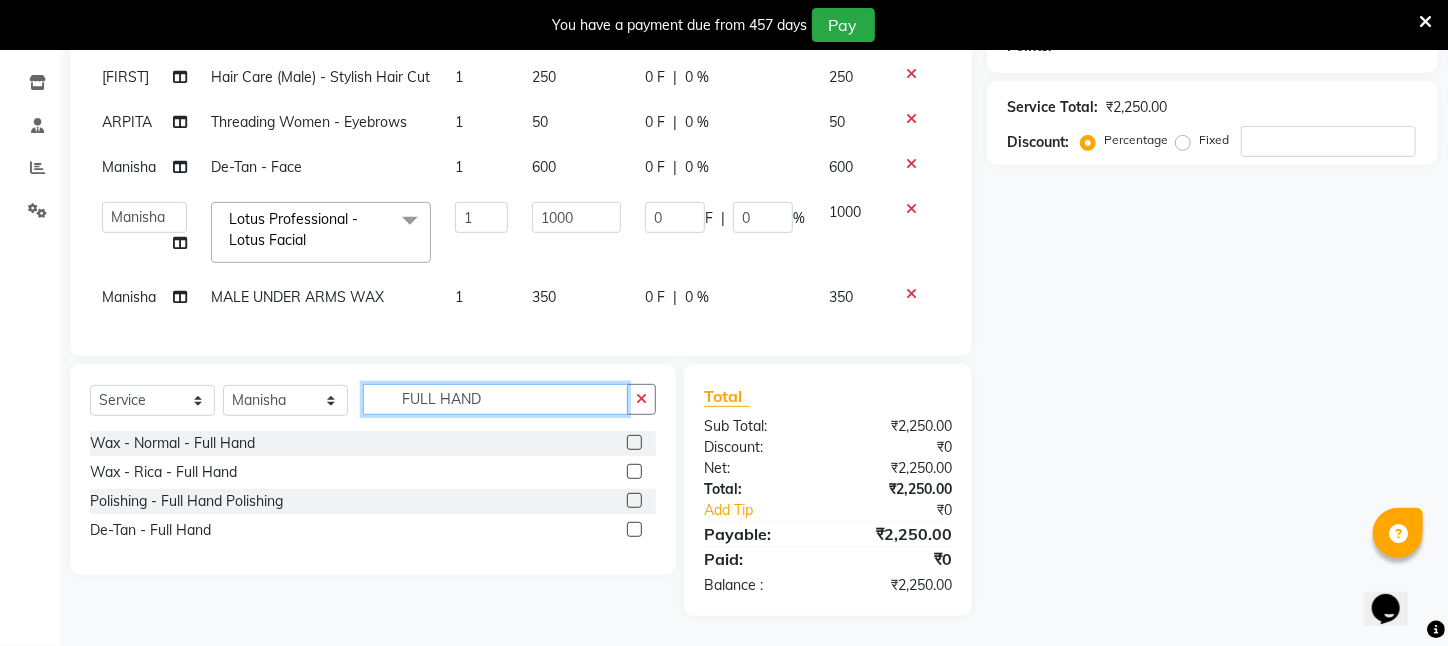 click on "FULL HAND" 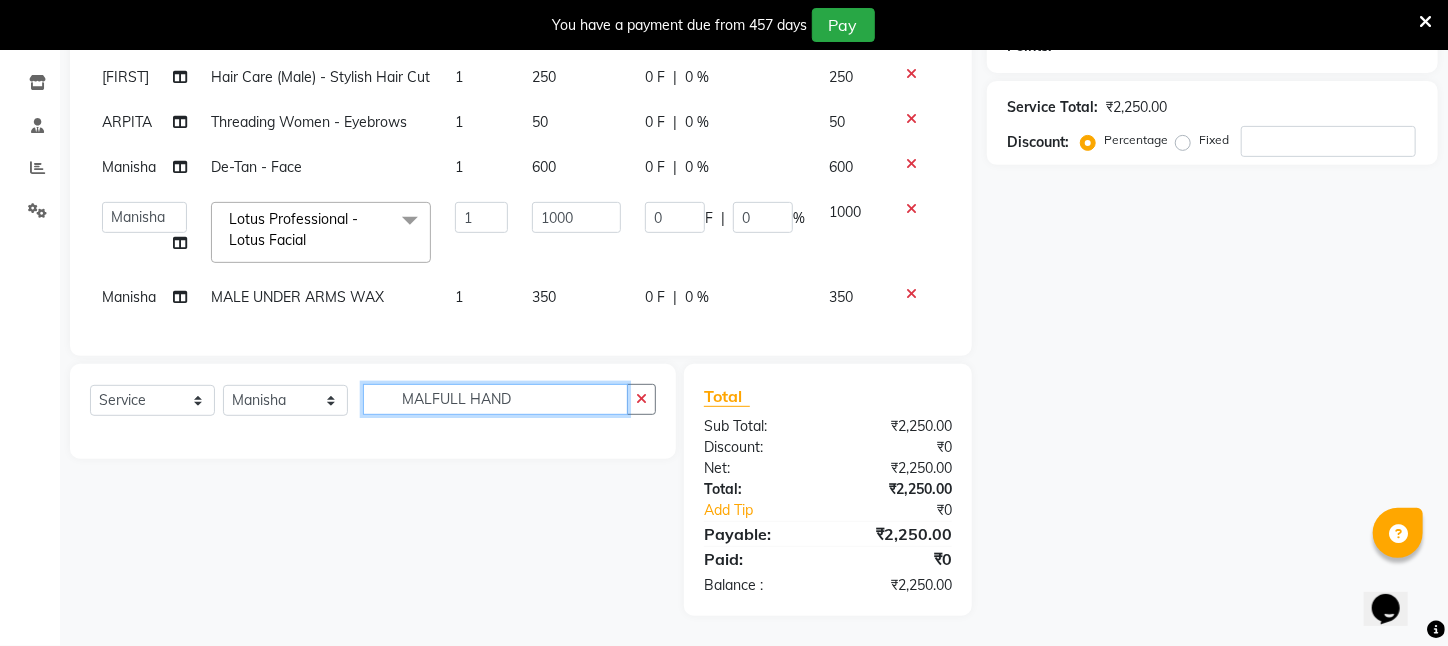 type on "MALEFULL HAND" 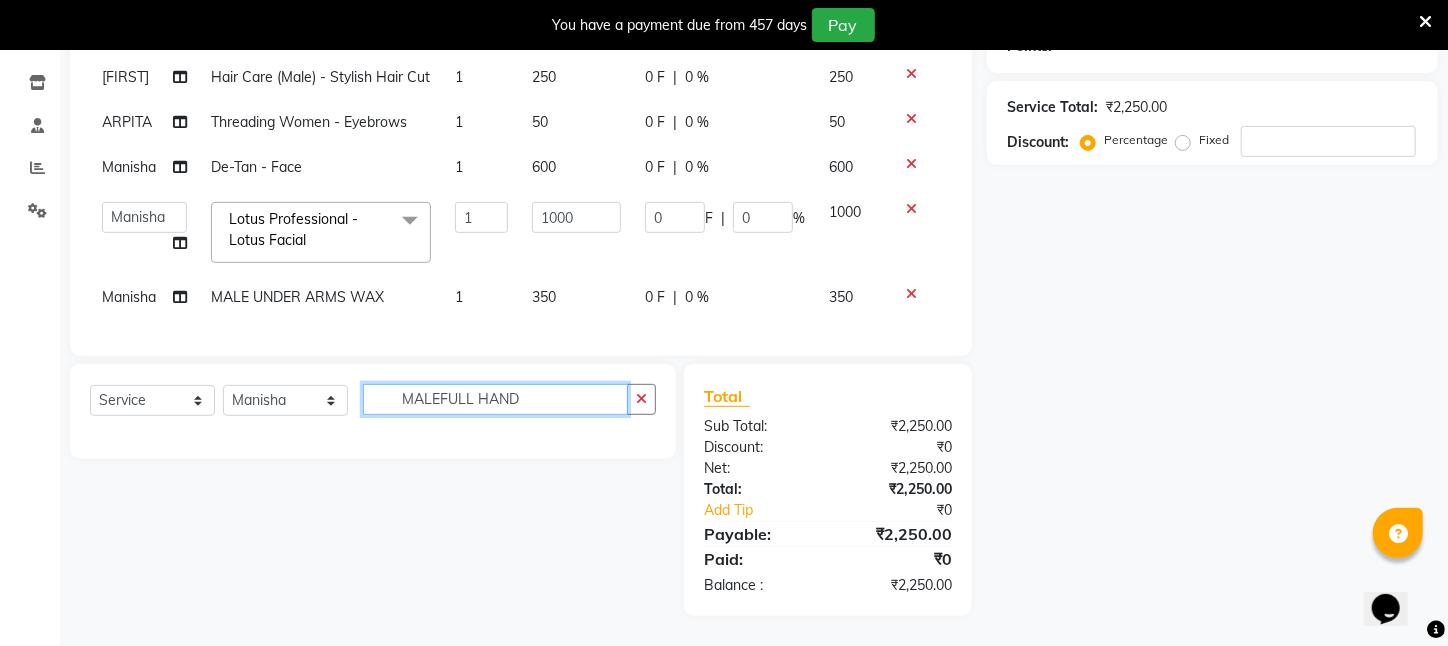 drag, startPoint x: 570, startPoint y: 399, endPoint x: 313, endPoint y: 422, distance: 258.02713 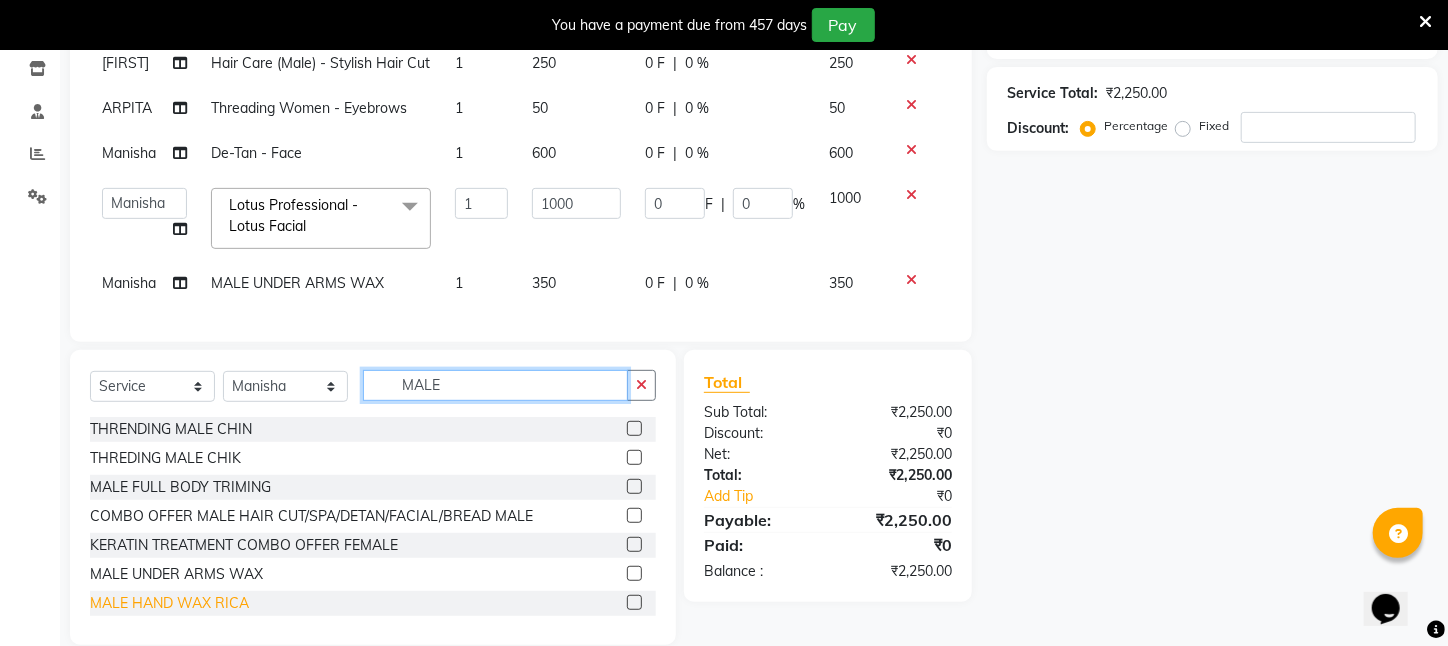 type on "MALE" 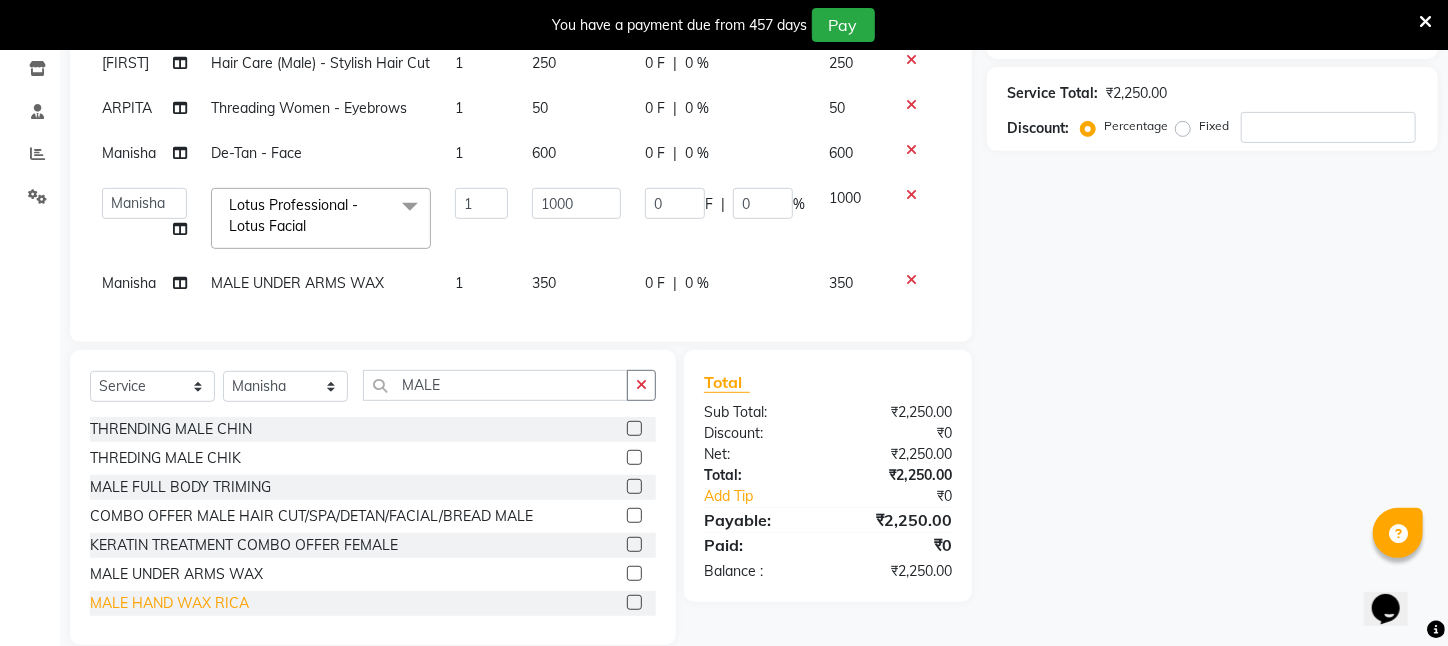 click on "MALE HAND WAX RICA" 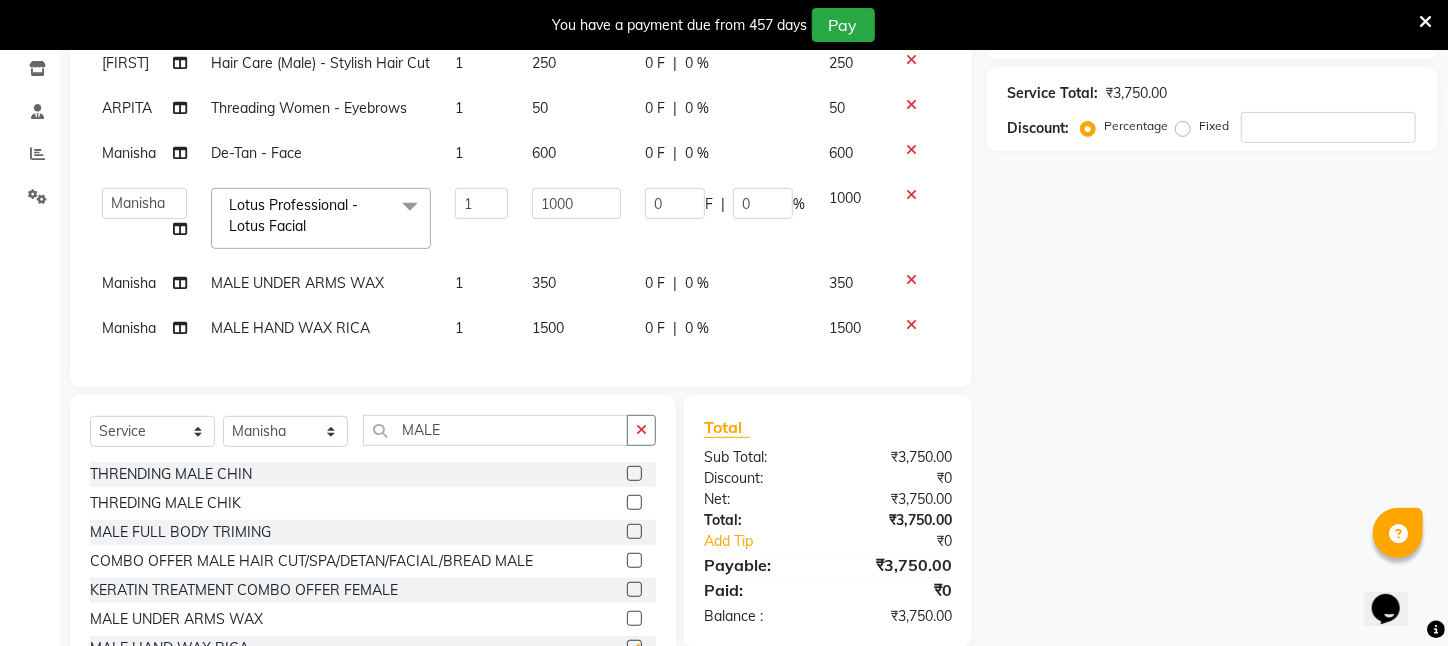 checkbox on "false" 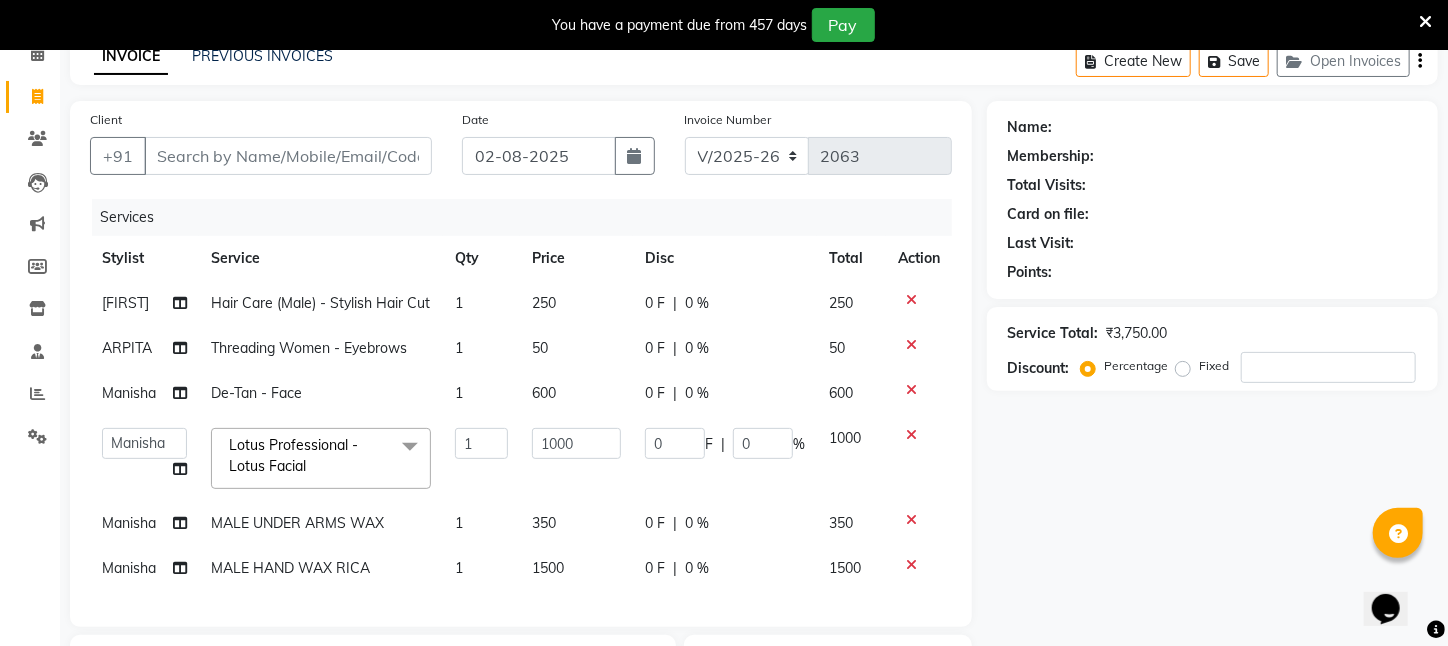 scroll, scrollTop: 427, scrollLeft: 0, axis: vertical 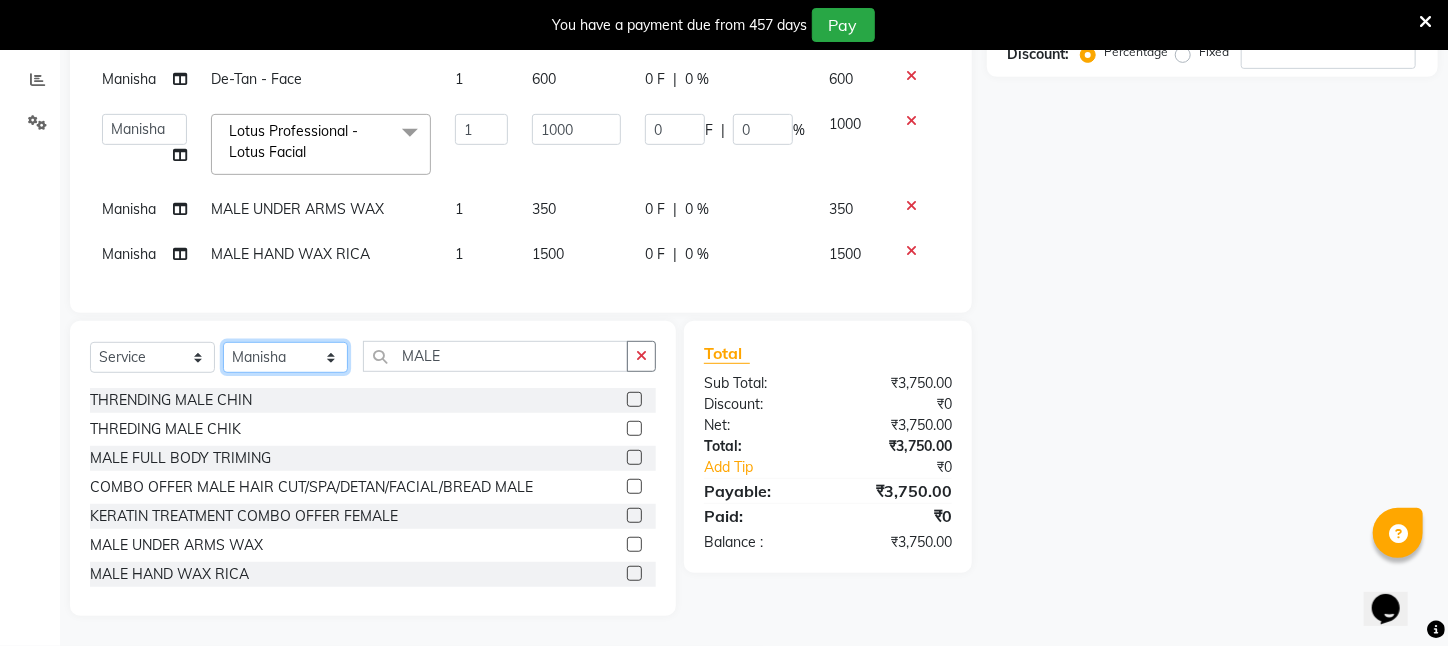 click on "Select Stylist [FIRST] [LAST] [FIRST] [LAST] [FIRST] [LAST] [FIRST] [LAST] [FIRST] [LAST] [CITY] [FIRST] [LAST] [FIRST] [FIRST] [FIRST] [FIRST] [FIRST] [FIRST] [FIRST] [FIRST] [FIRST] [FIRST]" 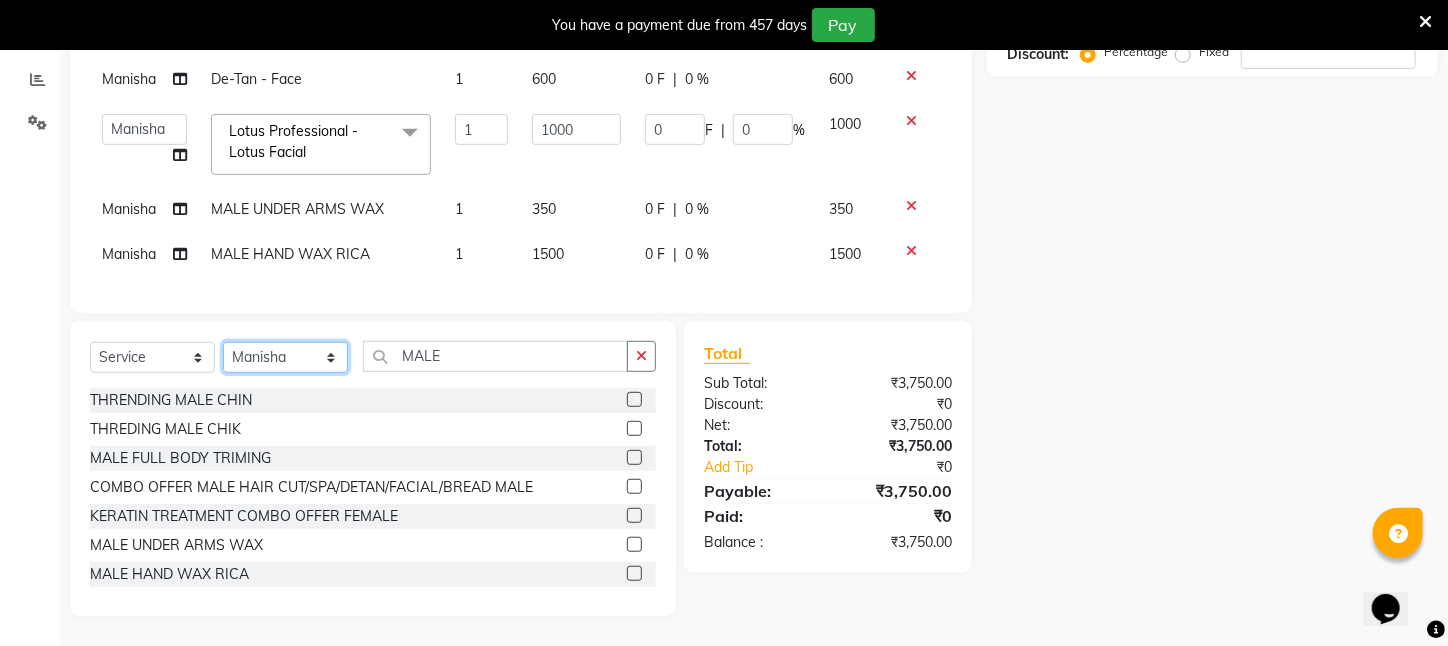 select on "28698" 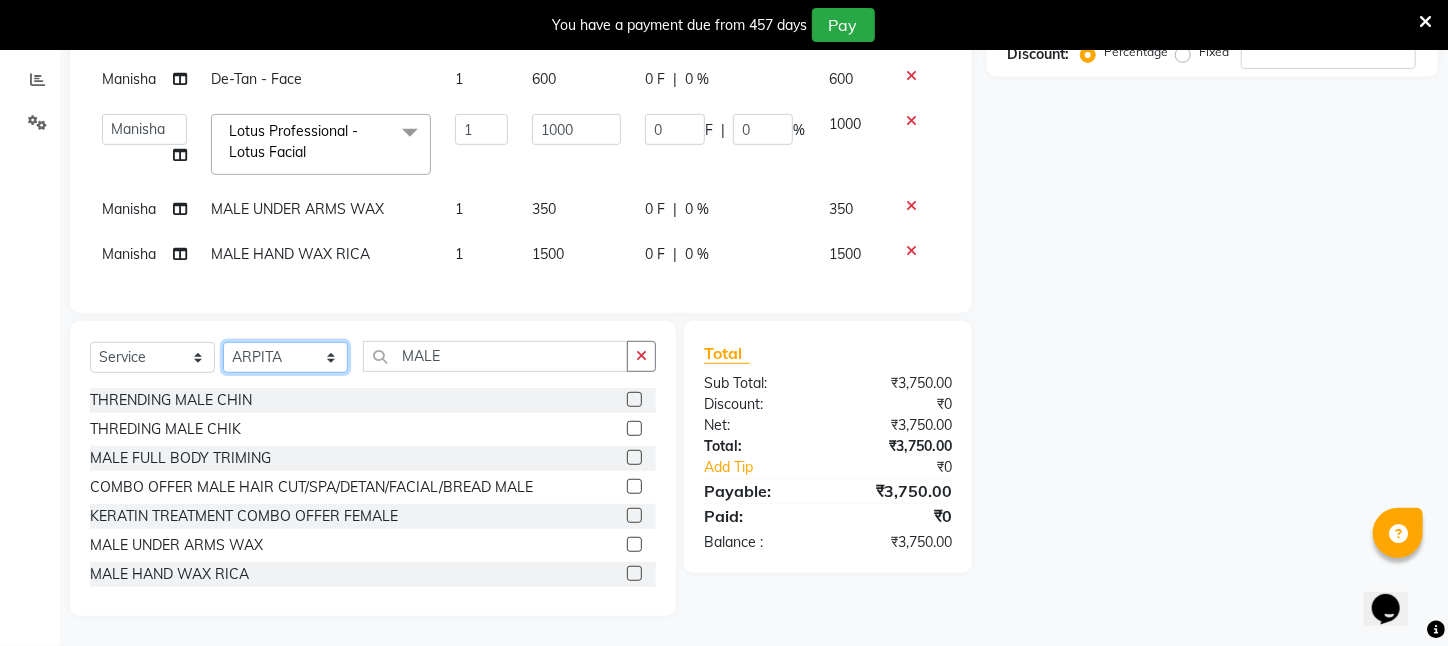 click on "Select Stylist [FIRST] [LAST] [FIRST] [LAST] [FIRST] [LAST] [FIRST] [LAST] [FIRST] [LAST] [CITY] [FIRST] [LAST] [FIRST] [FIRST] [FIRST] [FIRST] [FIRST] [FIRST] [FIRST] [FIRST] [FIRST] [FIRST]" 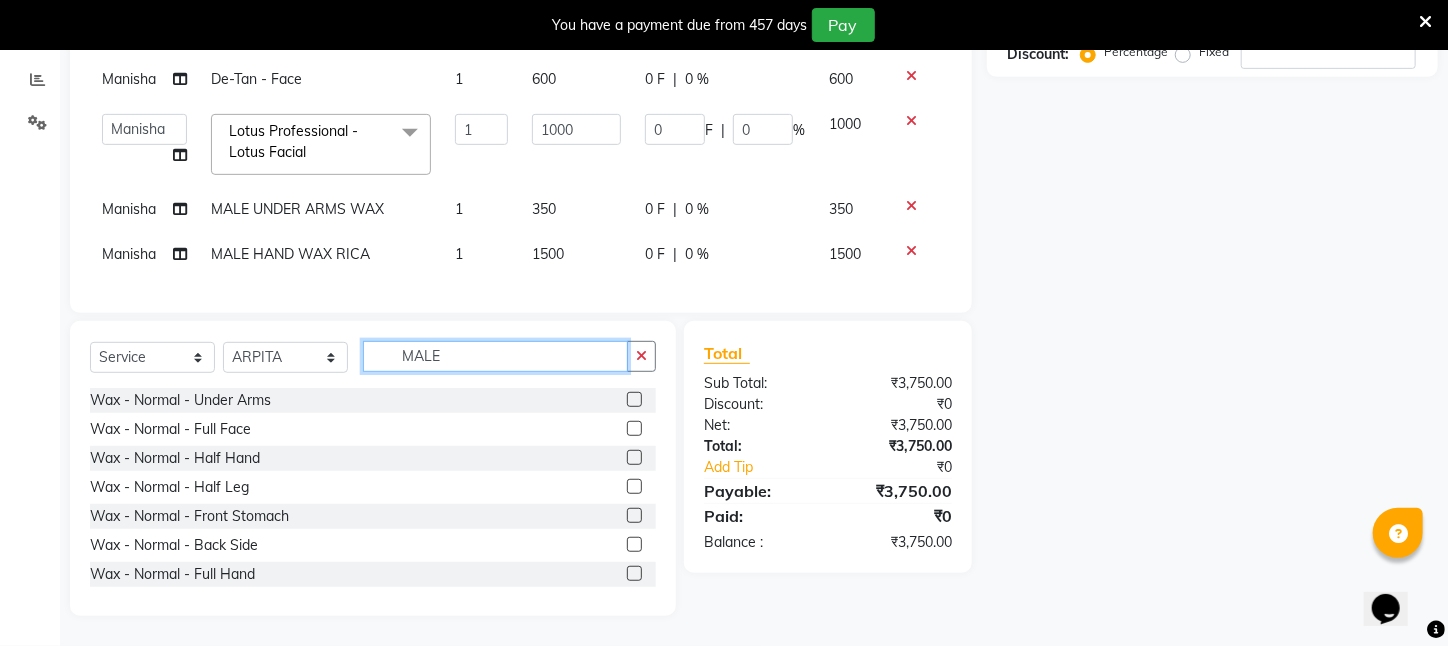 drag, startPoint x: 462, startPoint y: 347, endPoint x: 339, endPoint y: 350, distance: 123.03658 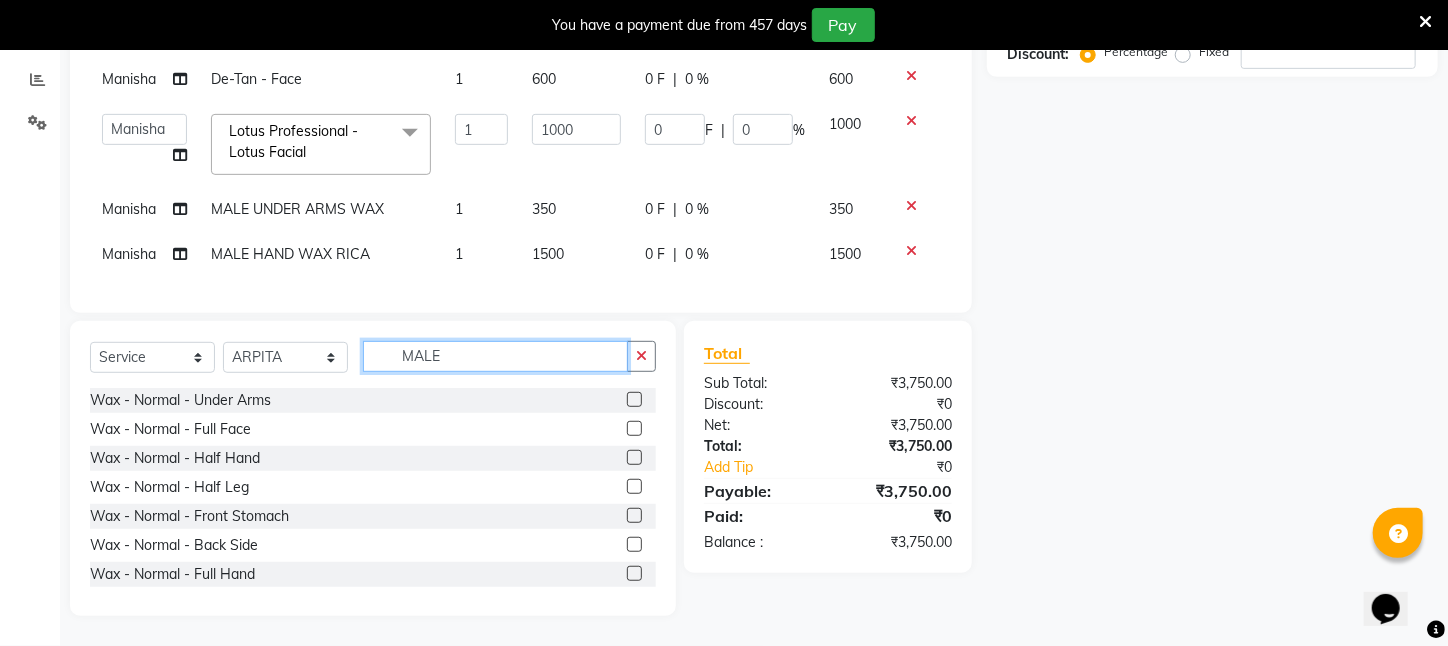 click on "Select Service Product Membership Package Voucher Prepaid Gift Card Select Stylist [FIRST] [LAST] [FIRST] [LAST] [FIRST] [LAST] [FIRST] [LAST] [FIRST] [LAST] [CITY] [FIRST] [LAST] [FIRST] [FIRST] [FIRST] [FIRST] [FIRST] [FIRST] [FIRST] [FIRST] [FIRST] [FIRST] MALE" 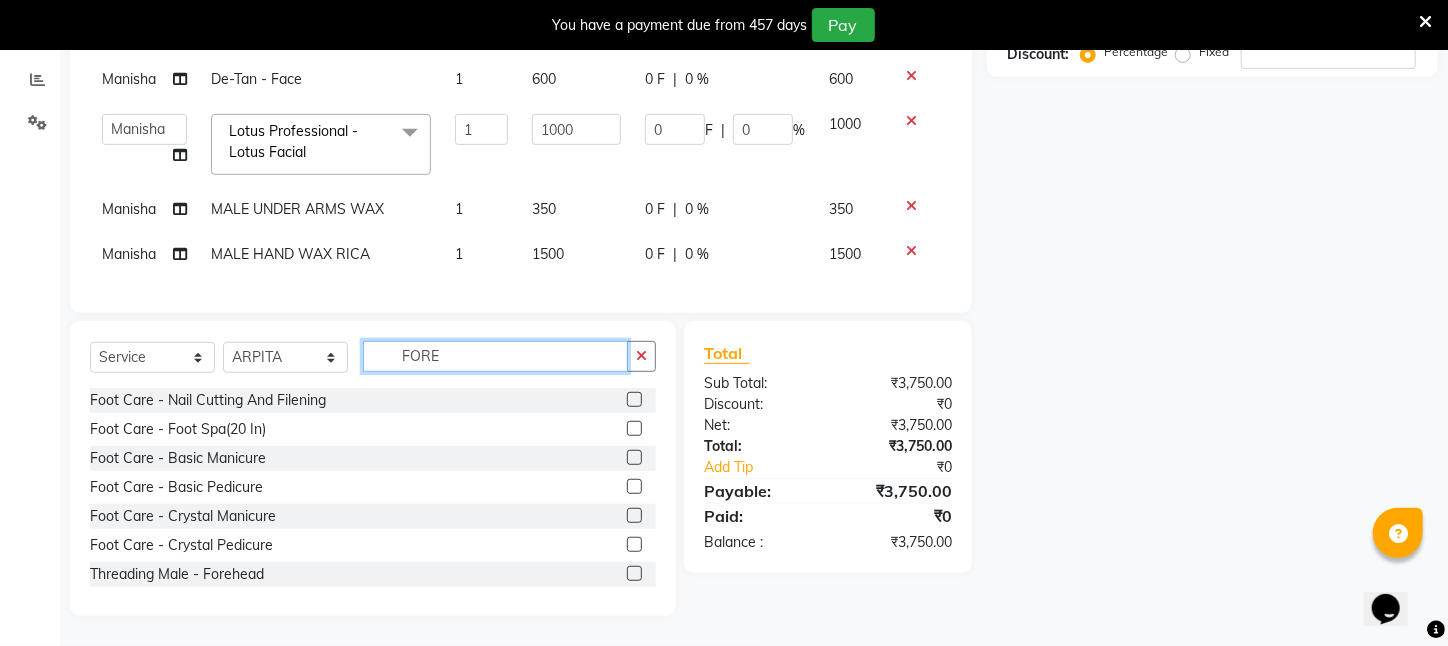 scroll, scrollTop: 384, scrollLeft: 0, axis: vertical 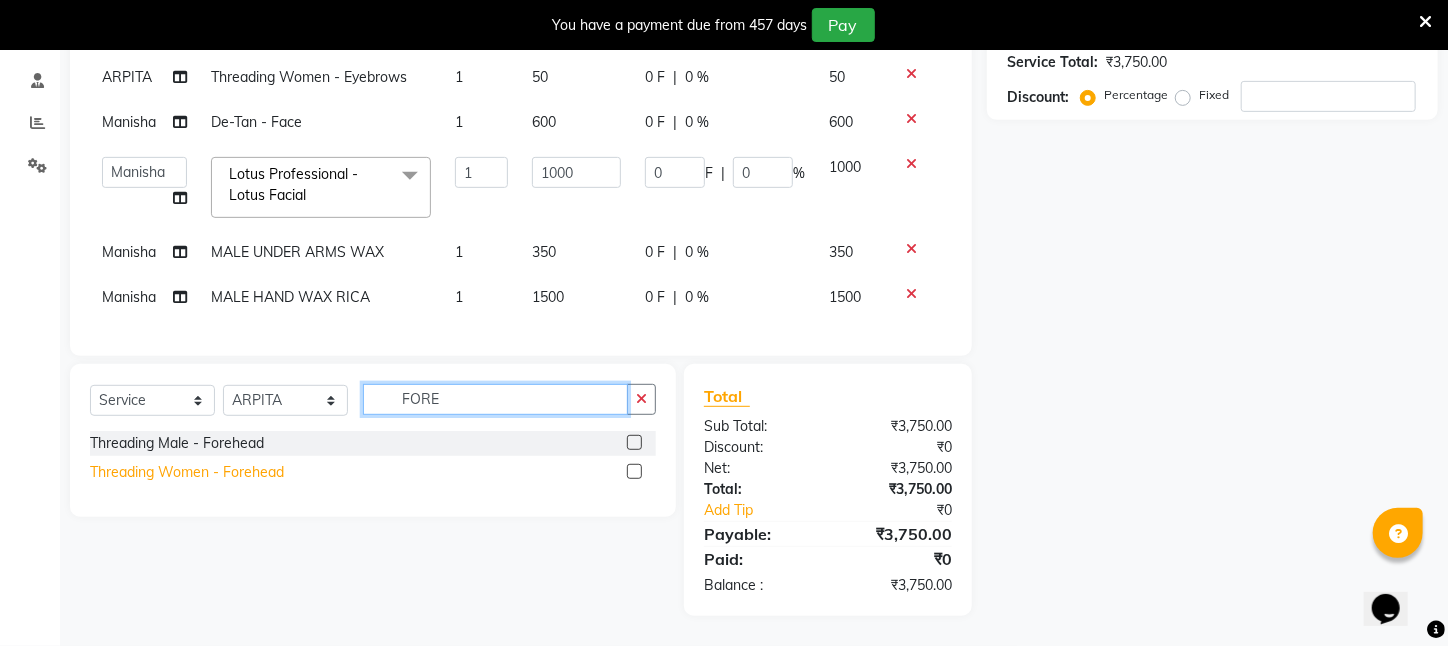 type on "FORE" 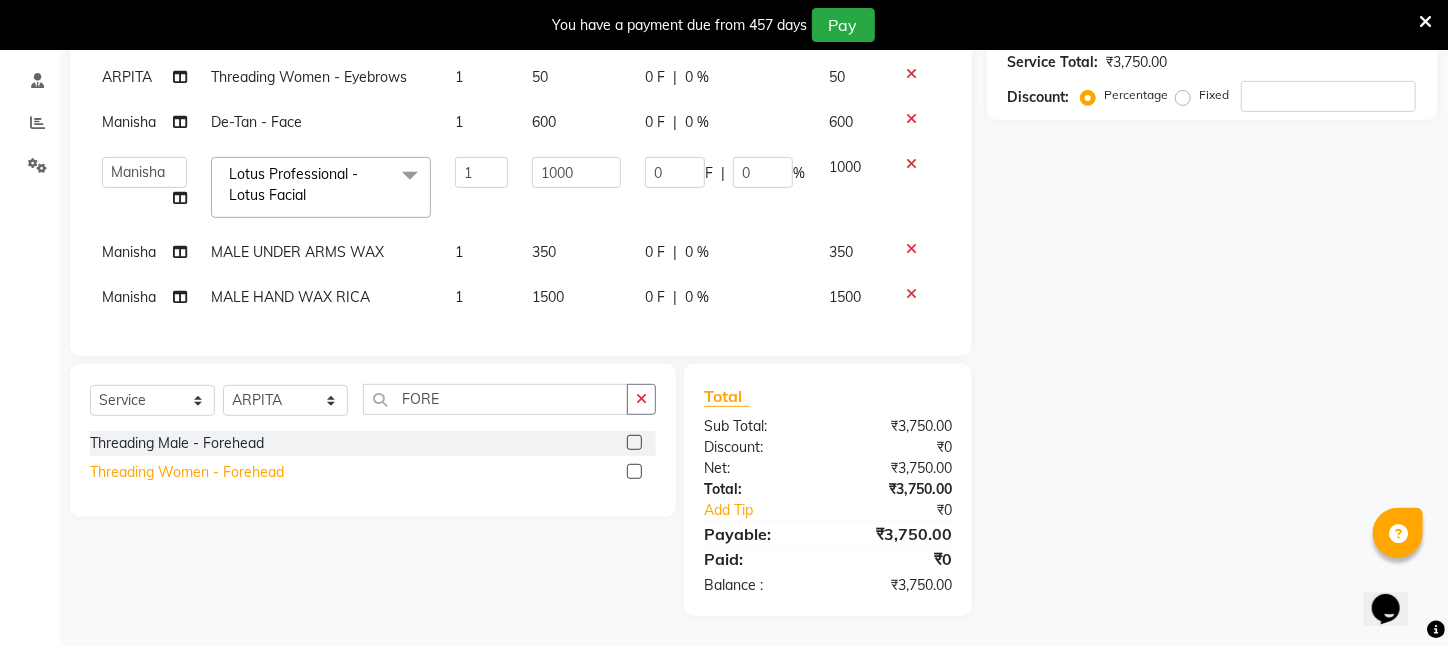 click on "Threading Women    -   Forehead" 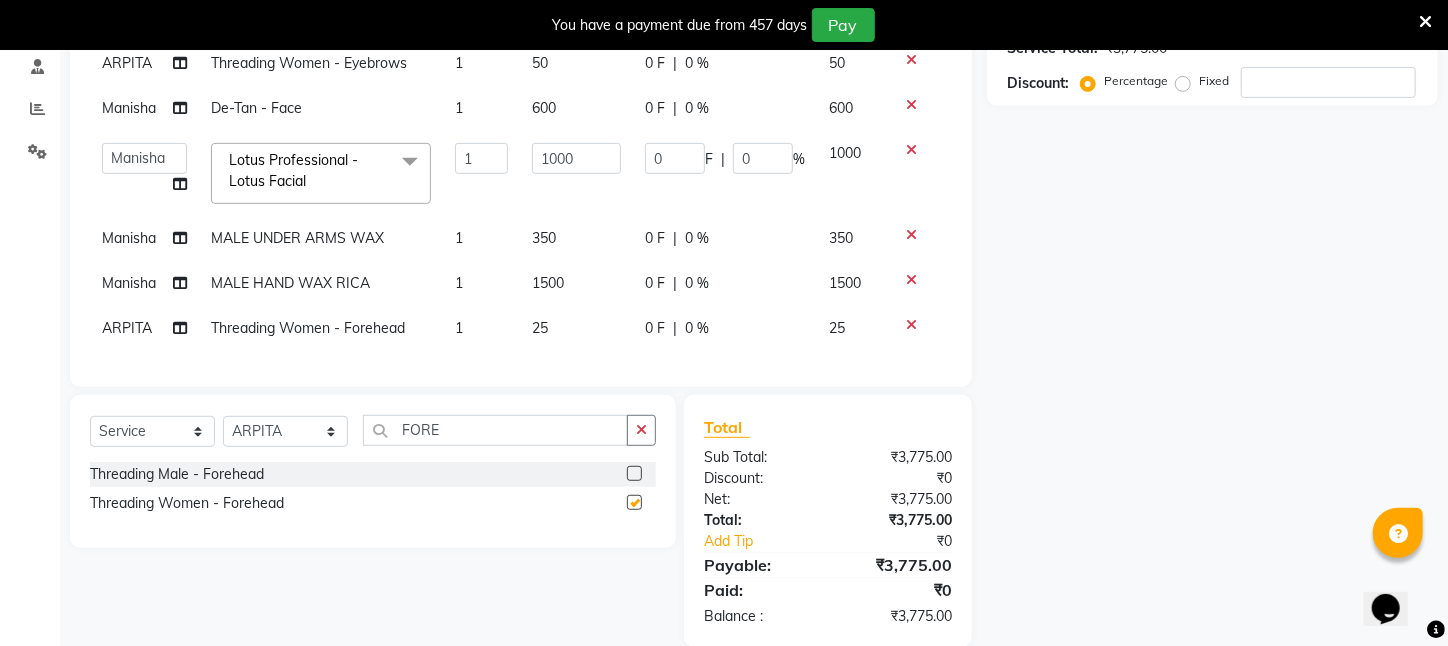 checkbox on "false" 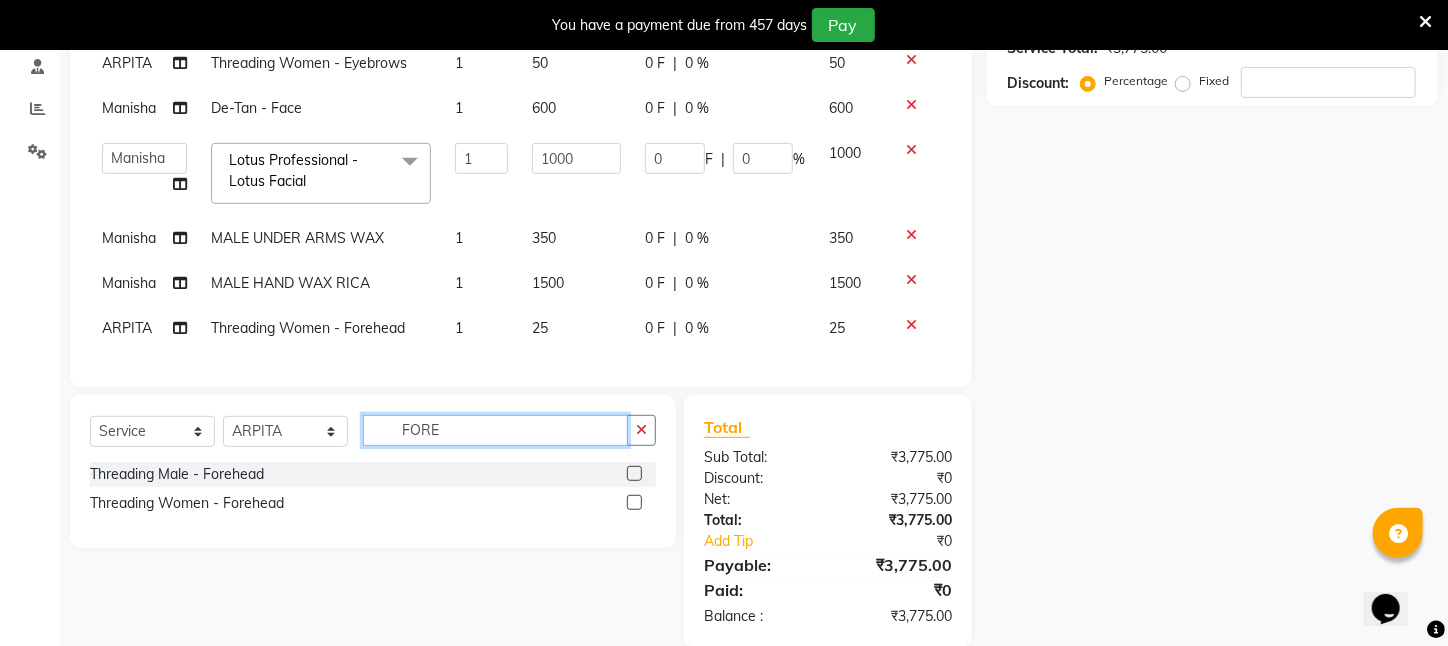 drag, startPoint x: 473, startPoint y: 443, endPoint x: 368, endPoint y: 452, distance: 105.38501 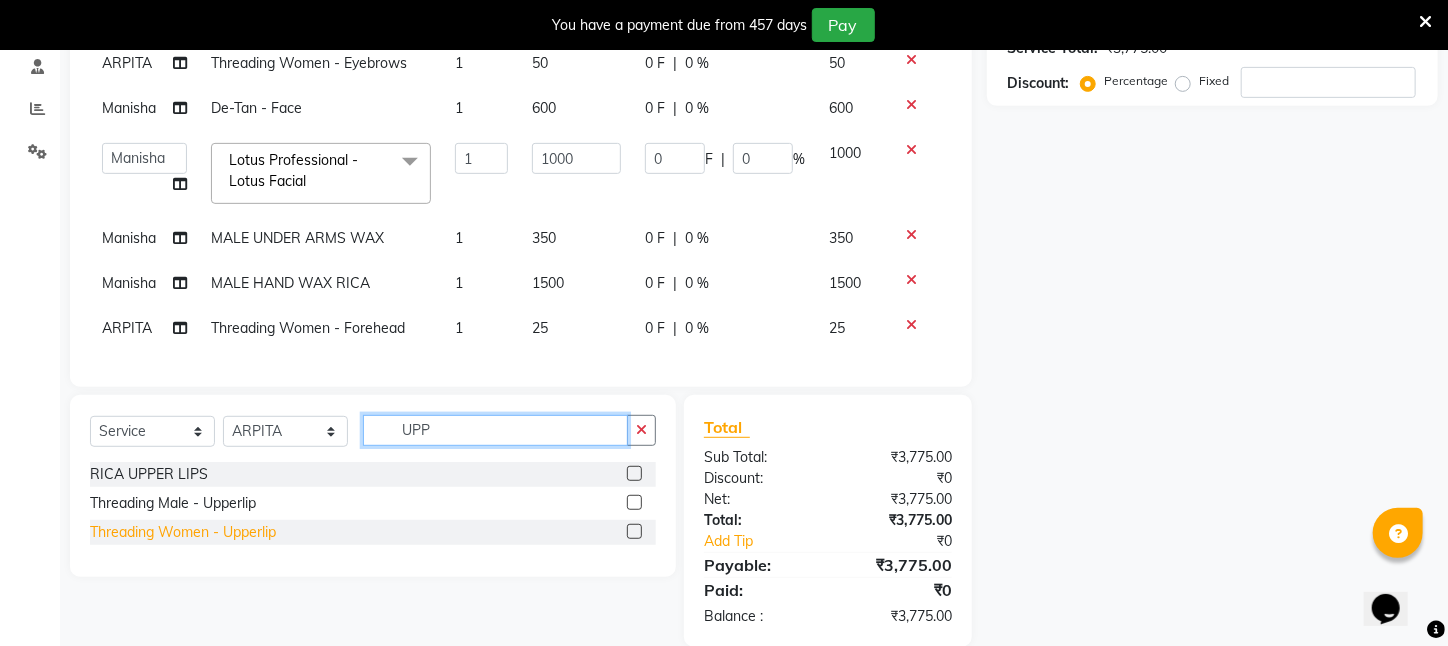 type on "UPP" 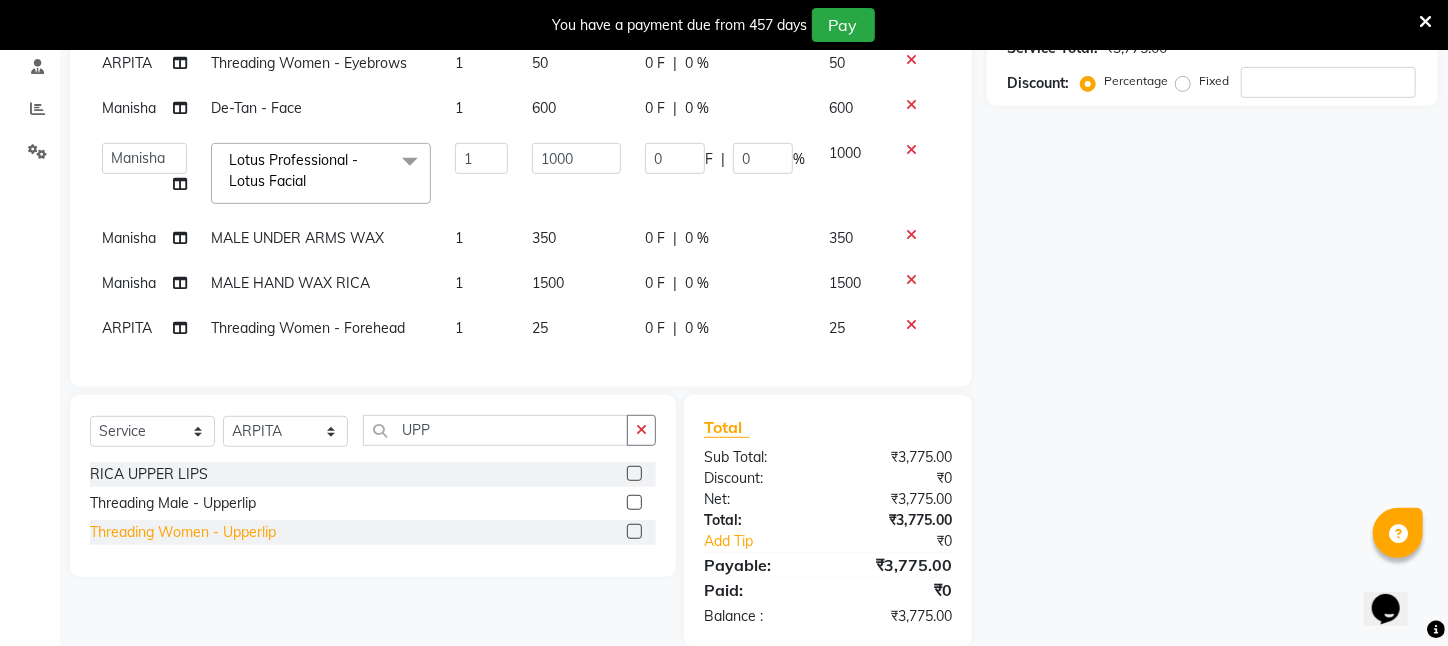 click on "Threading Women    -   Upperlip" 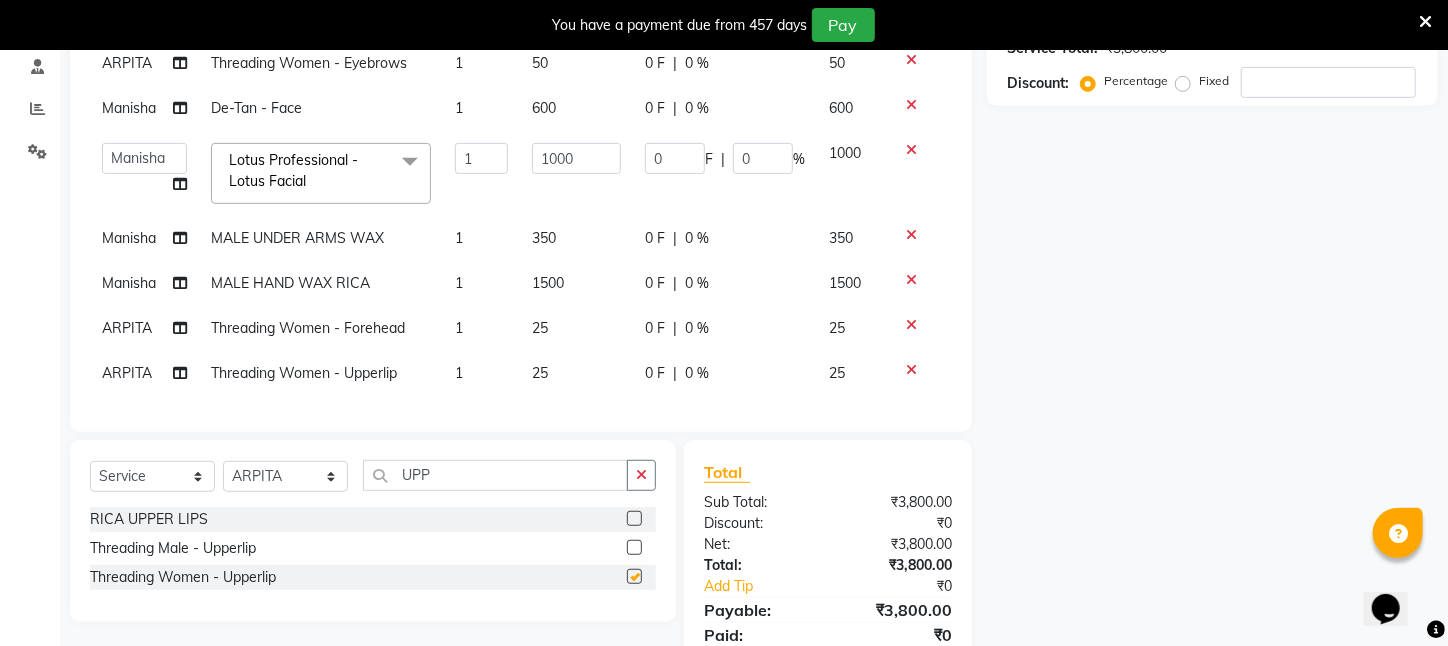 checkbox on "false" 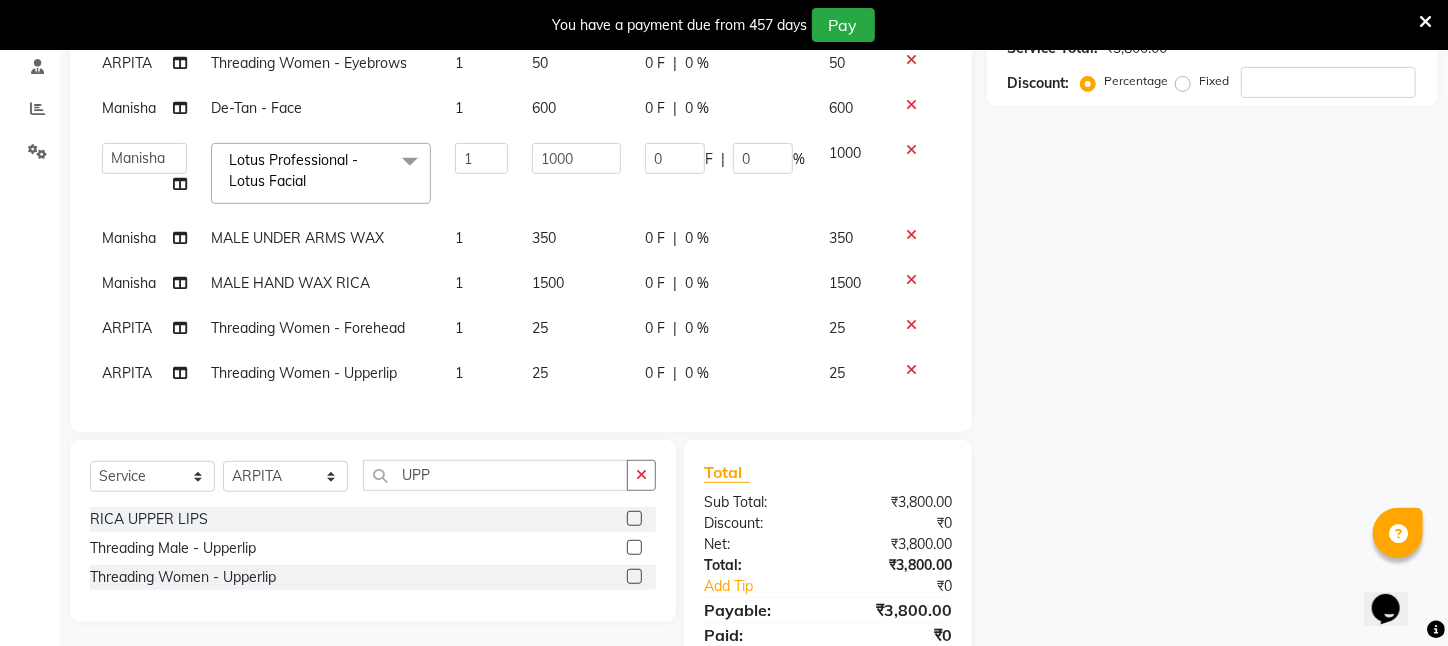 scroll, scrollTop: 0, scrollLeft: 0, axis: both 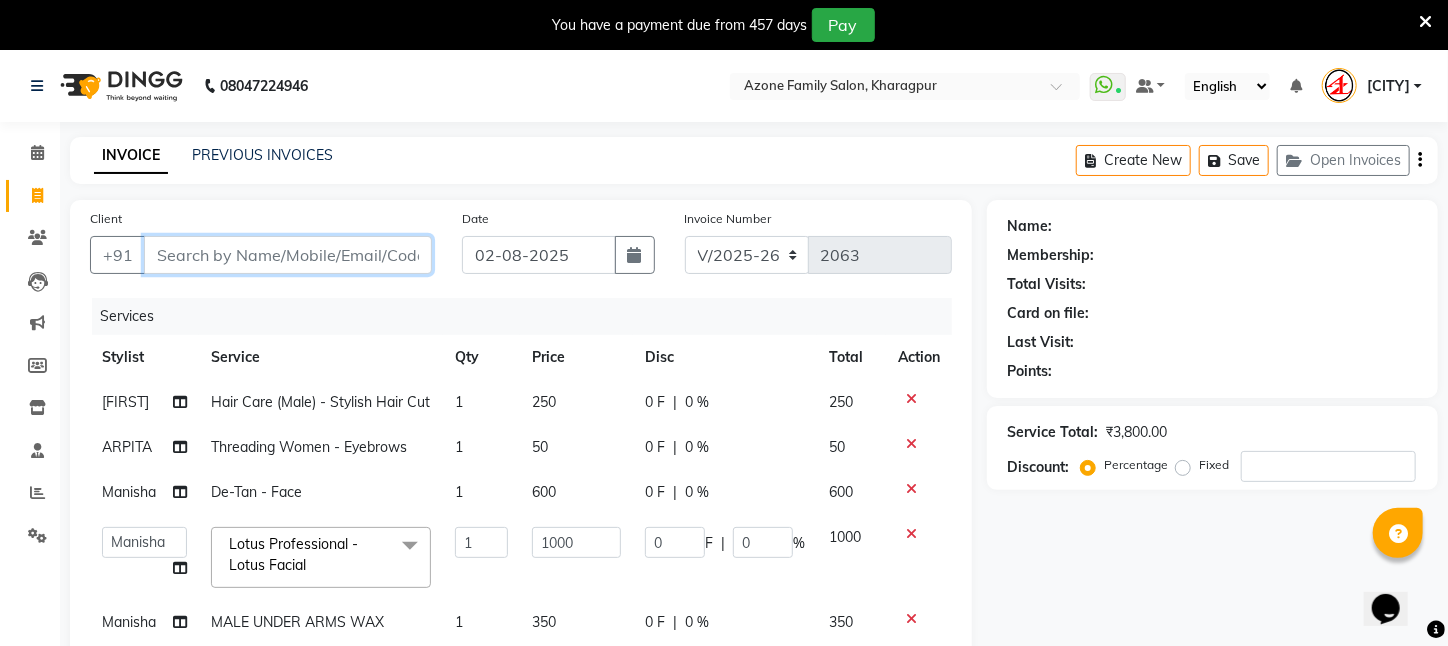 click on "Client" at bounding box center [288, 255] 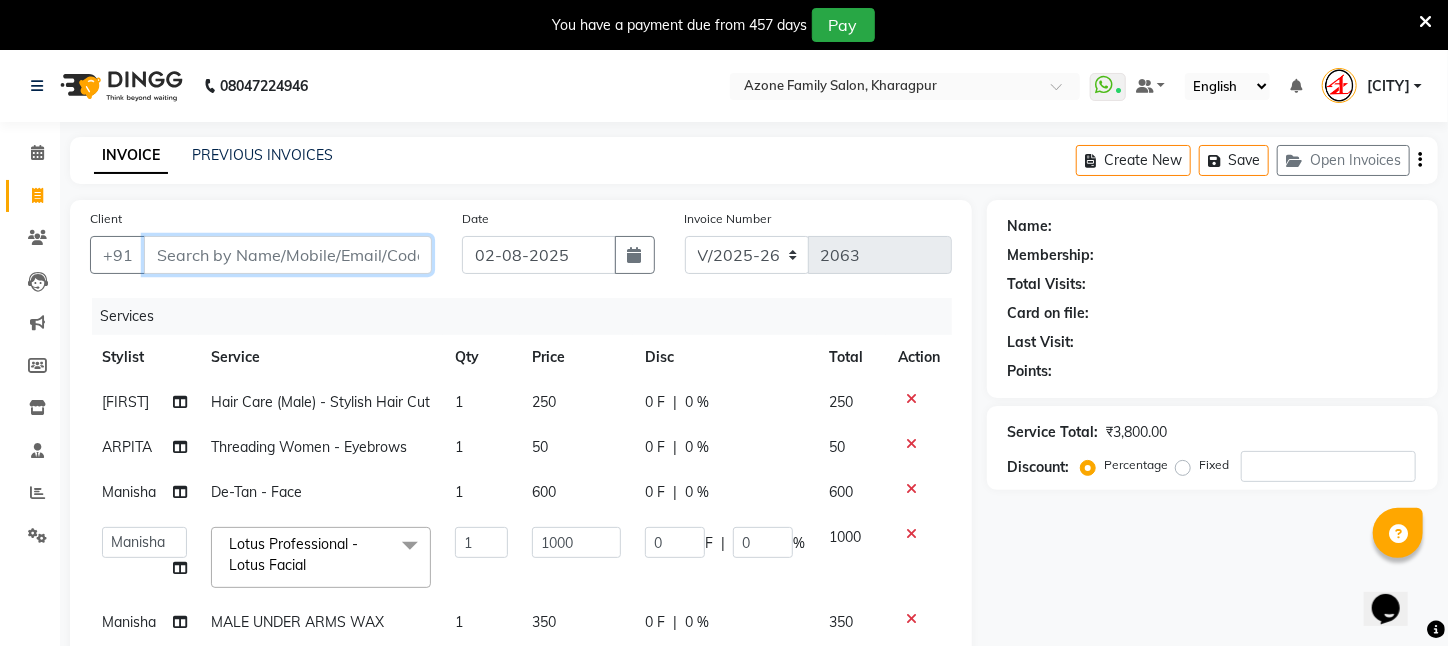 type on "8" 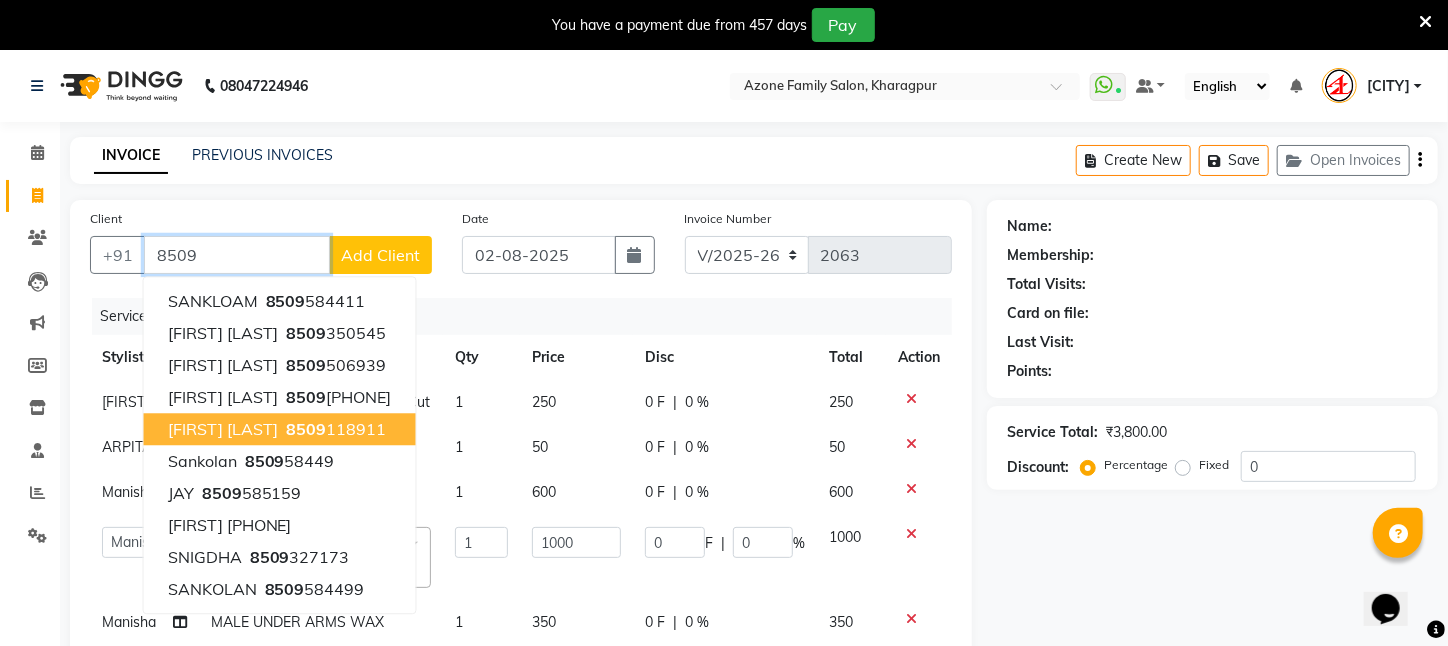 click on "[FIRST] [LAST]" at bounding box center [223, 429] 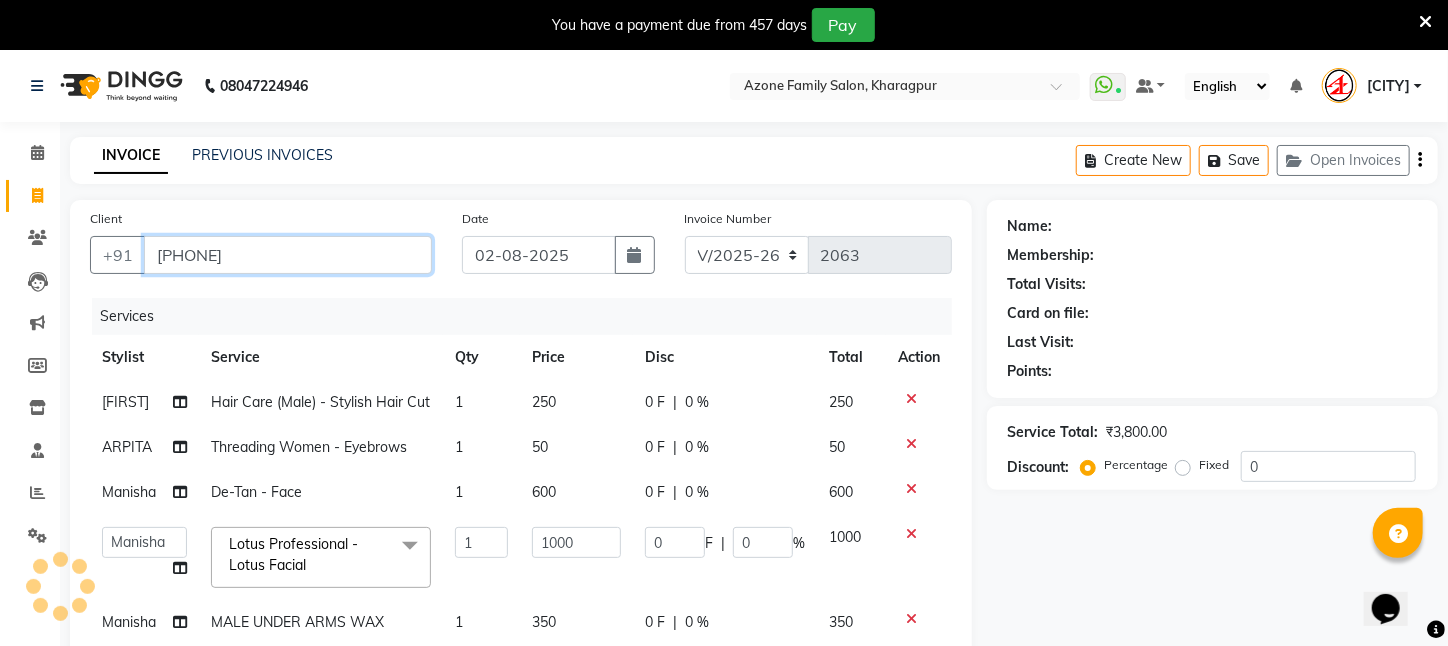 type on "[PHONE]" 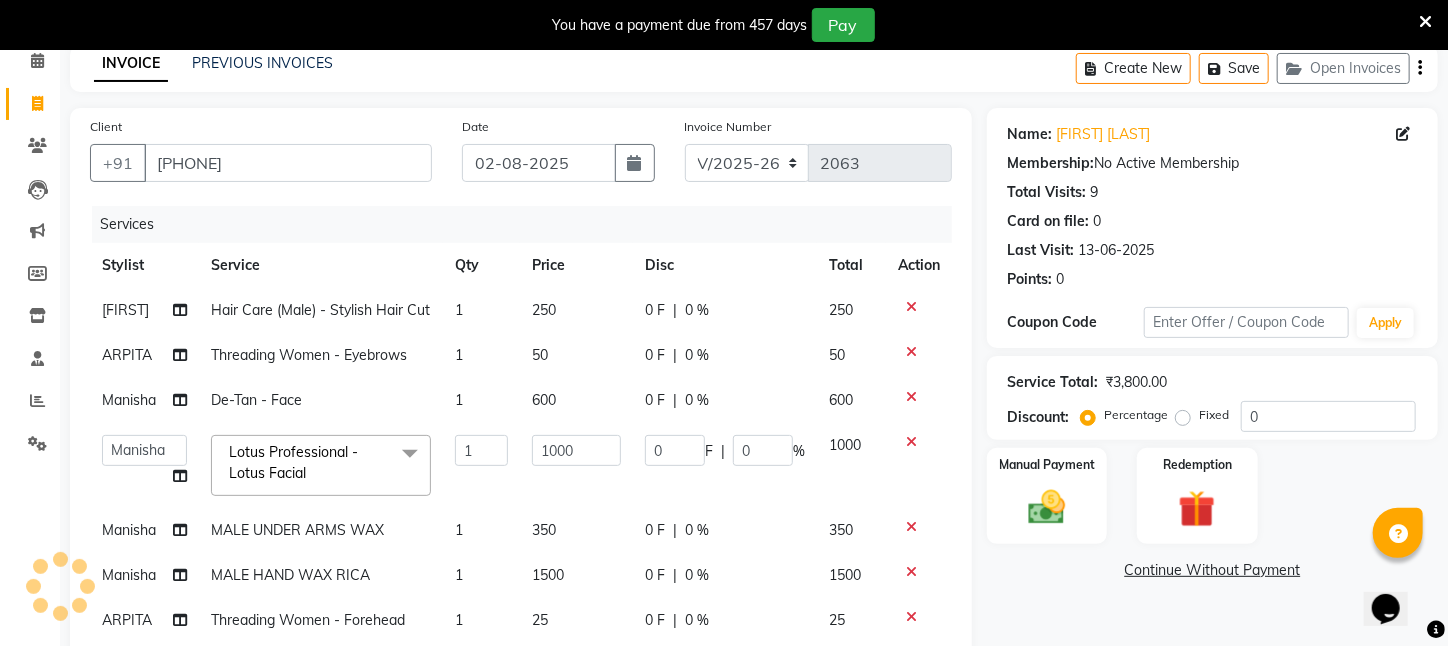 scroll, scrollTop: 99, scrollLeft: 0, axis: vertical 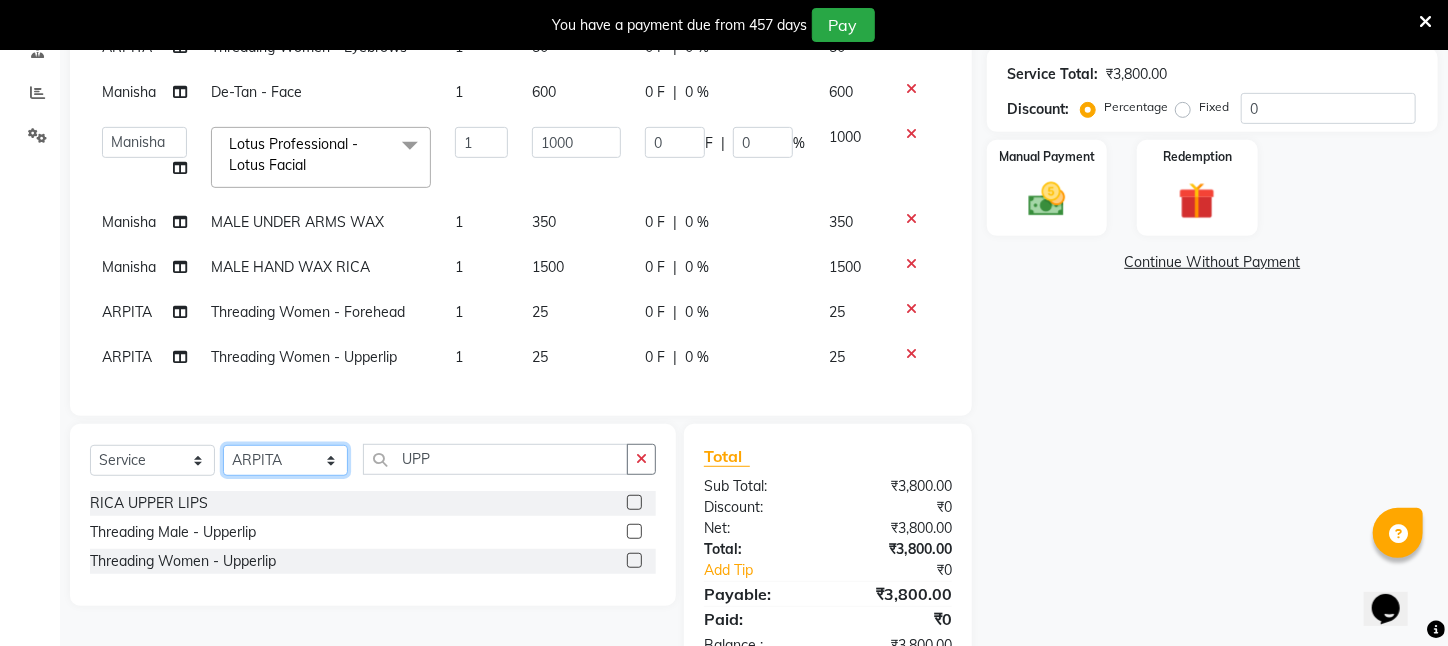 drag, startPoint x: 289, startPoint y: 462, endPoint x: 289, endPoint y: 450, distance: 12 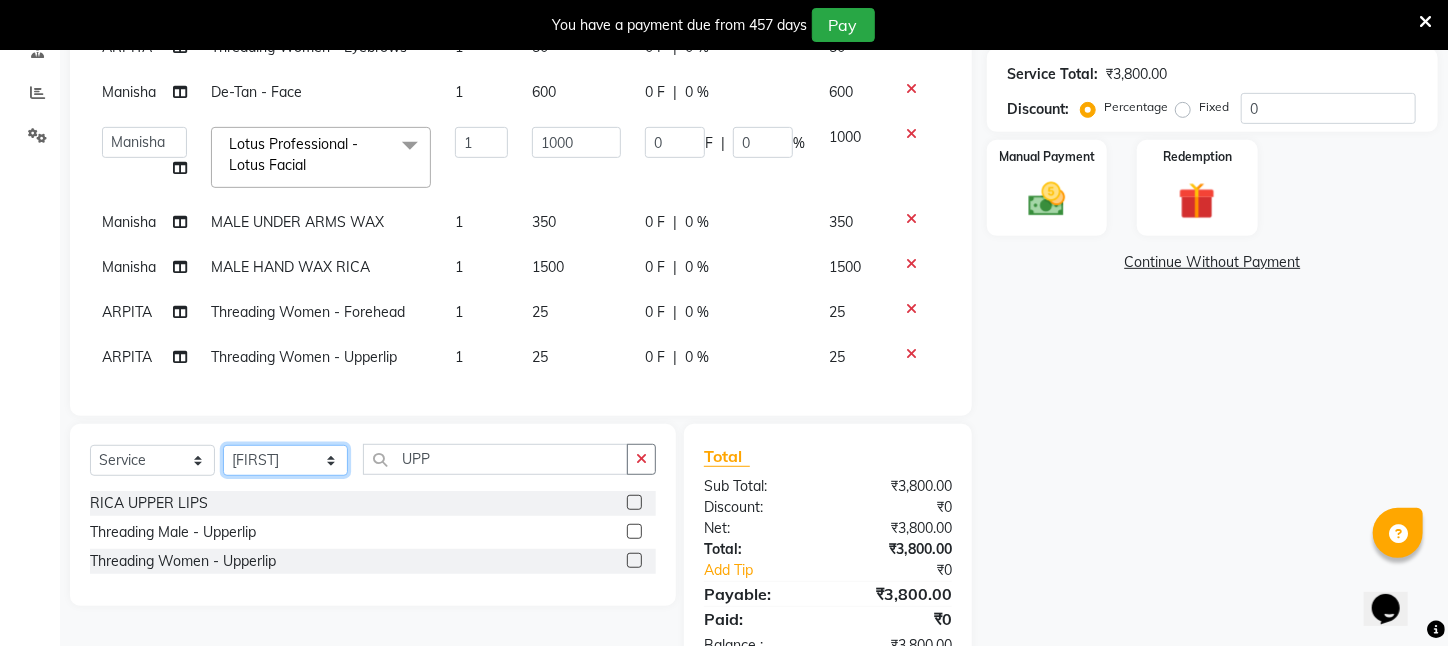 click on "Select Stylist [FIRST] [LAST] [FIRST] [LAST] [FIRST] [LAST] [FIRST] [LAST] [FIRST] [LAST] [CITY] [FIRST] [LAST] [FIRST] [FIRST] [FIRST] [FIRST] [FIRST] [FIRST] [FIRST] [FIRST] [FIRST] [FIRST]" 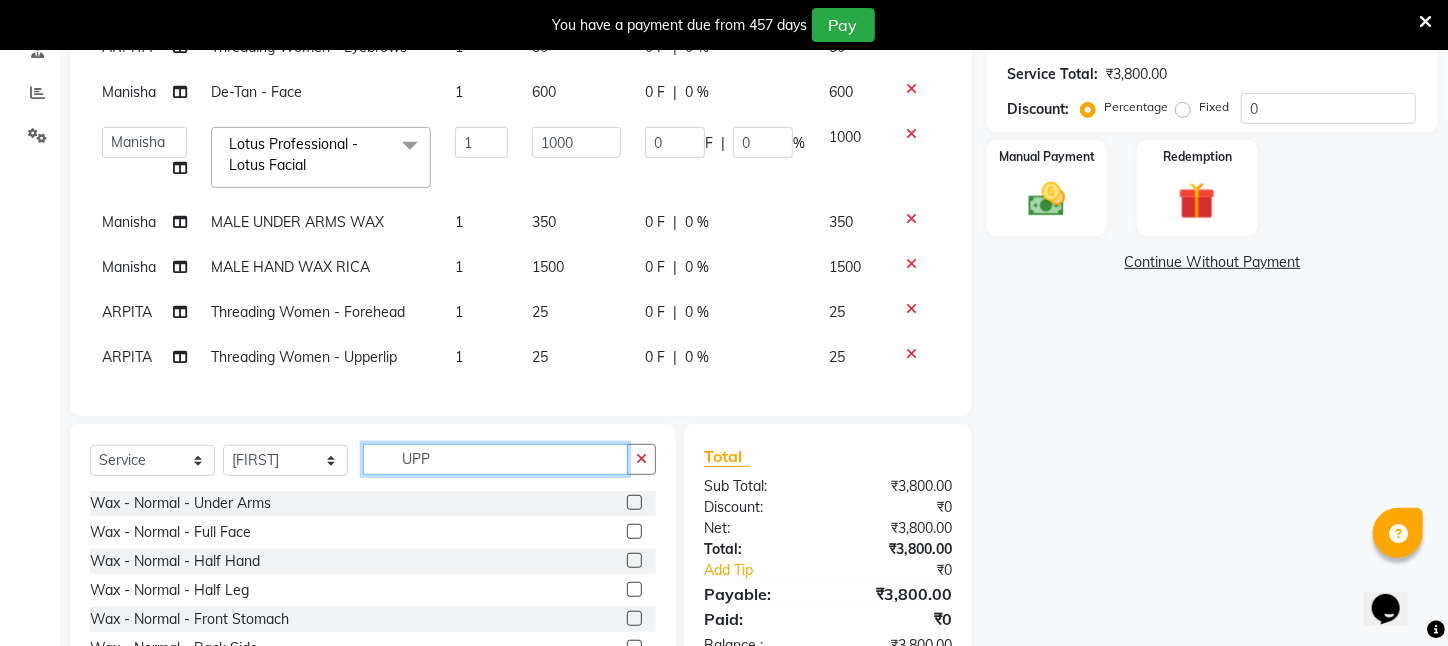 drag, startPoint x: 450, startPoint y: 457, endPoint x: 112, endPoint y: 473, distance: 338.37848 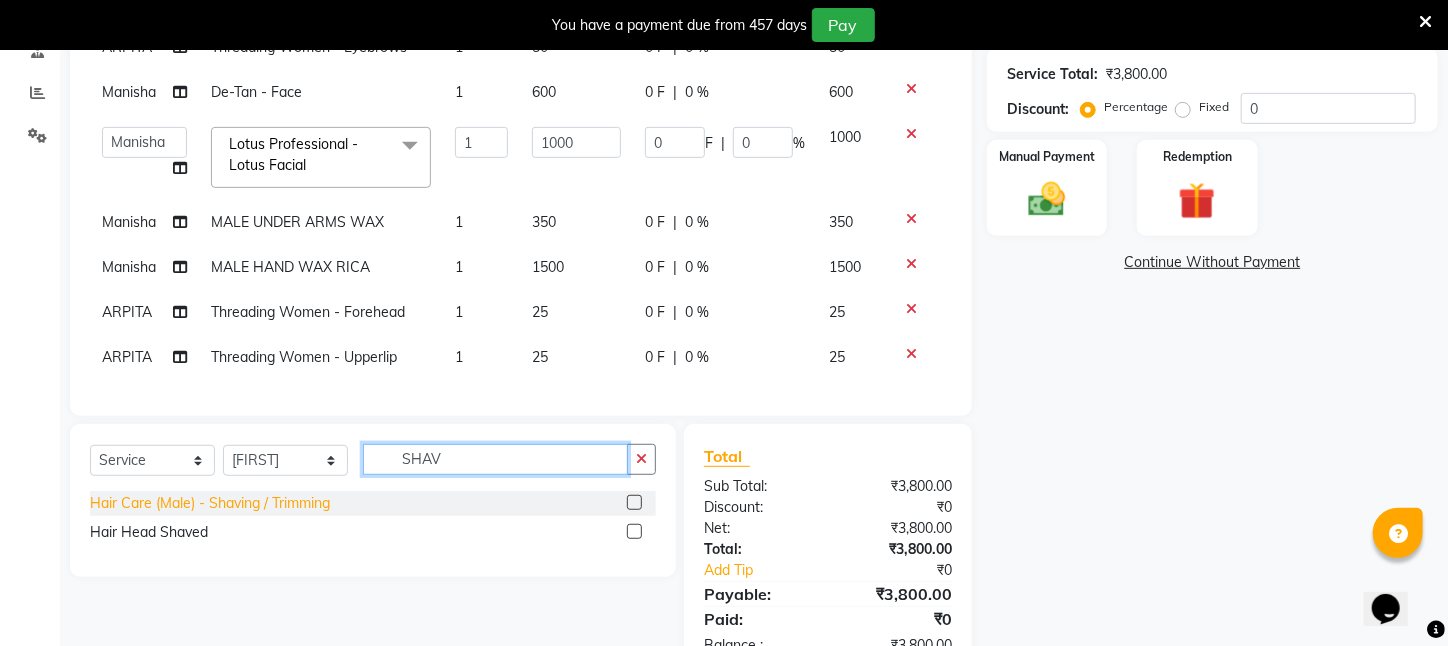 type on "SHAV" 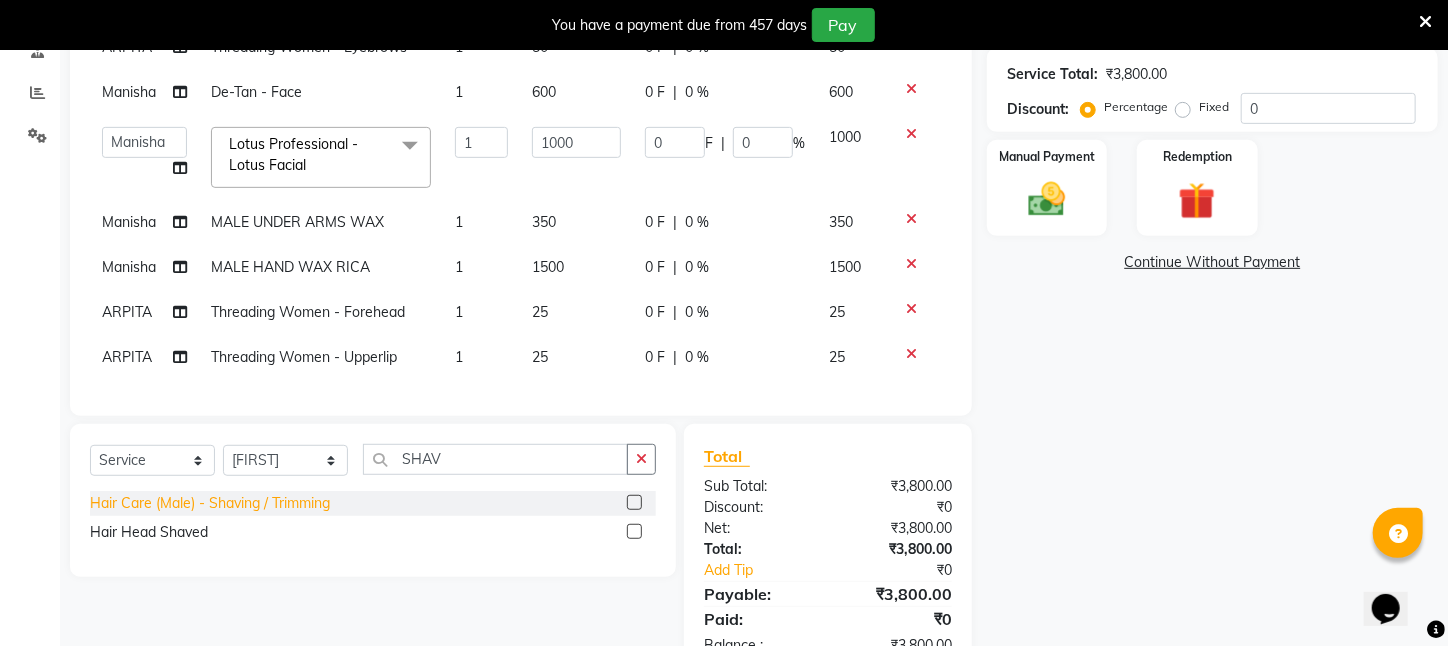 click on "Hair Care (Male)   -   Shaving / Trimming" 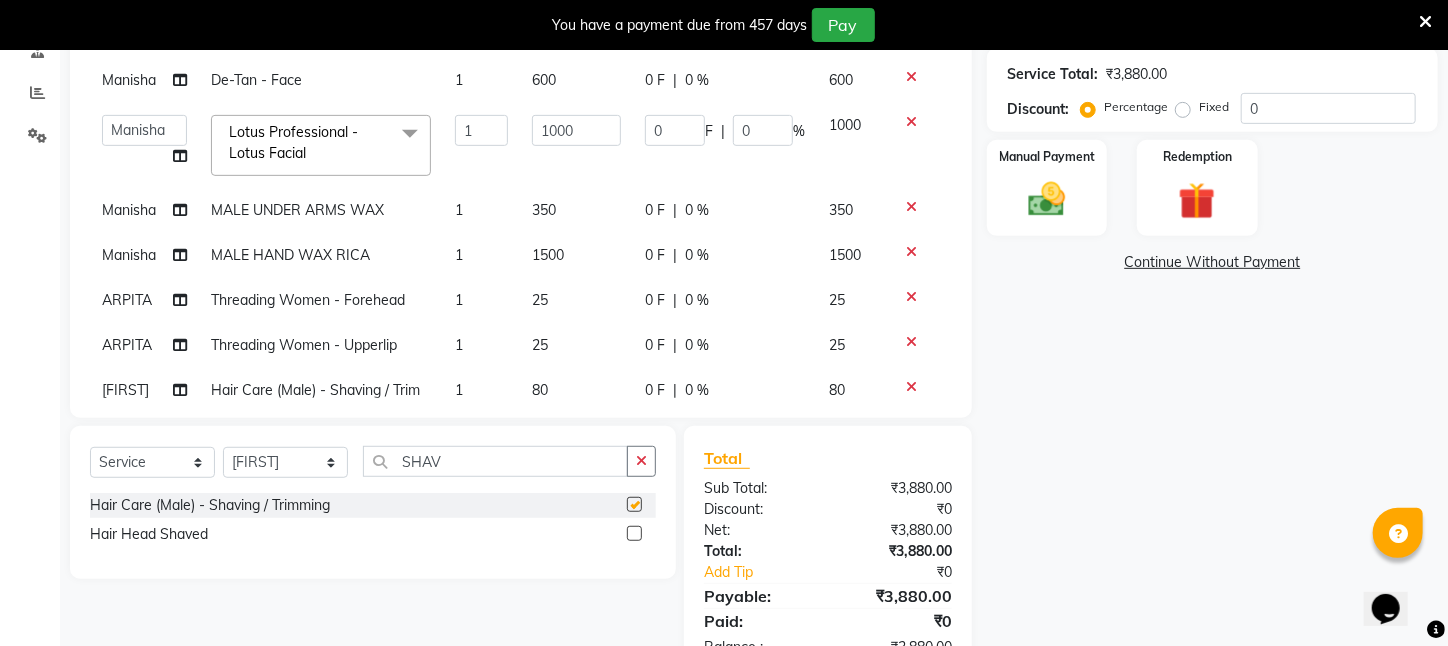 checkbox on "false" 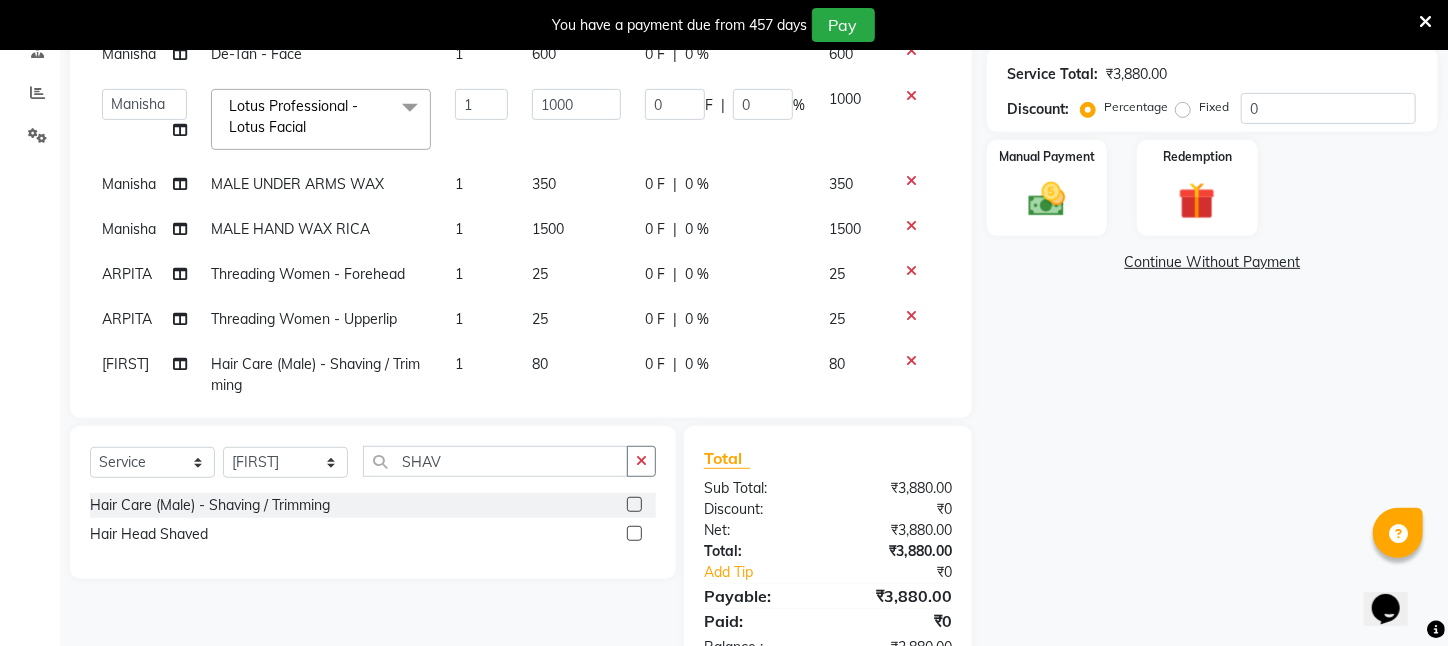 scroll, scrollTop: 0, scrollLeft: 0, axis: both 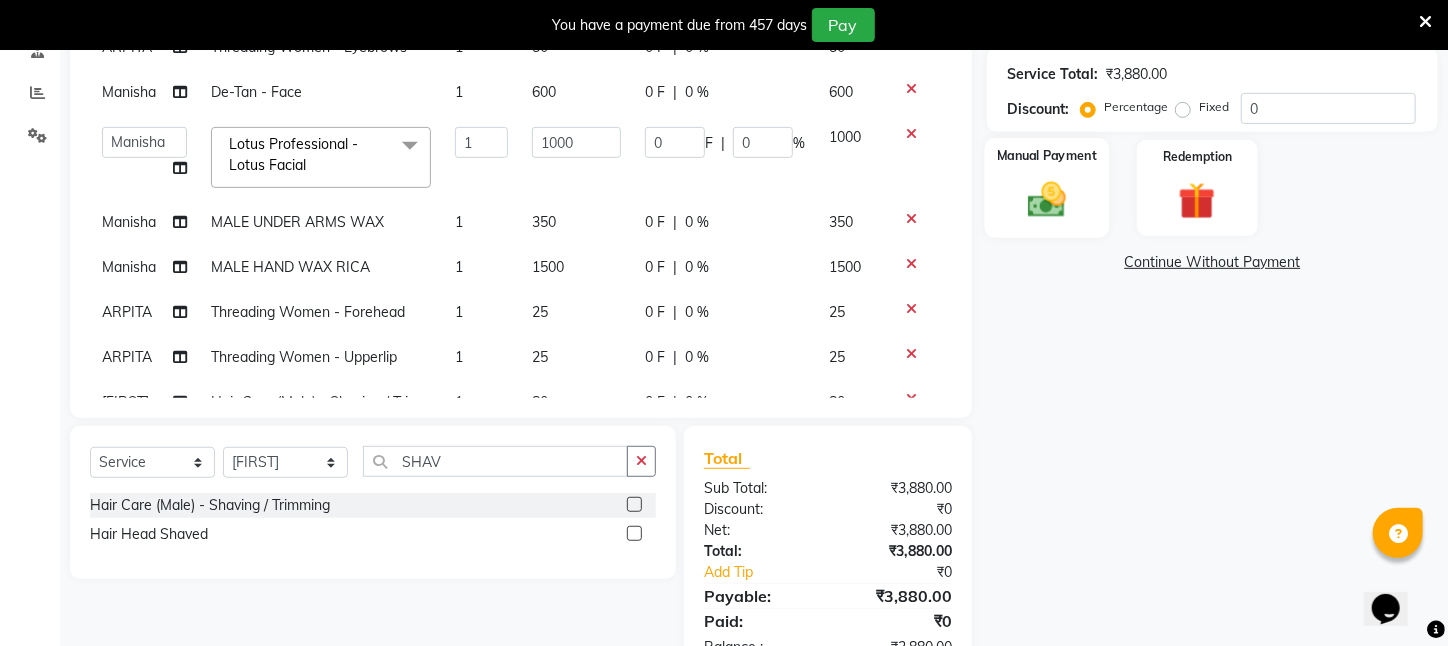 click 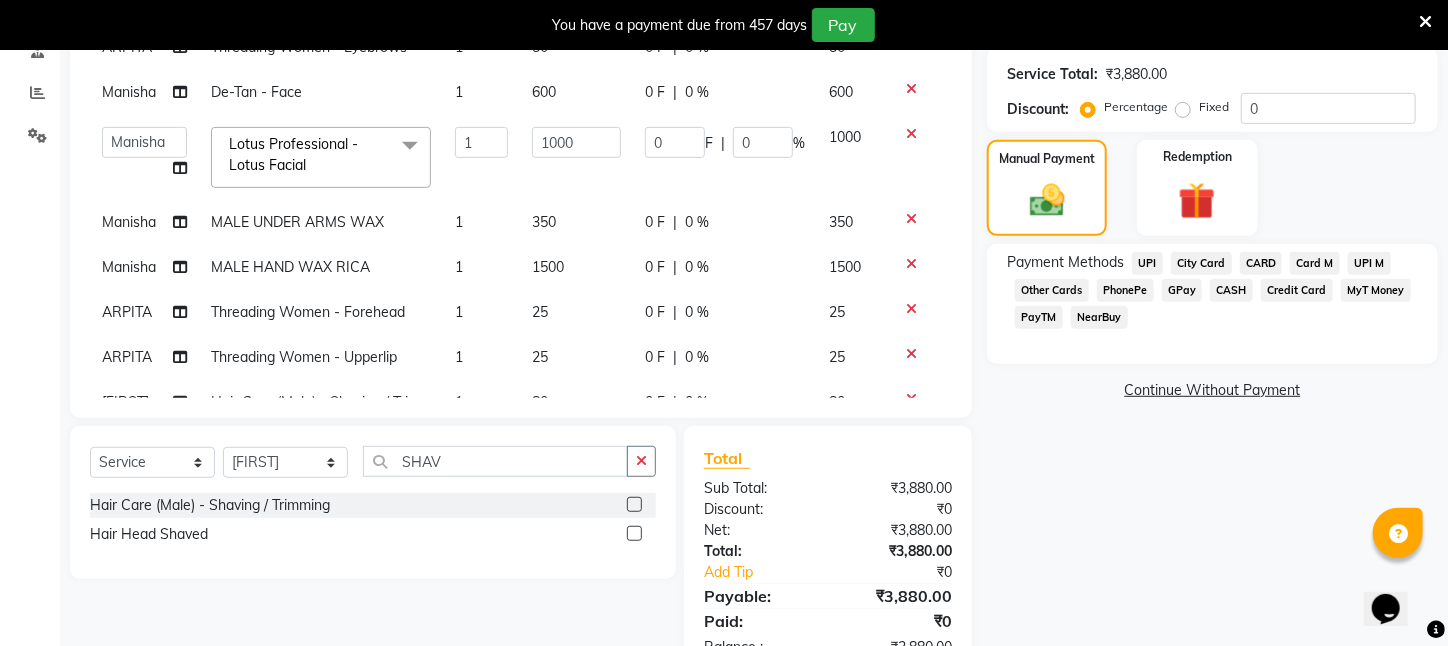 click on "UPI" 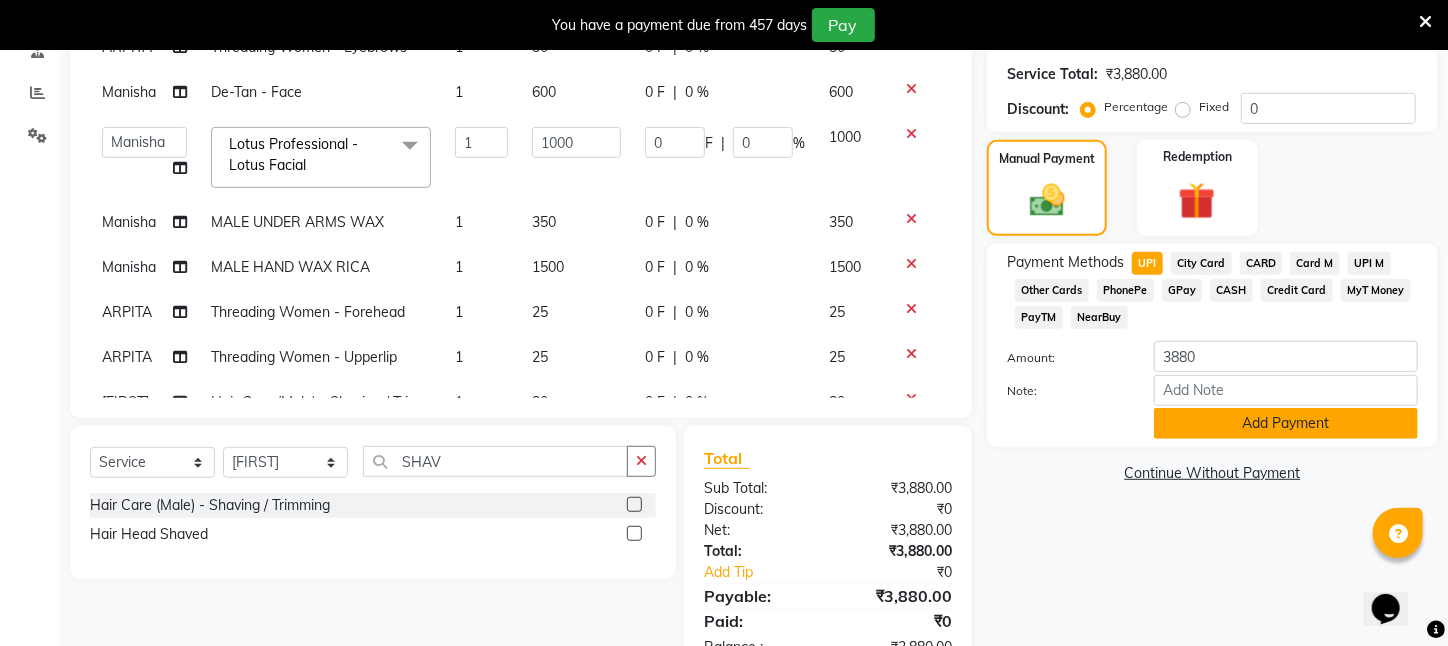 click on "Add Payment" 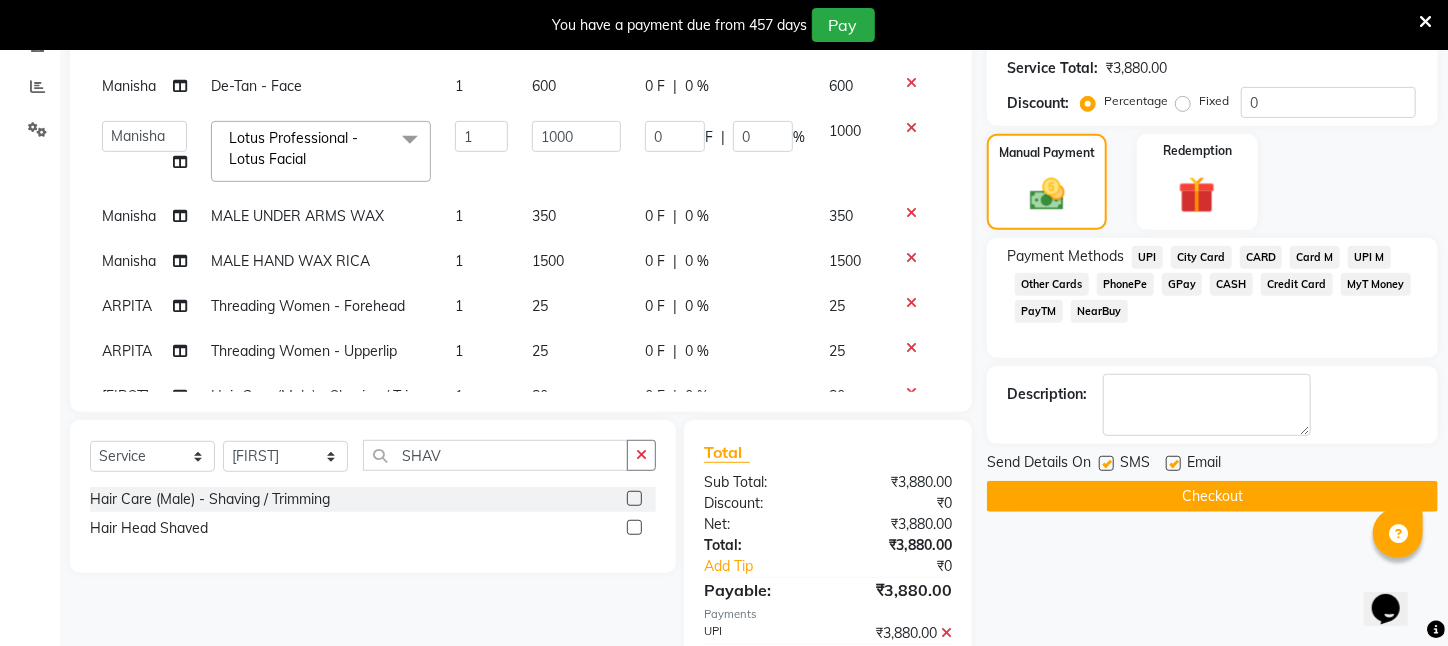 scroll, scrollTop: 403, scrollLeft: 0, axis: vertical 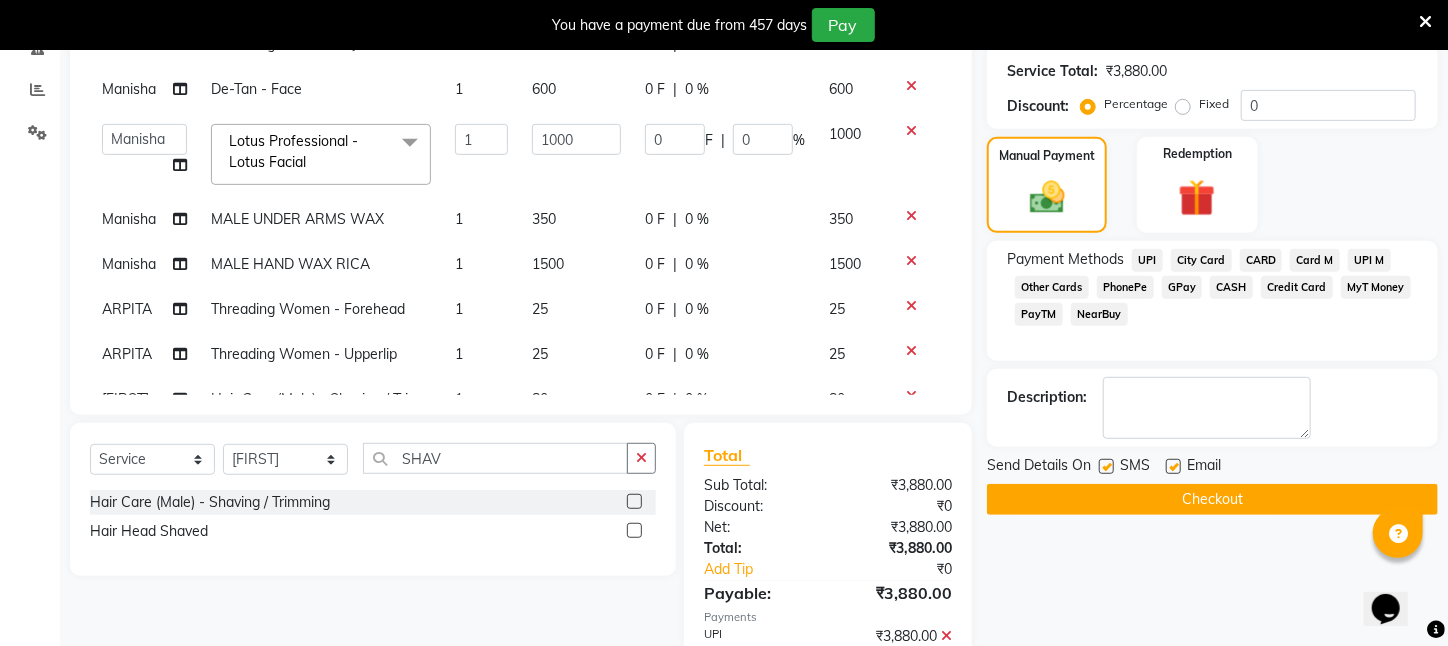 click on "Checkout" 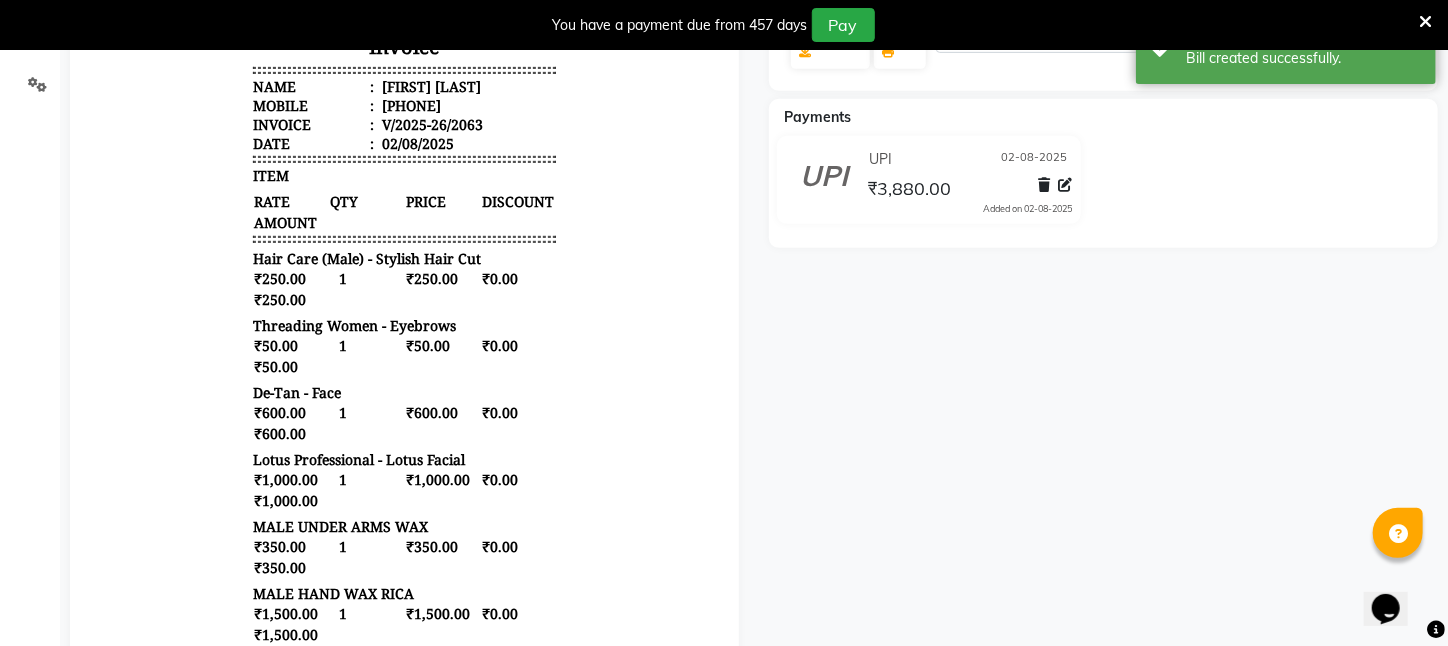 scroll, scrollTop: 0, scrollLeft: 0, axis: both 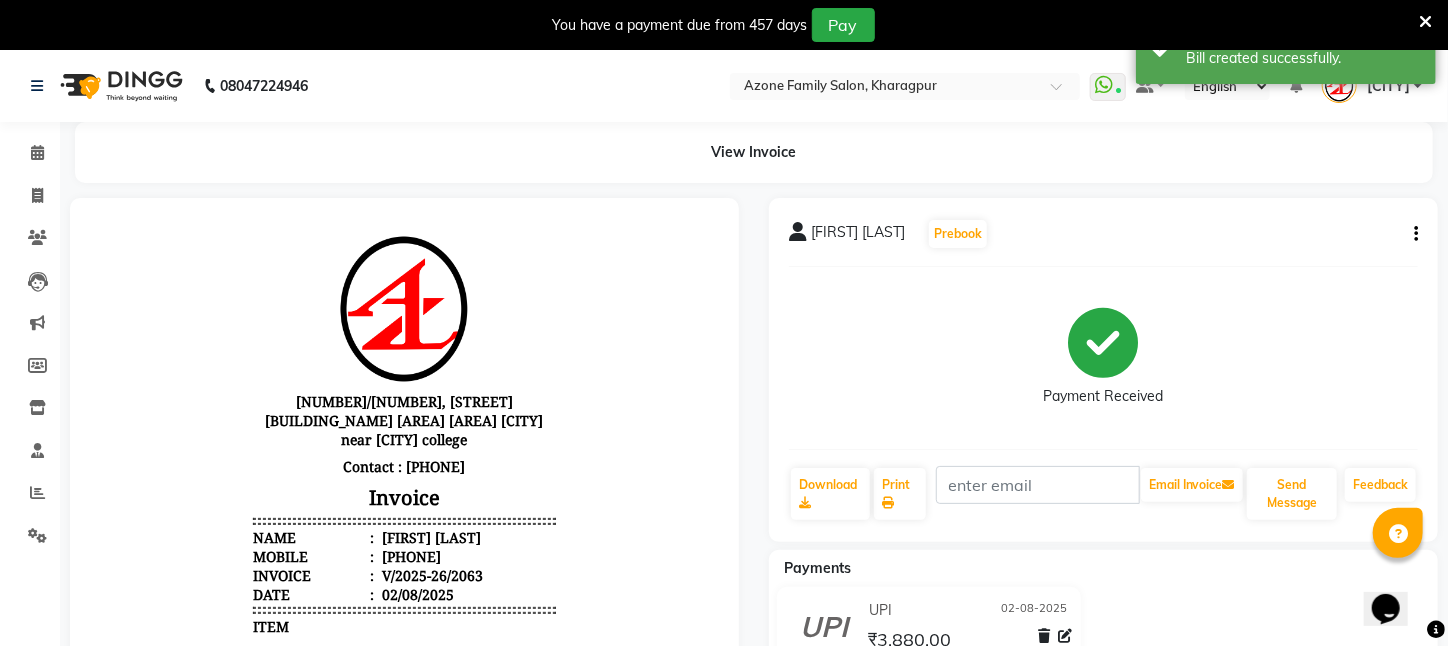 click 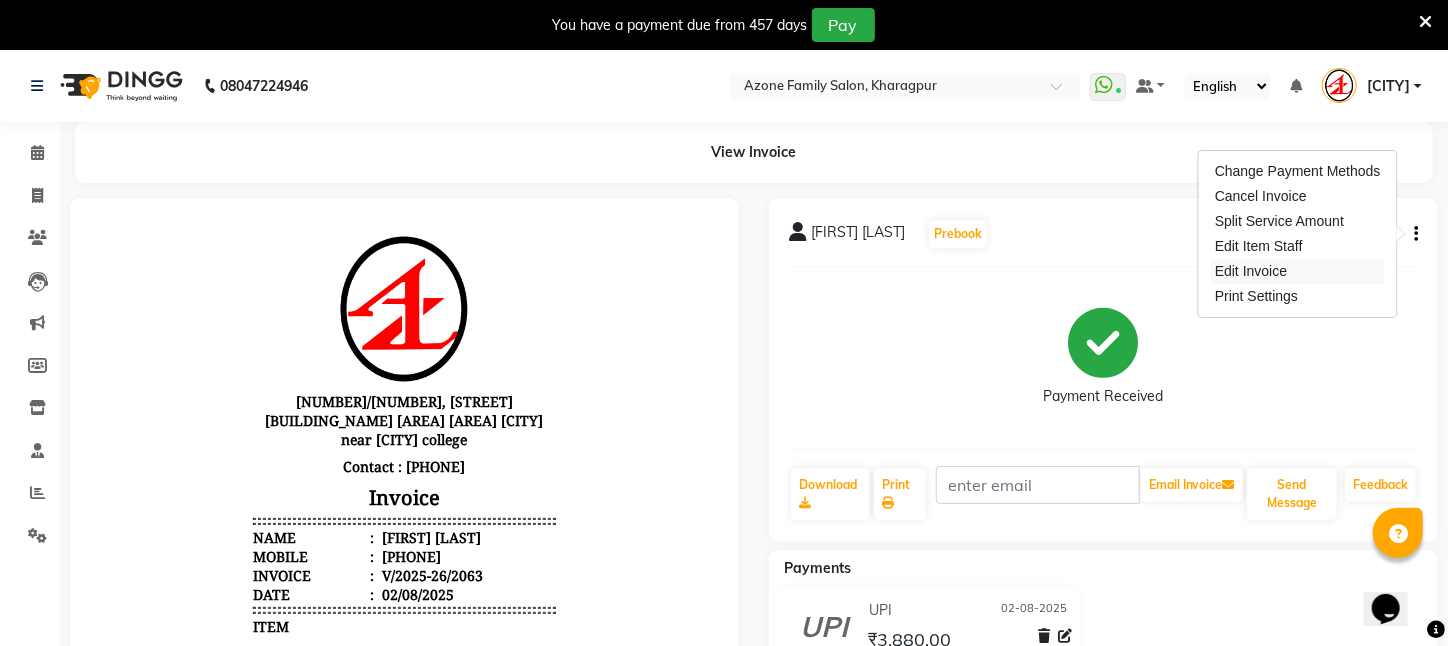 click on "Edit Invoice" at bounding box center [1298, 271] 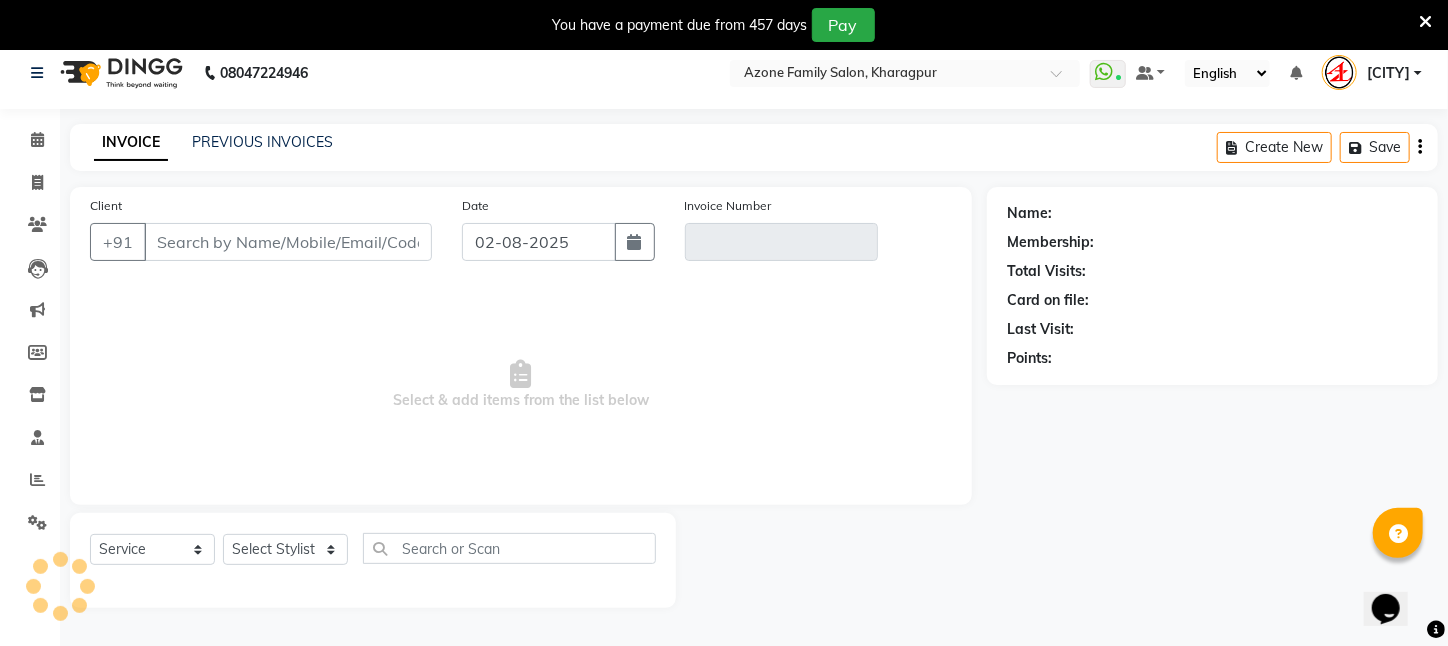 scroll, scrollTop: 50, scrollLeft: 0, axis: vertical 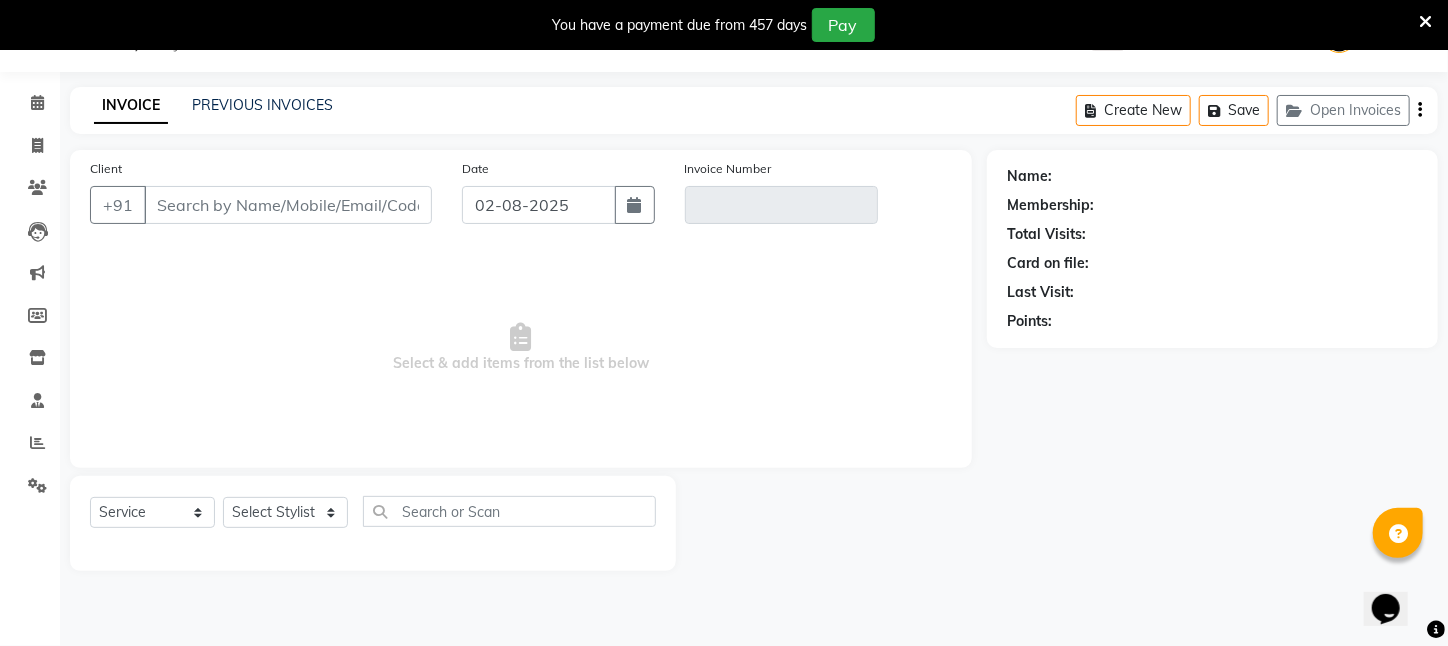 type on "[PHONE]" 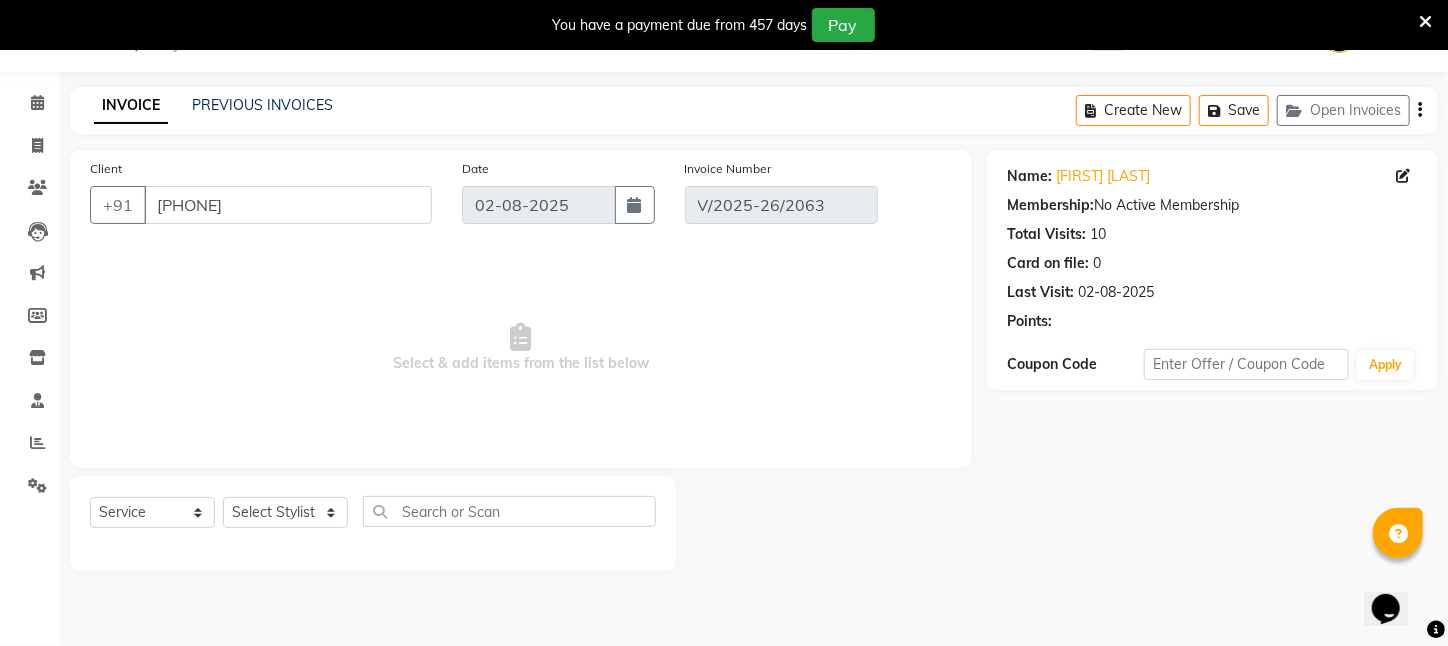 select on "select" 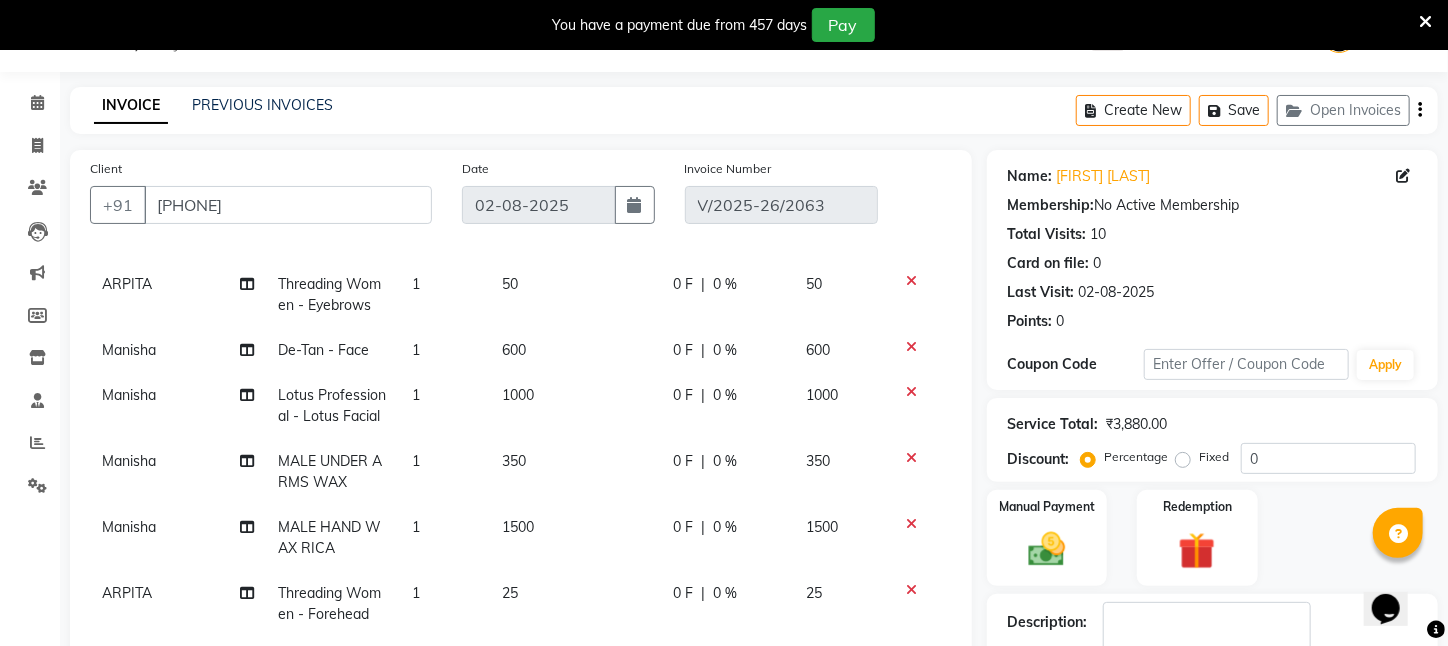 scroll, scrollTop: 228, scrollLeft: 0, axis: vertical 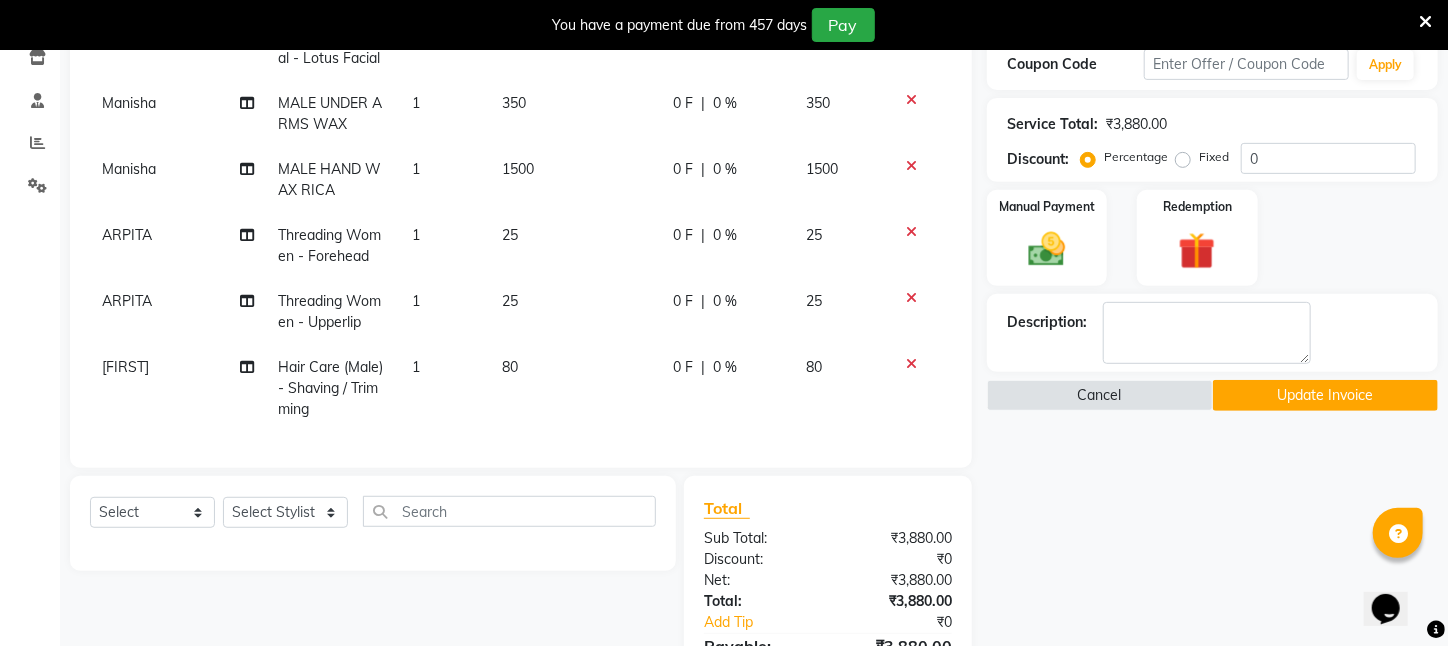 click on "Manisha" 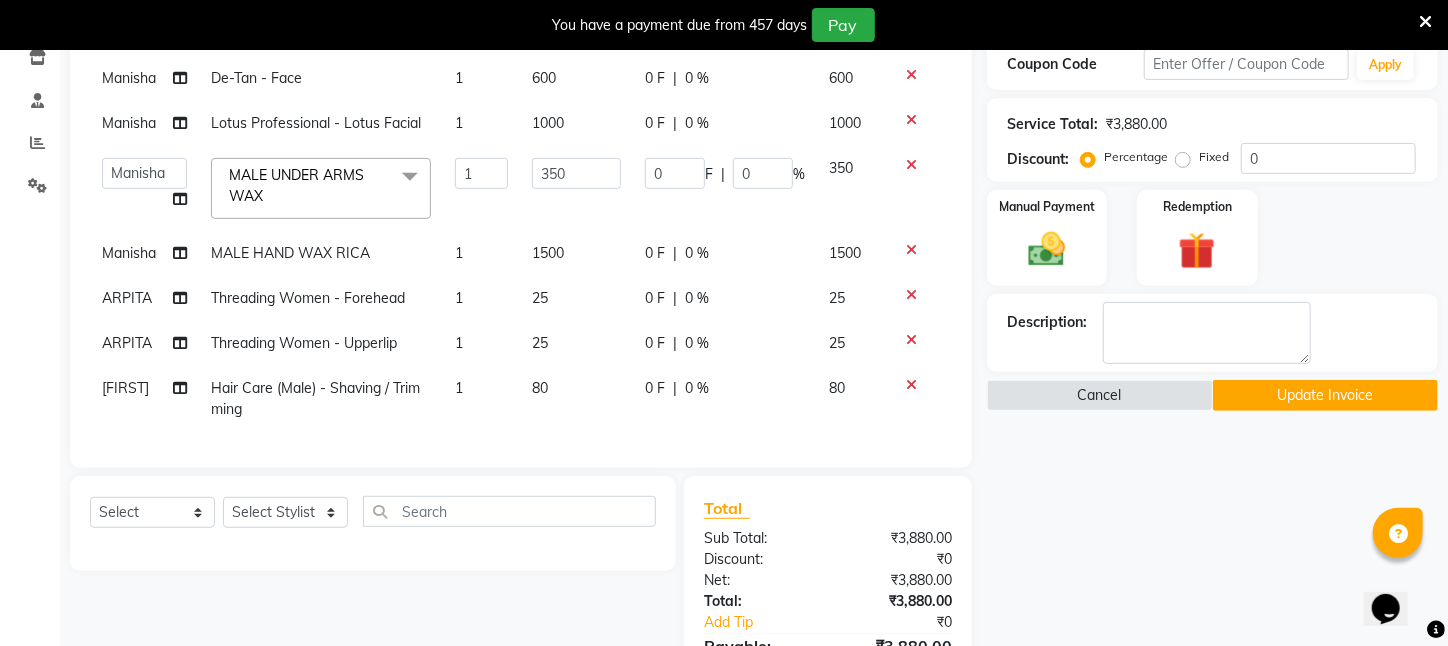 scroll, scrollTop: 78, scrollLeft: 0, axis: vertical 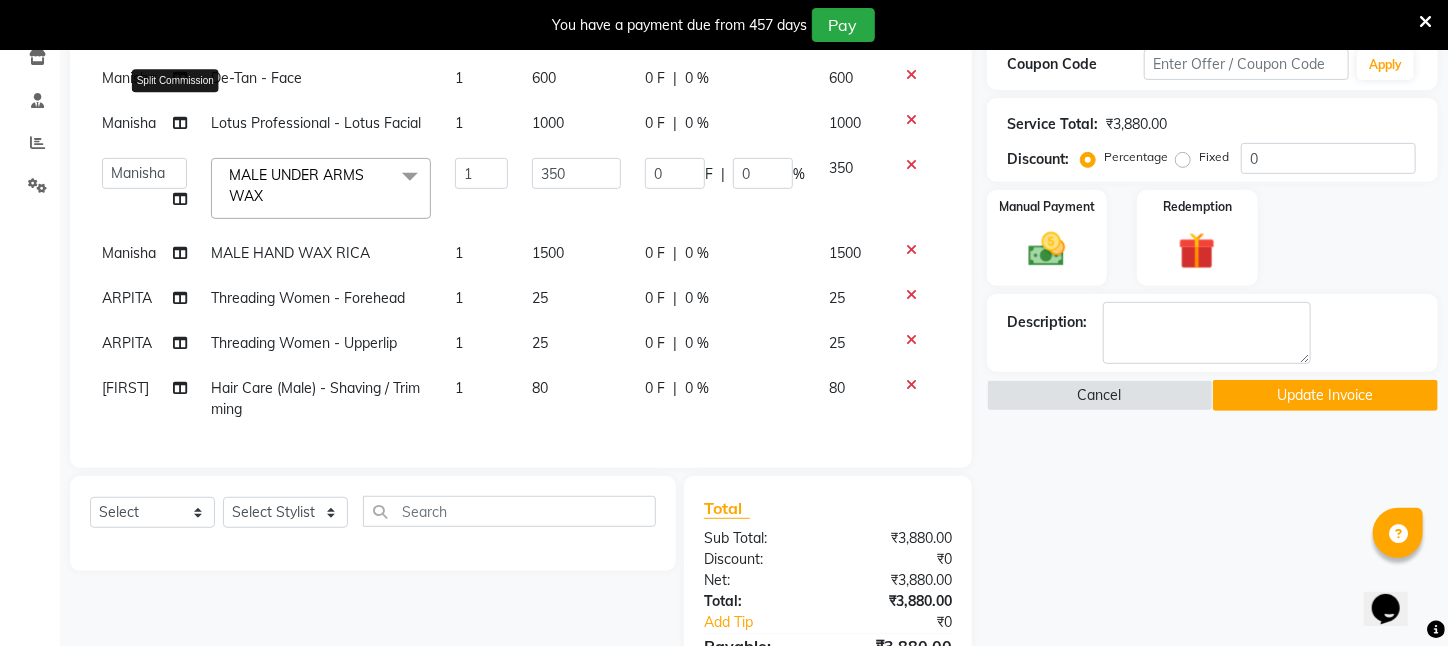 click 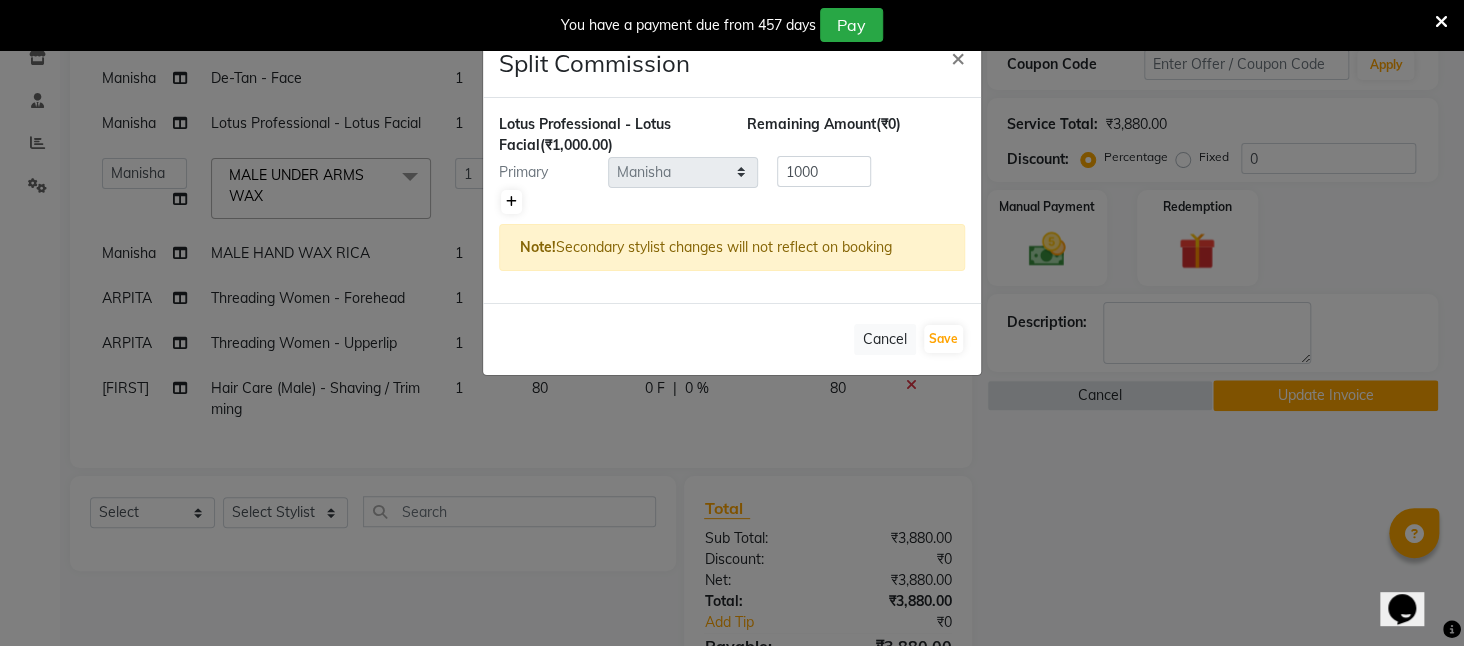 click 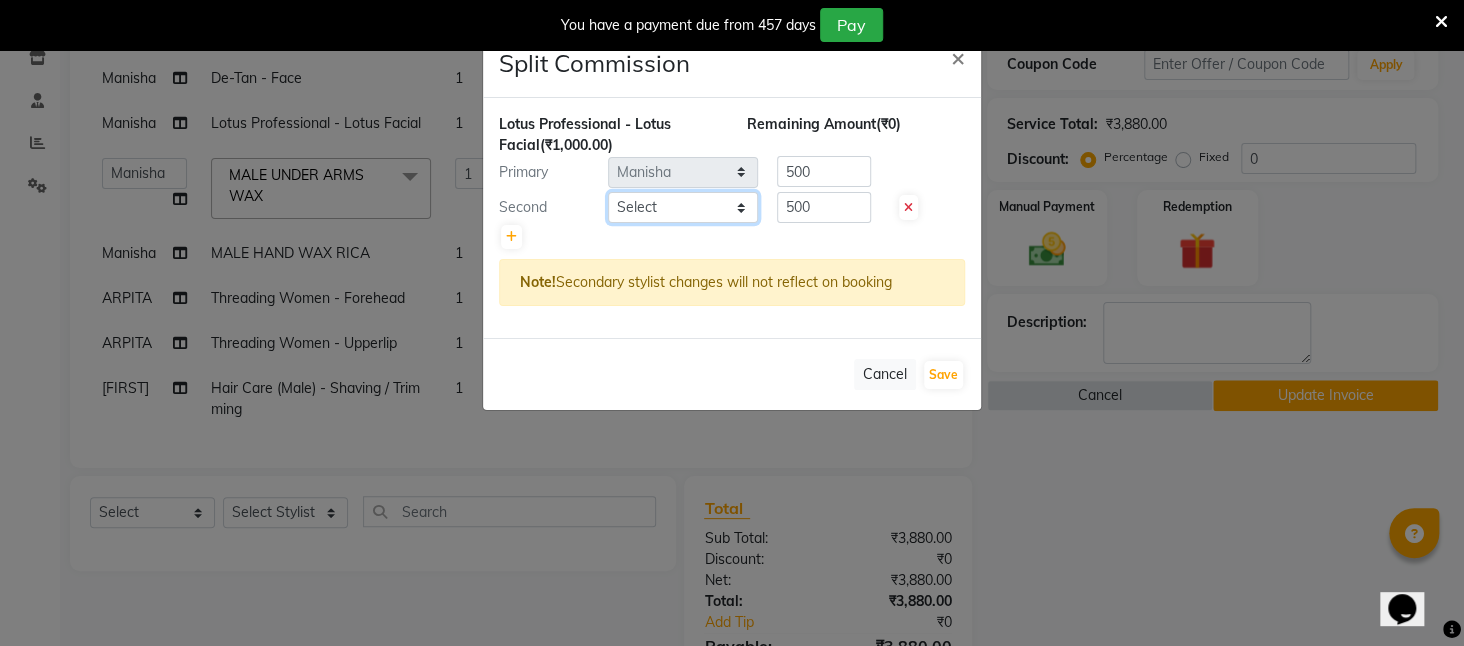 click on "Select [FIRST] [LAST] [FIRST] [LAST] [FIRST] [LAST] [FIRST] [LAST] [FIRST] [LAST] [CITY] [FIRST] [LAST] [FIRST] [FIRST] [FIRST] [FIRST] [FIRST] [FIRST] [FIRST] [FIRST] [FIRST] [FIRST]" 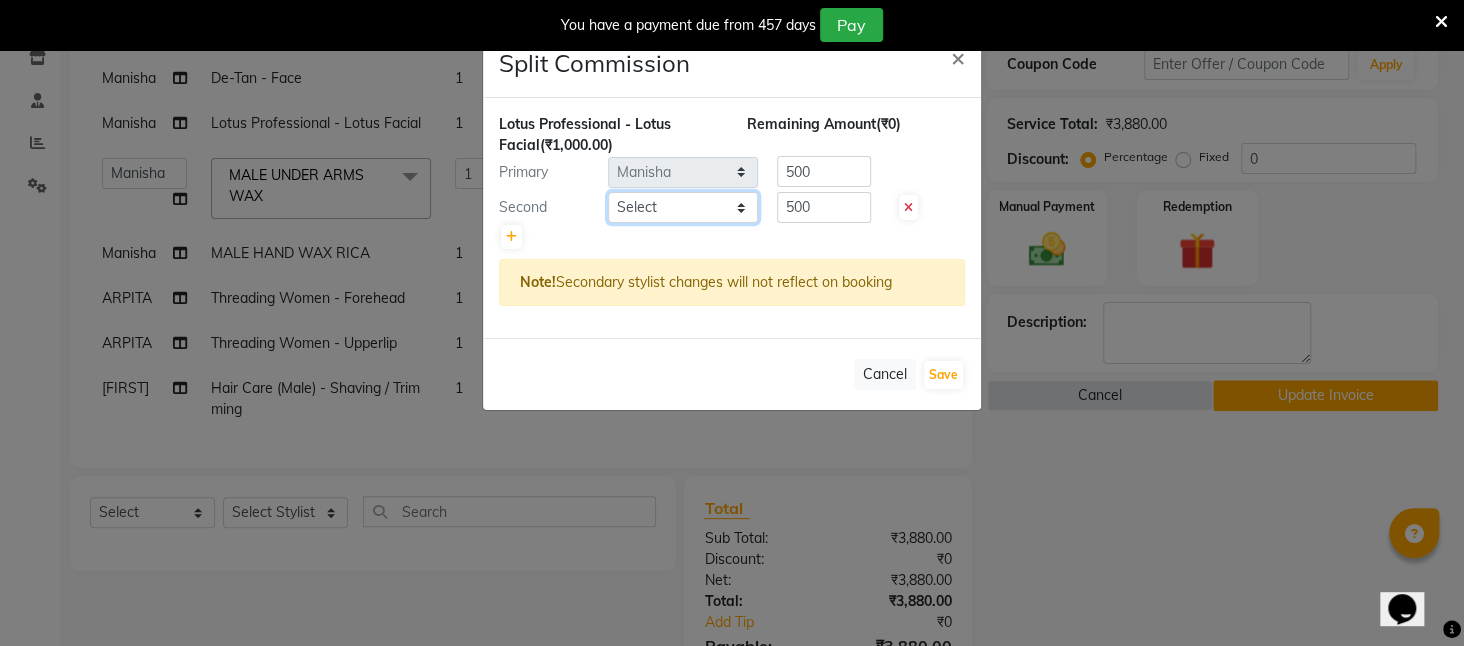 select on "23607" 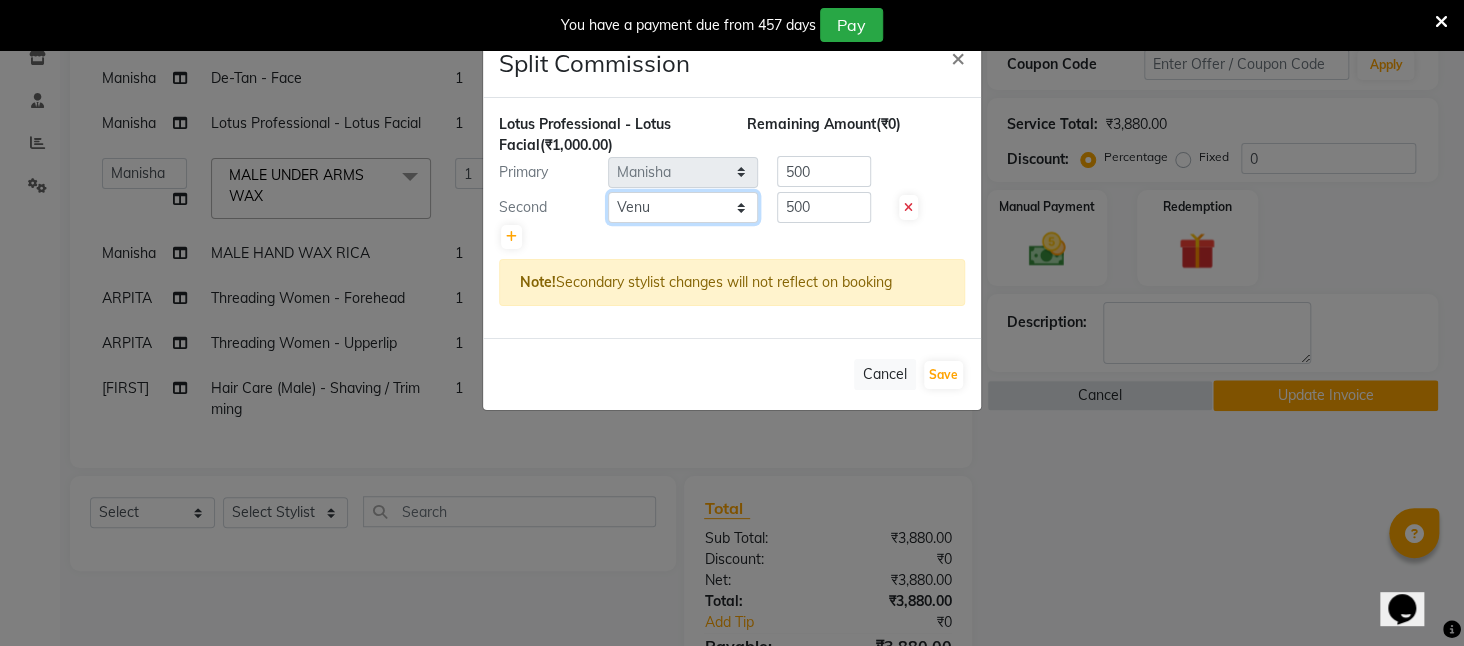 click on "Select [FIRST] [LAST] [FIRST] [LAST] [FIRST] [LAST] [FIRST] [LAST] [FIRST] [LAST] [CITY] [FIRST] [LAST] [FIRST] [FIRST] [FIRST] [FIRST] [FIRST] [FIRST] [FIRST] [FIRST] [FIRST] [FIRST]" 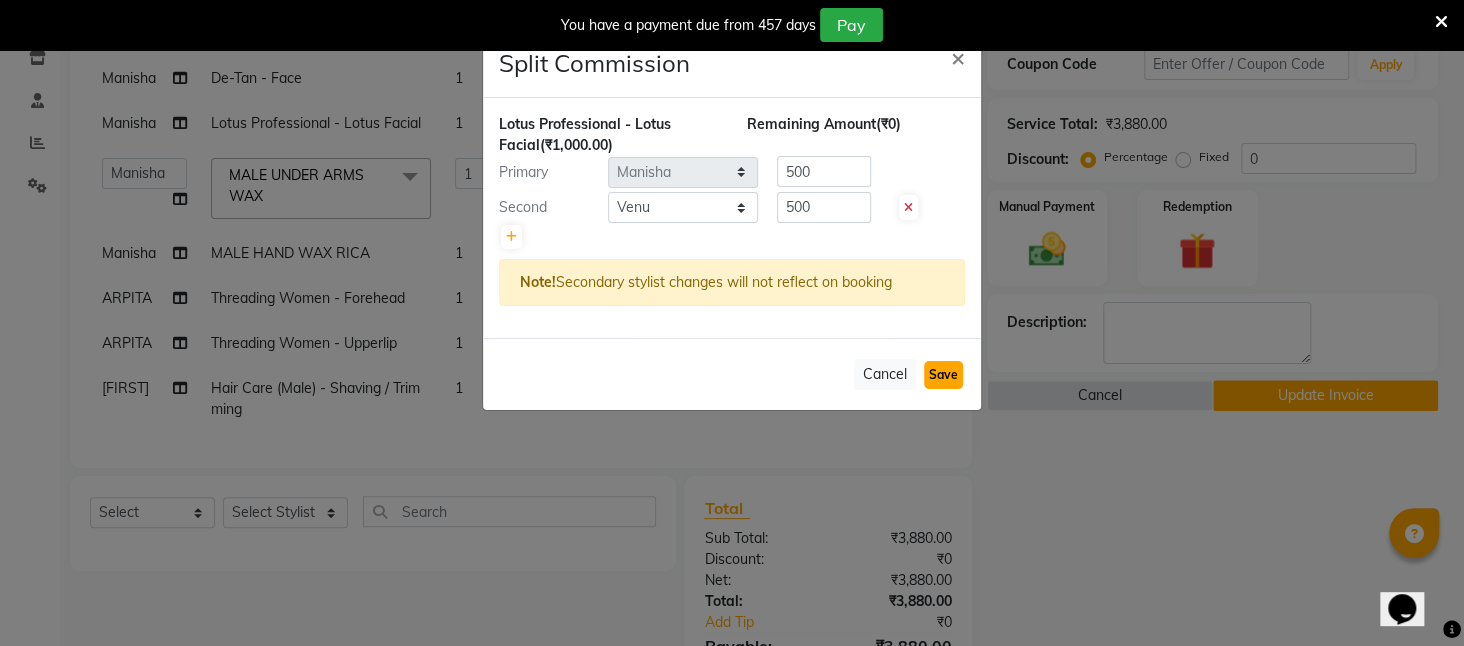 click on "Save" 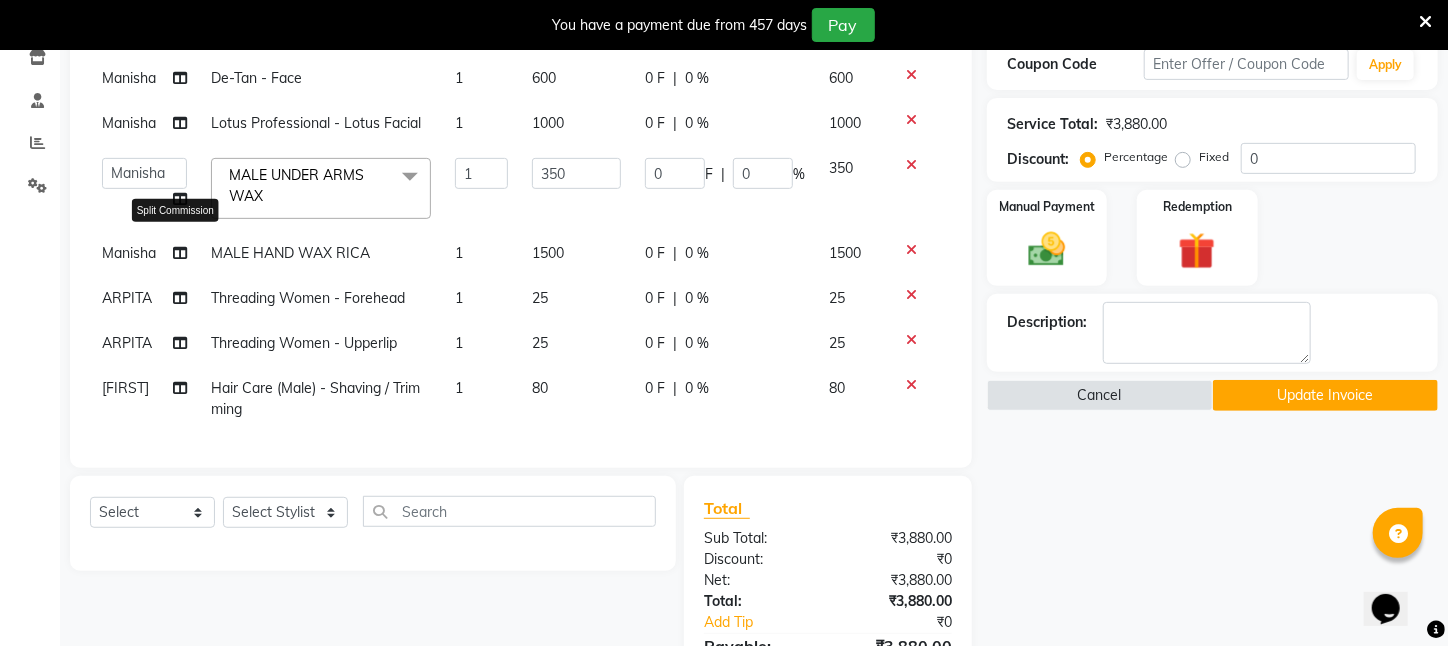 click 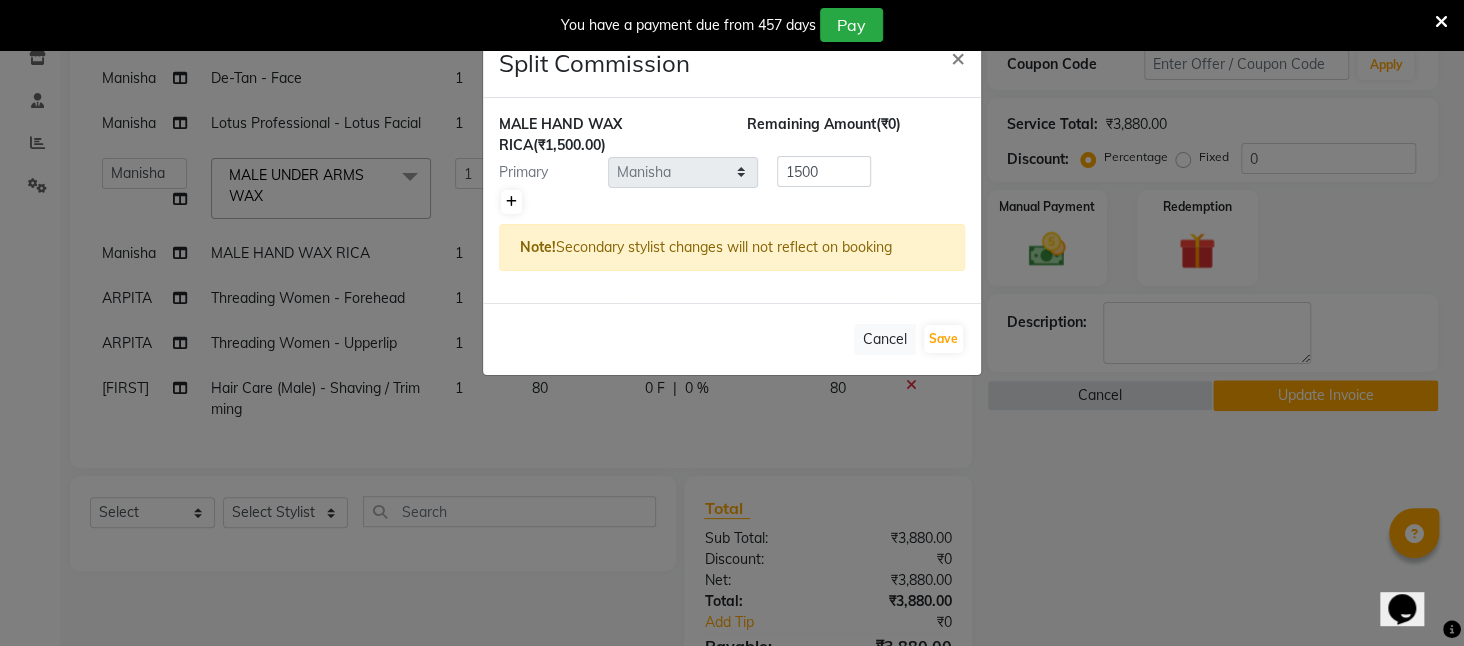 click 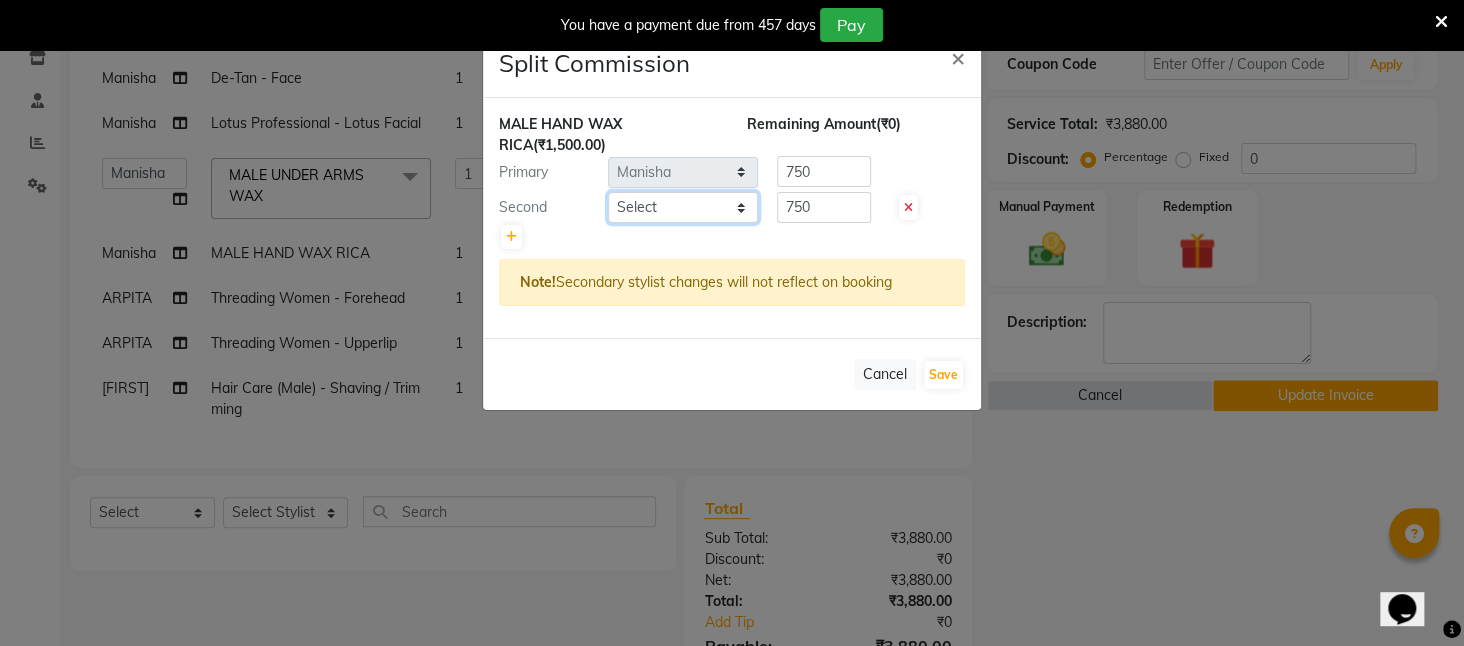 click on "Select [FIRST] [LAST] [FIRST] [LAST] [FIRST] [LAST] [FIRST] [LAST] [FIRST] [LAST] [CITY] [FIRST] [LAST] [FIRST] [FIRST] [FIRST] [FIRST] [FIRST] [FIRST] [FIRST] [FIRST] [FIRST] [FIRST]" 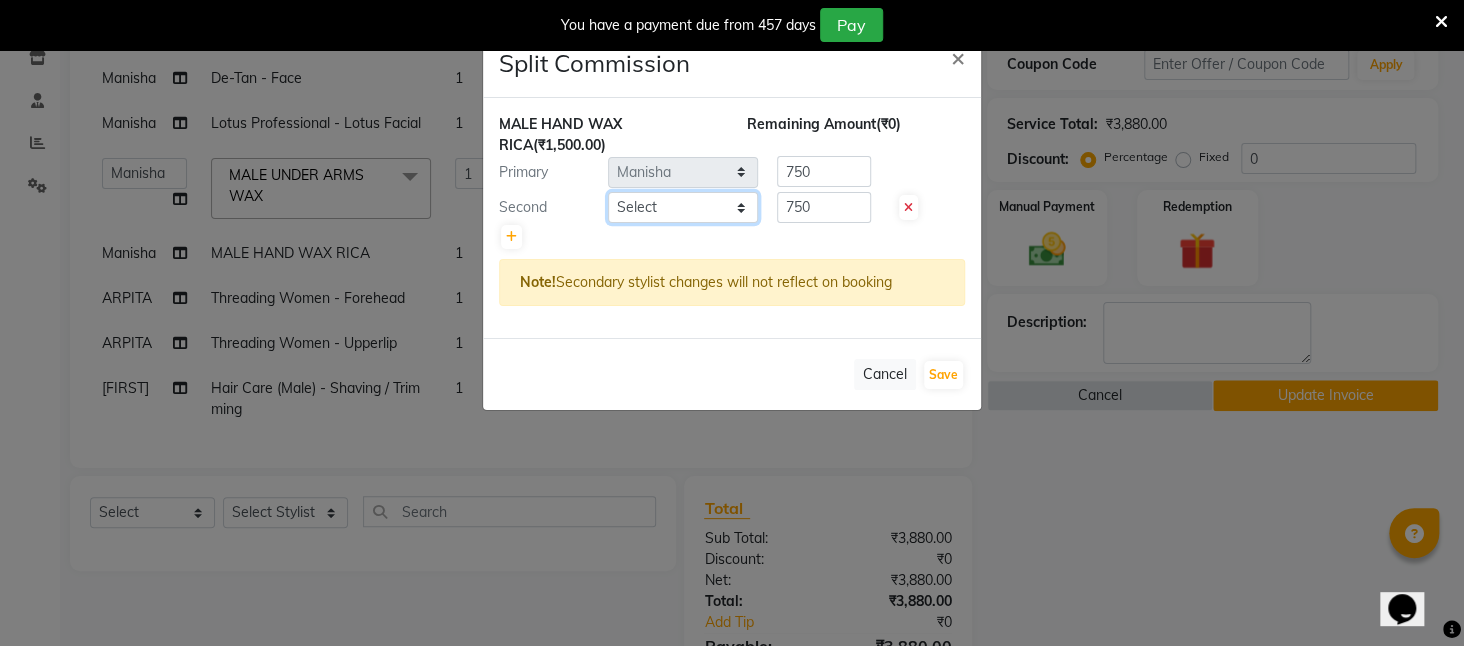 select on "23607" 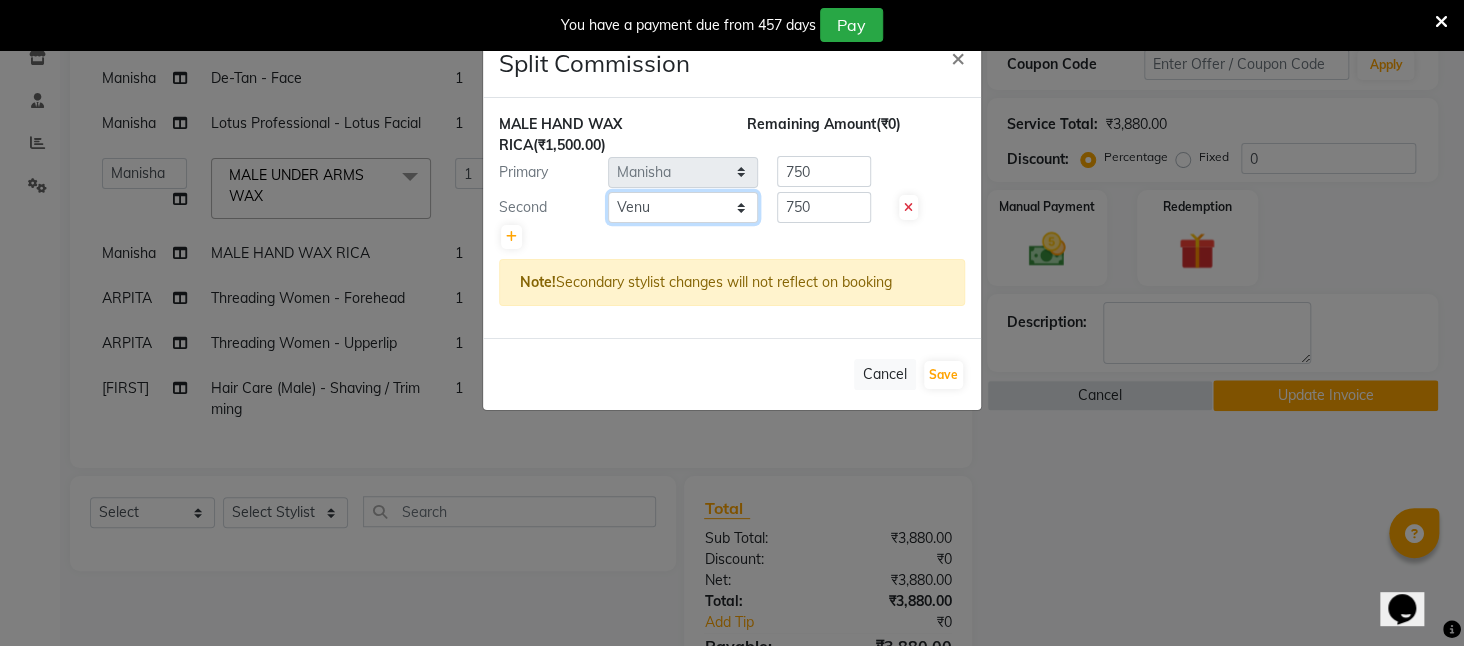 click on "Select [FIRST] [LAST] [FIRST] [LAST] [FIRST] [LAST] [FIRST] [LAST] [FIRST] [LAST] [CITY] [FIRST] [LAST] [FIRST] [FIRST] [FIRST] [FIRST] [FIRST] [FIRST] [FIRST] [FIRST] [FIRST] [FIRST]" 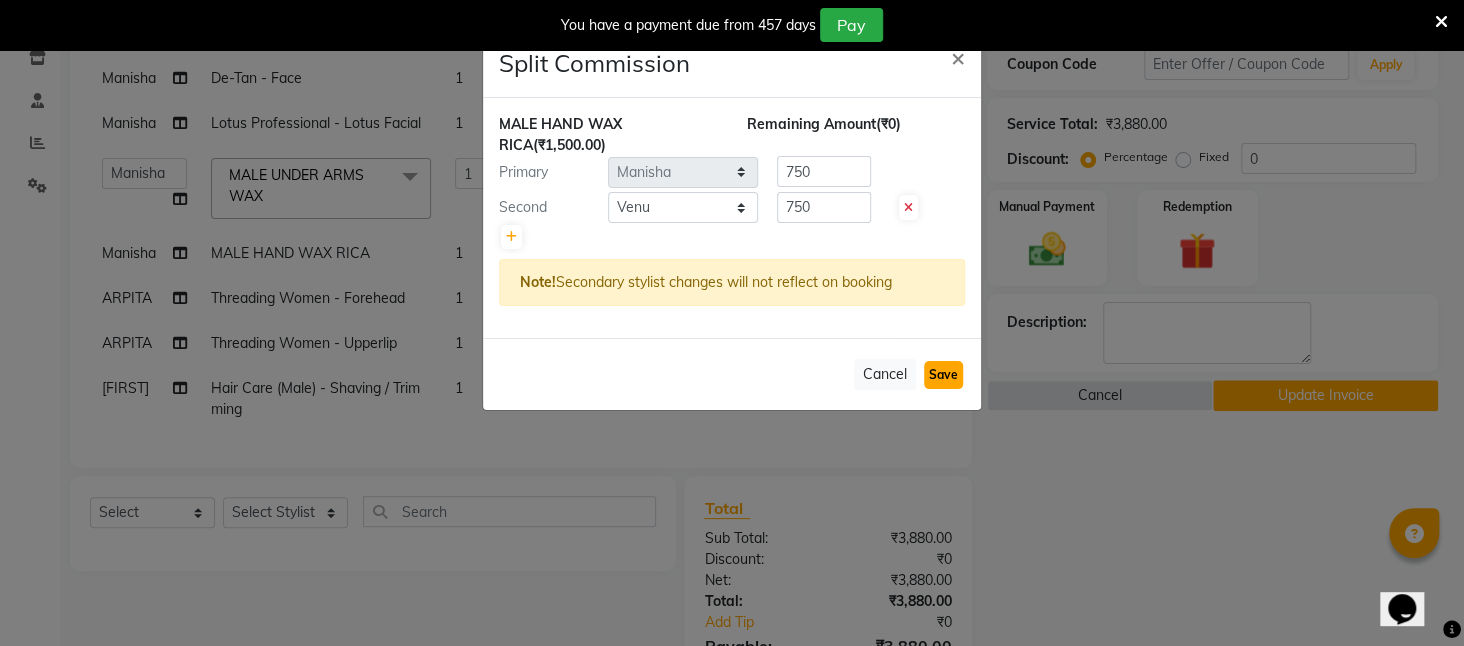 click on "Save" 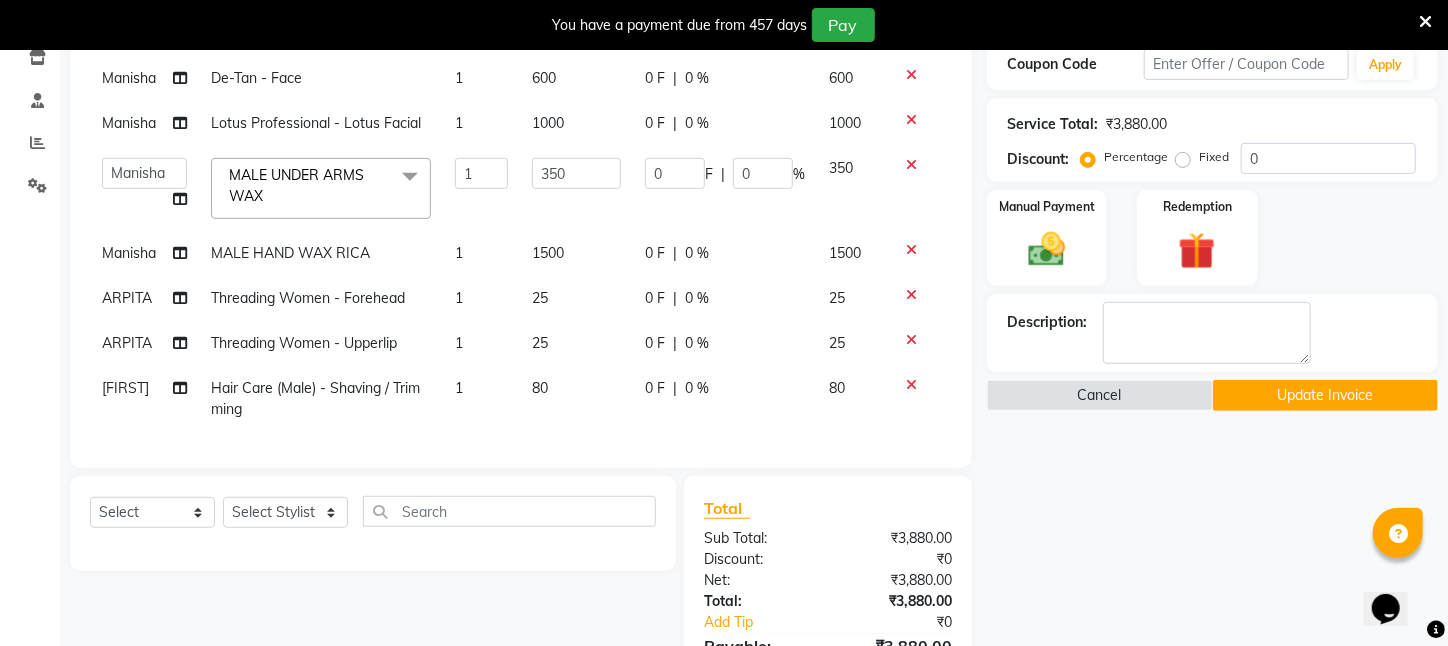 click on "Update Invoice" 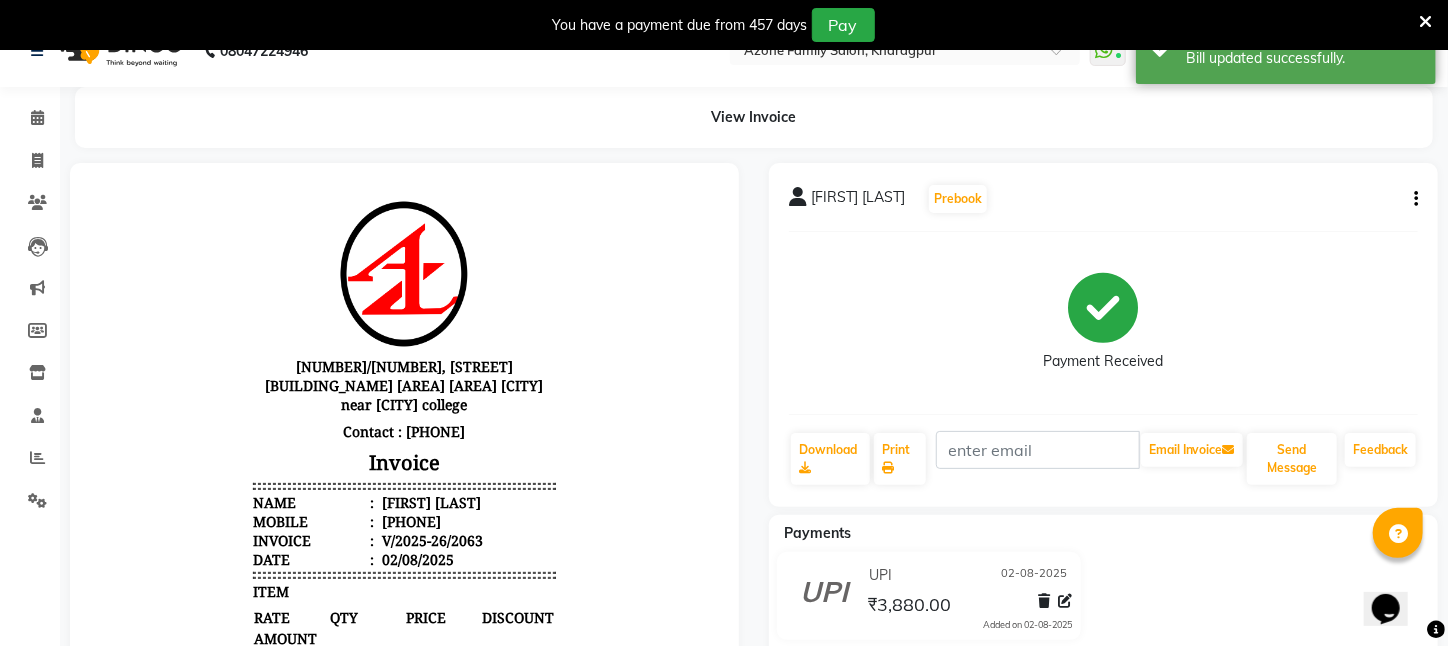 scroll, scrollTop: 0, scrollLeft: 0, axis: both 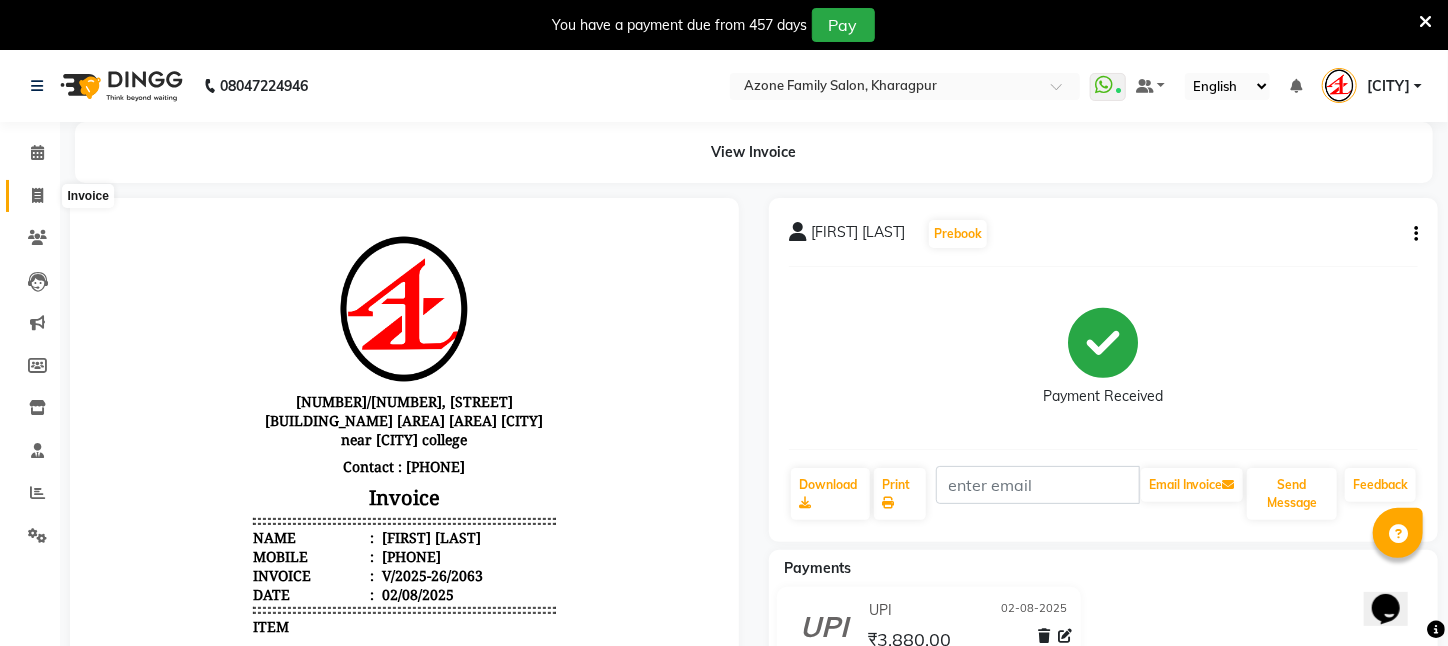 click 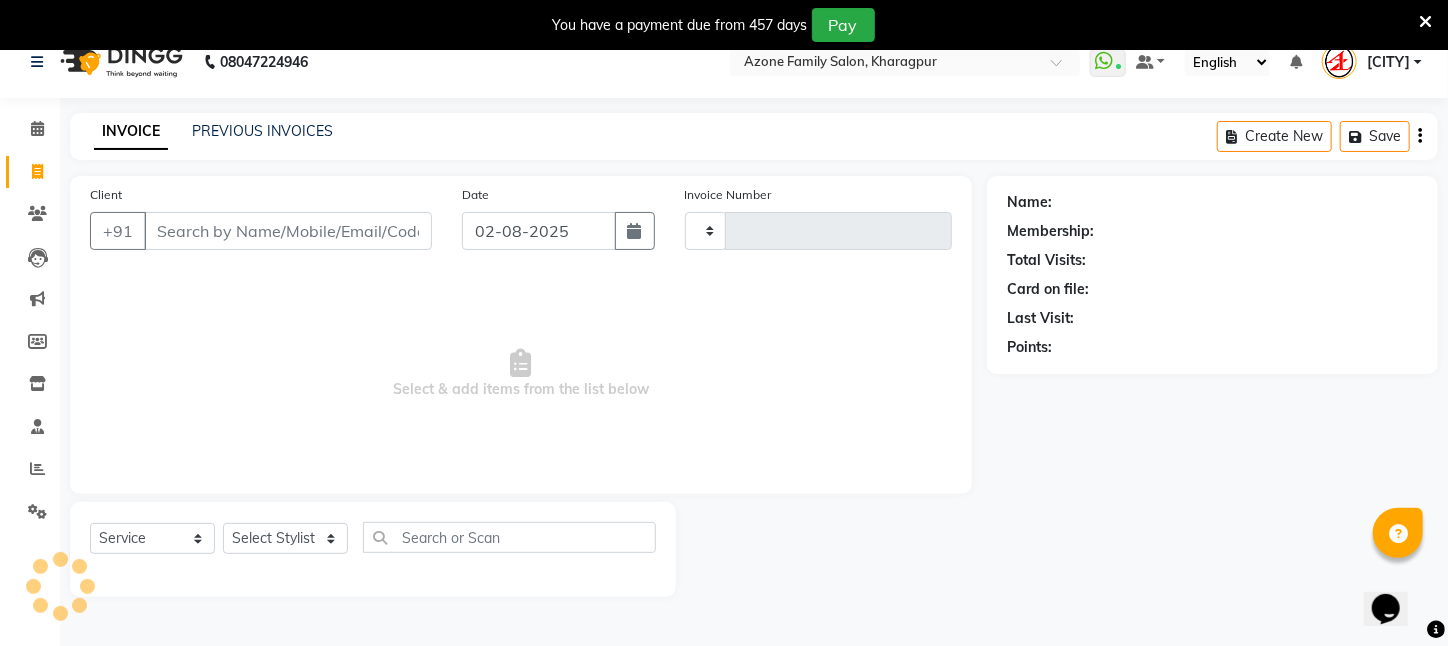 scroll, scrollTop: 50, scrollLeft: 0, axis: vertical 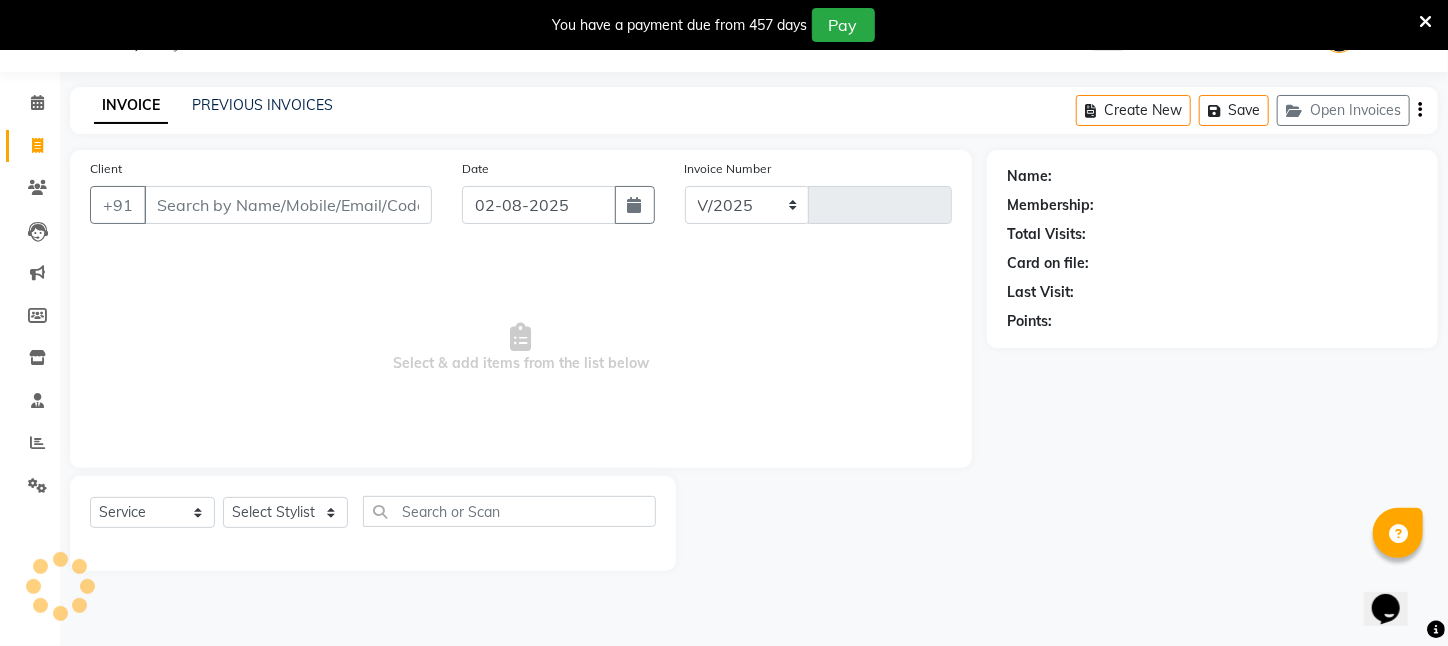 select on "4296" 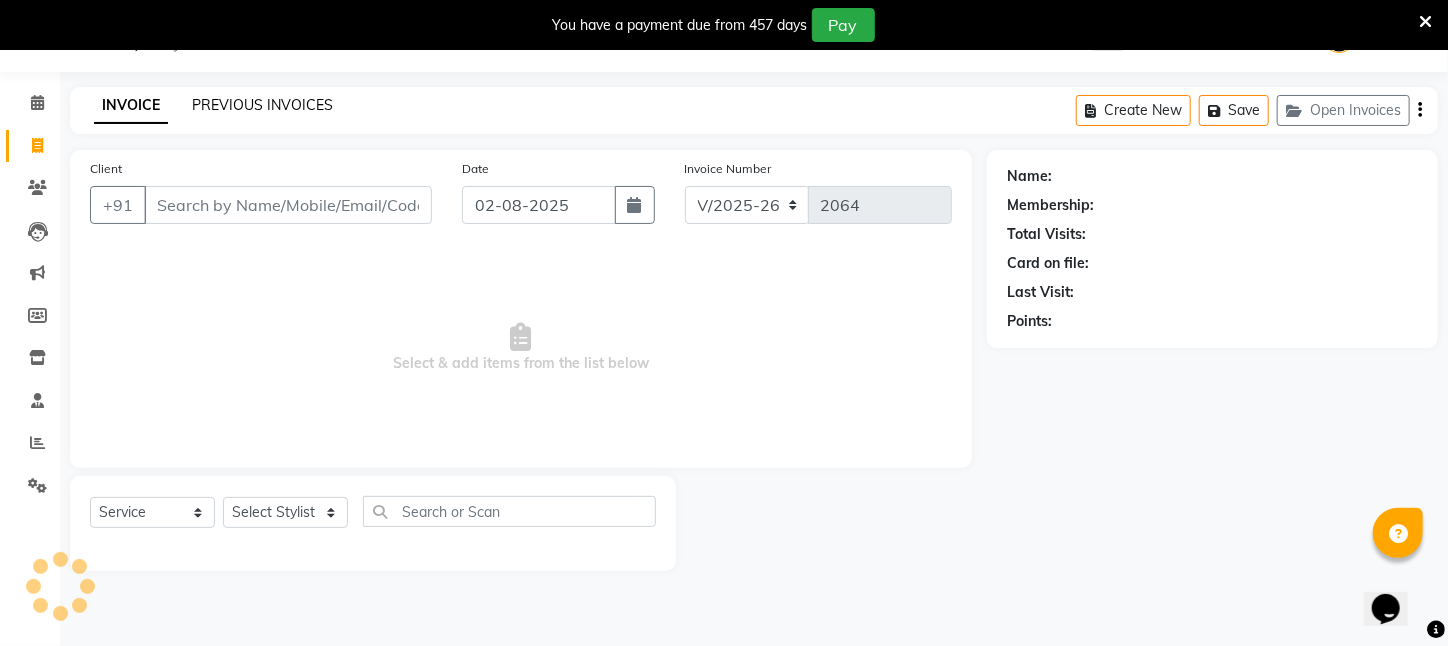 click on "PREVIOUS INVOICES" 